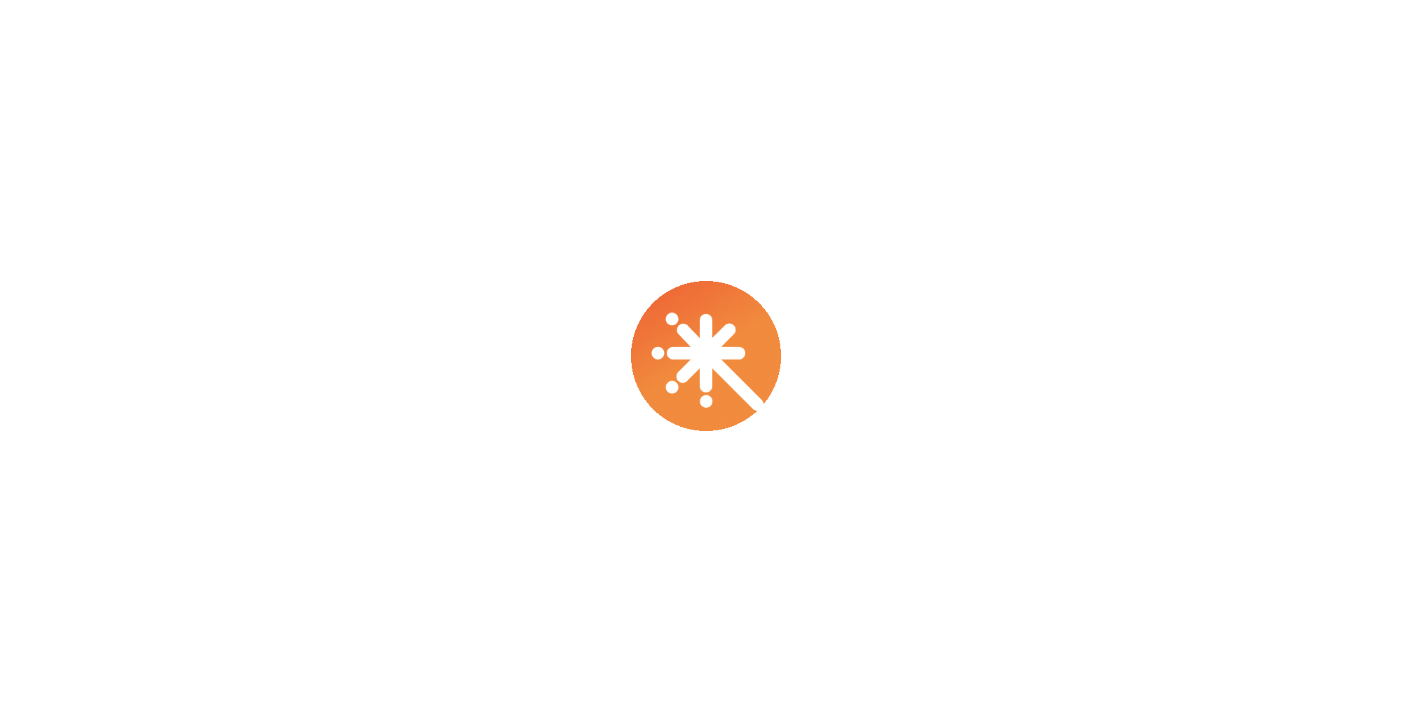 scroll, scrollTop: 0, scrollLeft: 0, axis: both 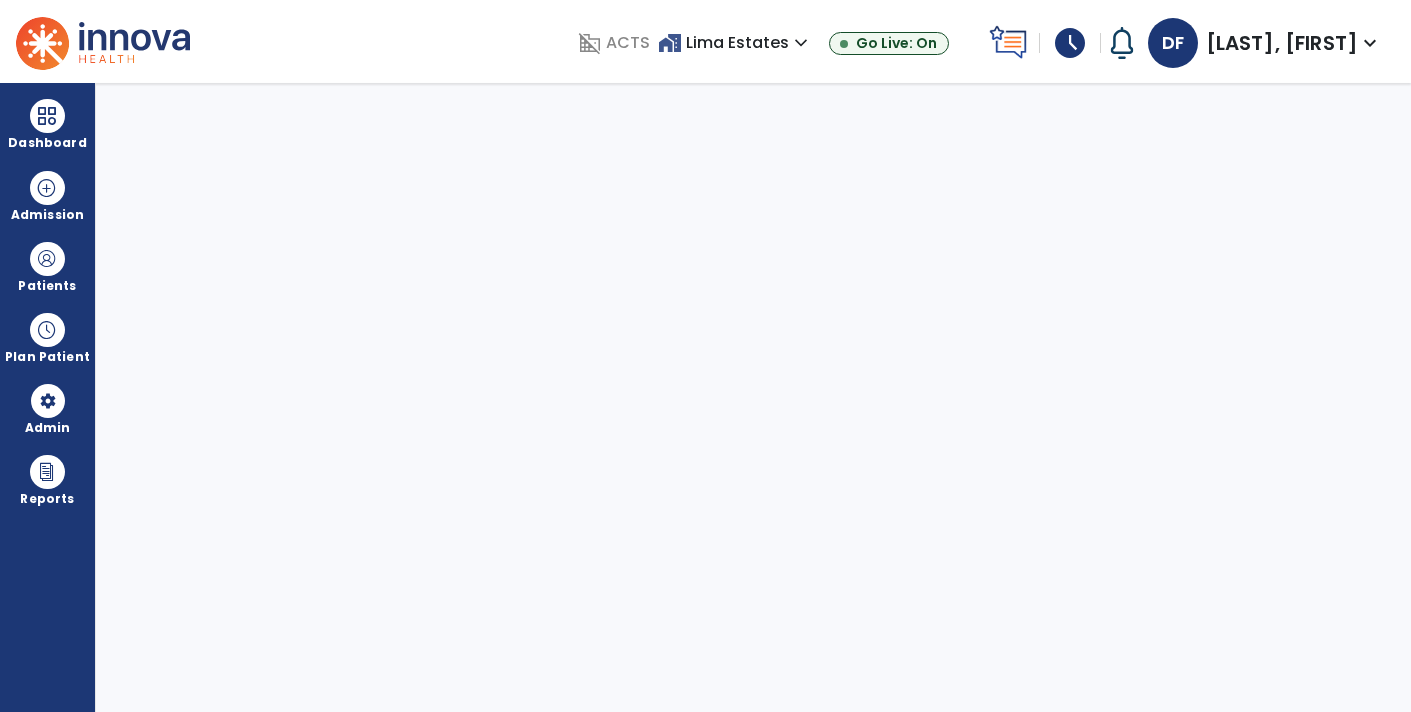 select on "****" 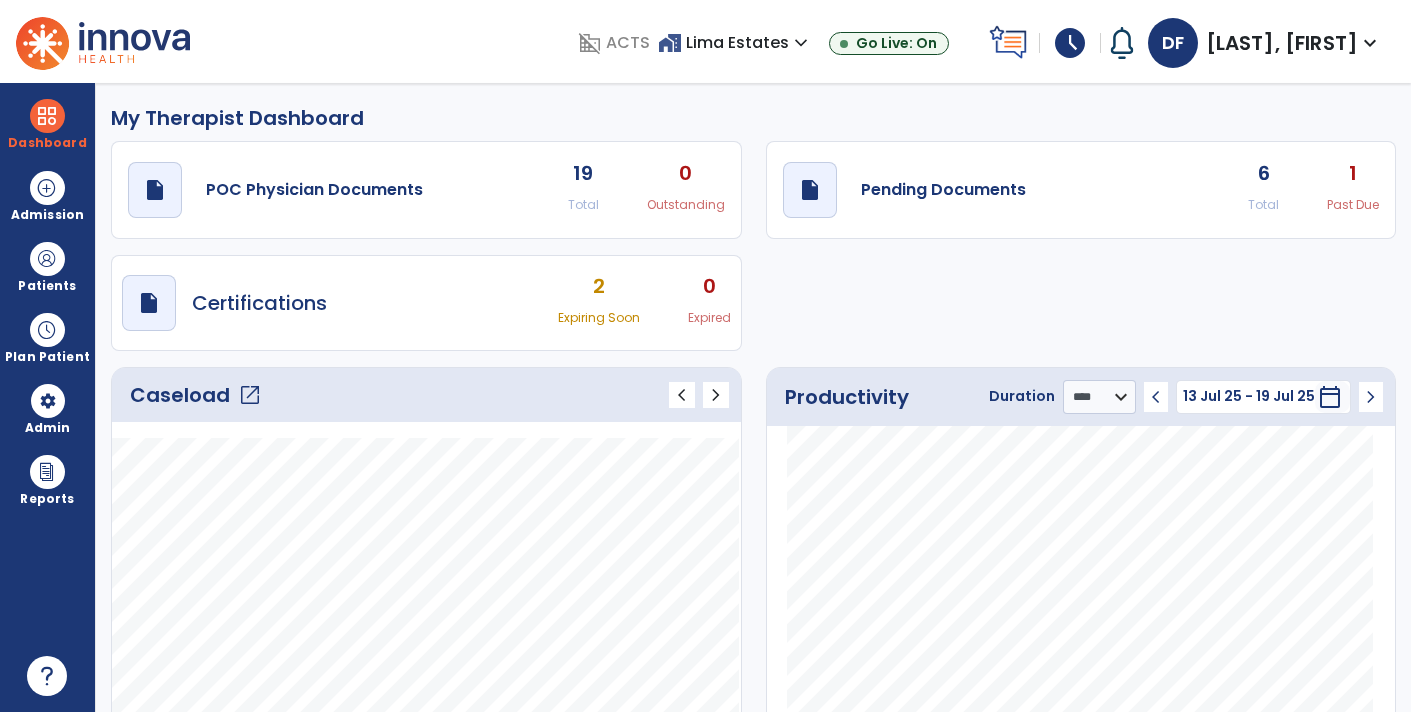 click on "draft   open_in_new  Pending Documents 6 Total 1 Past Due" 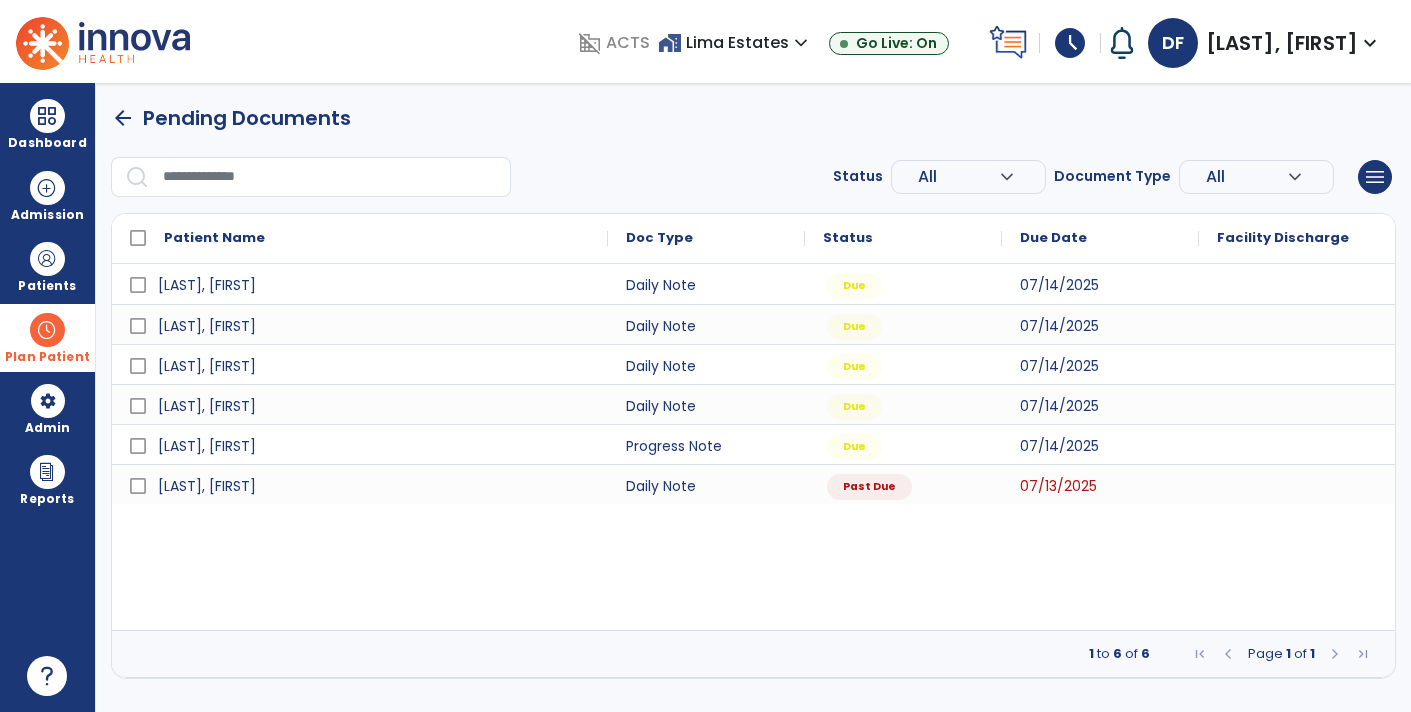 click on "Plan Patient" at bounding box center (47, 266) 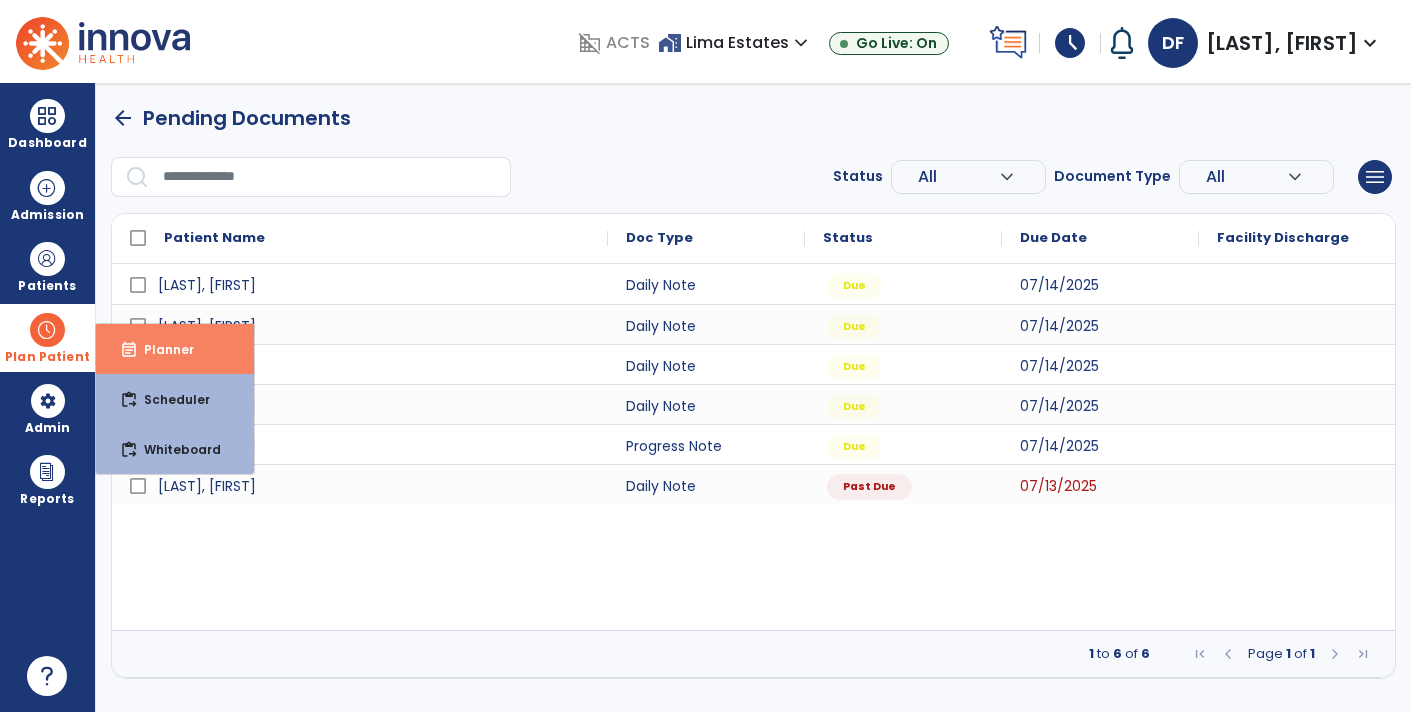 click on "event_note  Planner" at bounding box center [175, 349] 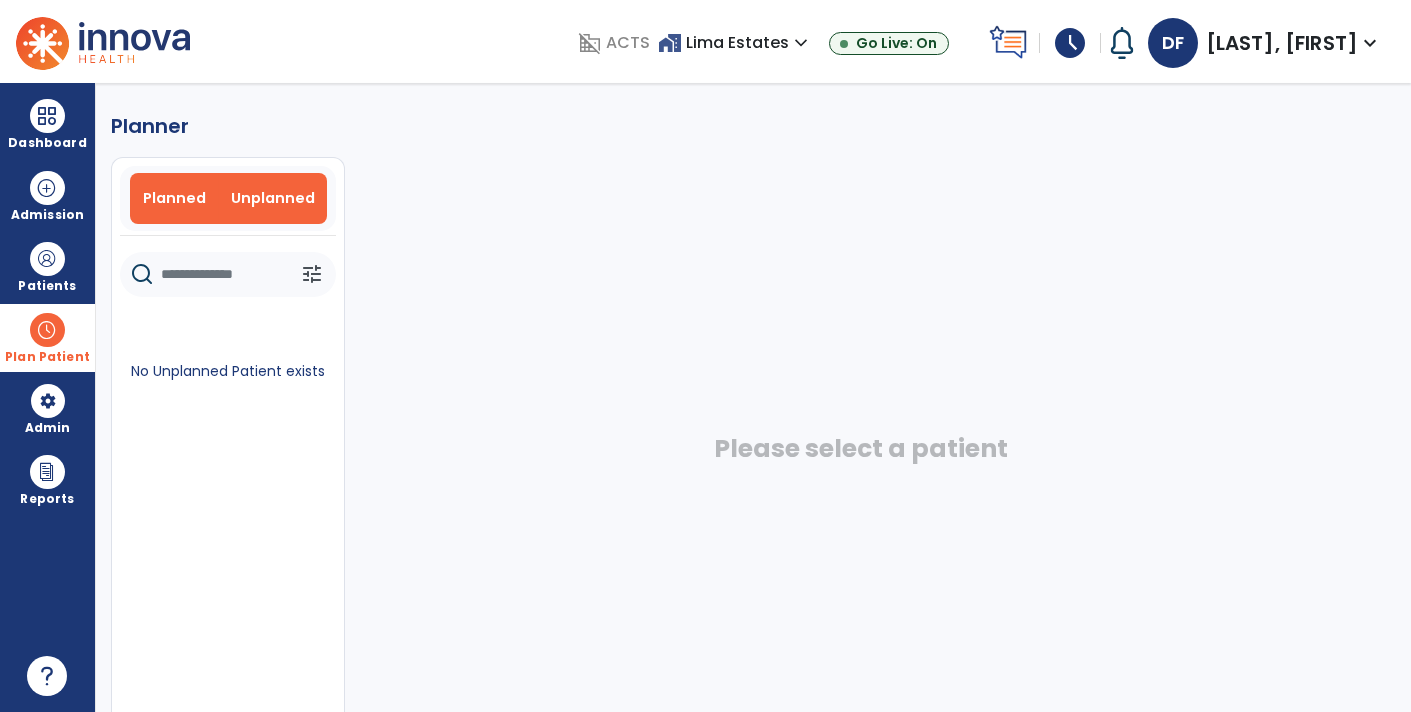 click on "Planned" at bounding box center (174, 198) 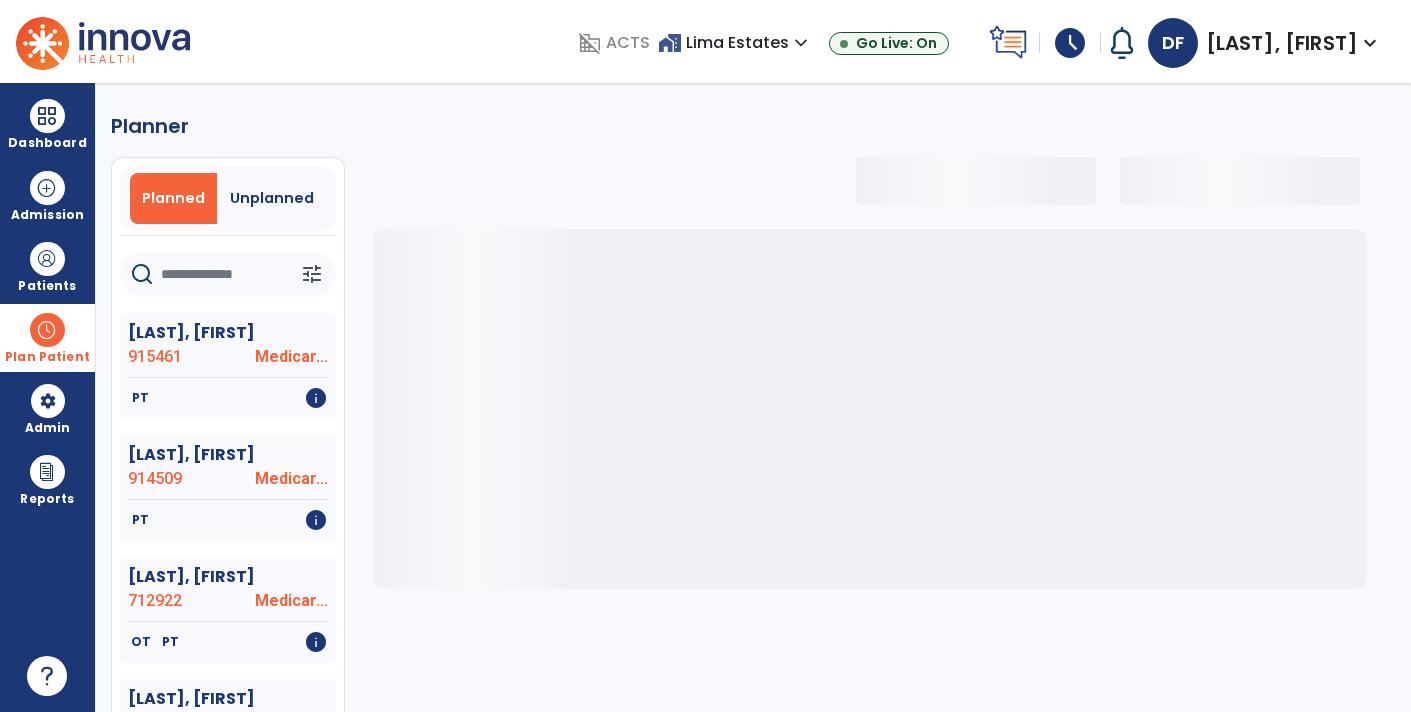 select on "***" 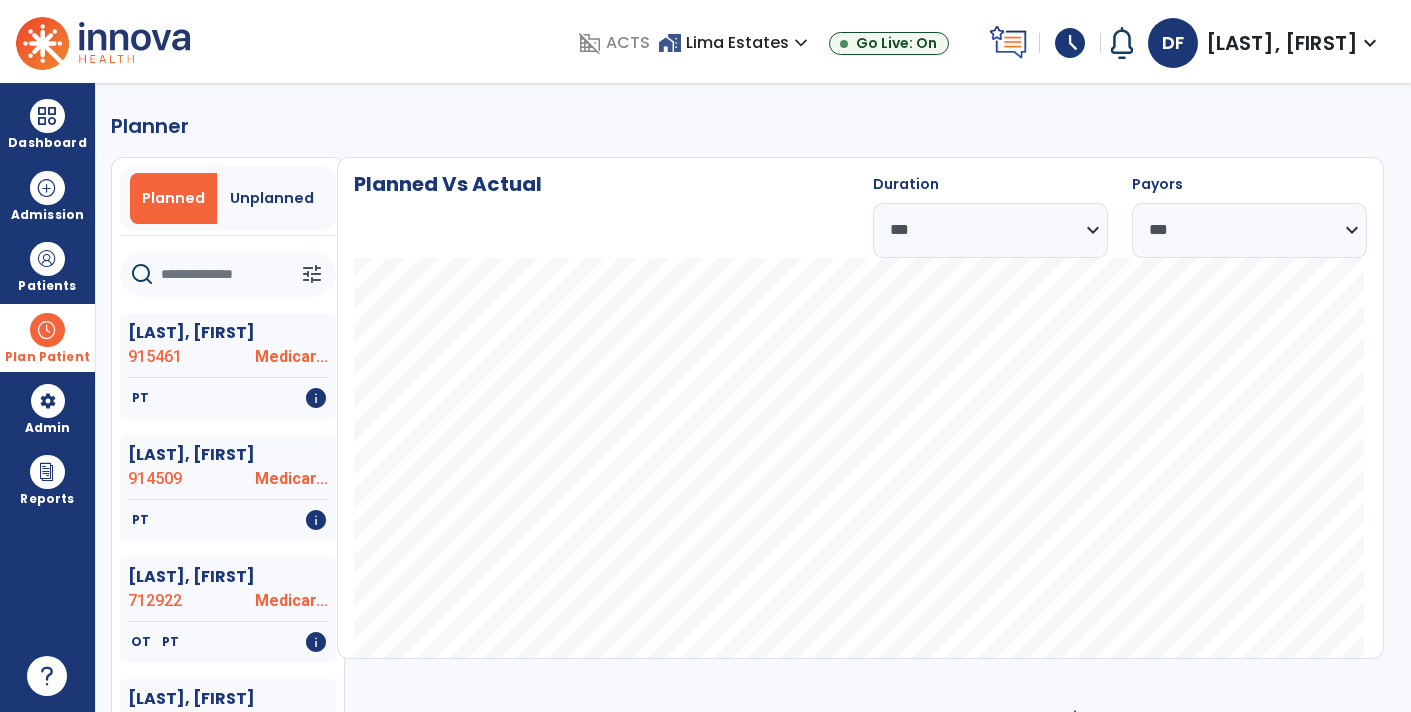 click 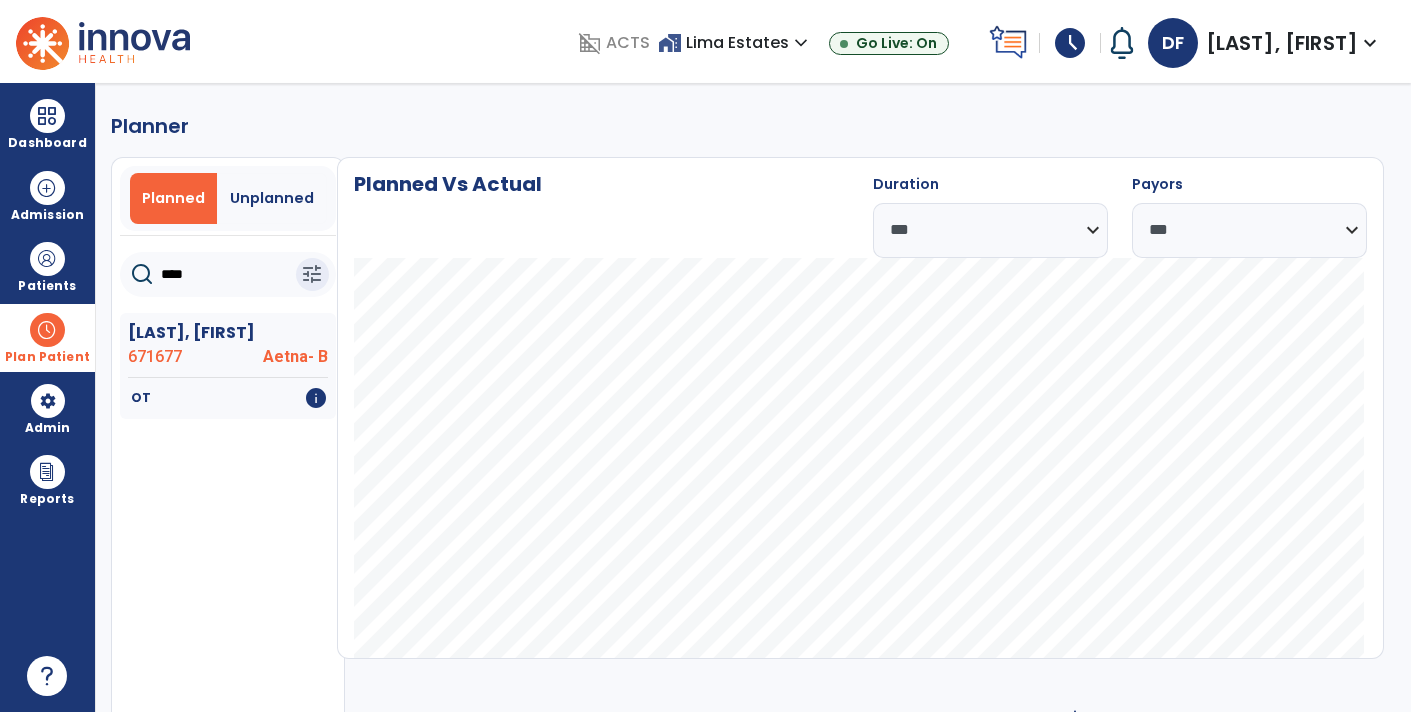 type on "****" 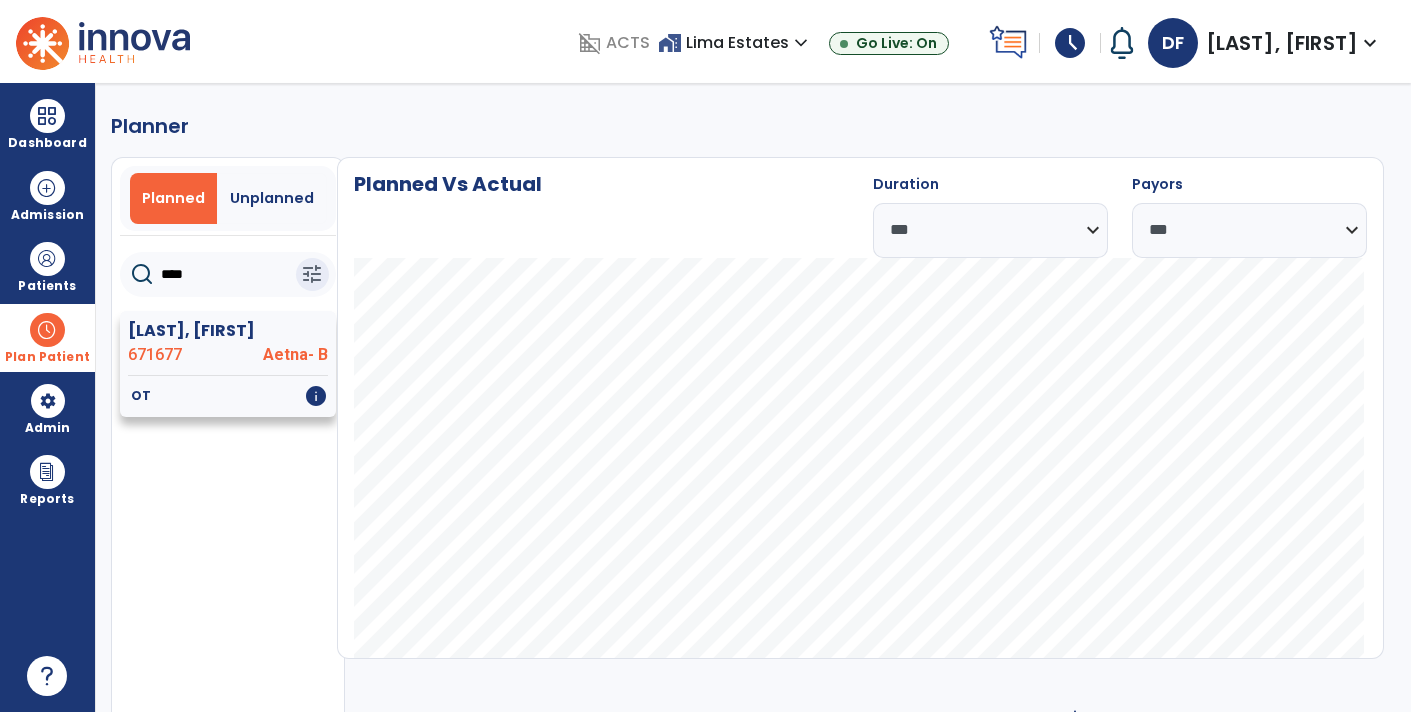 click 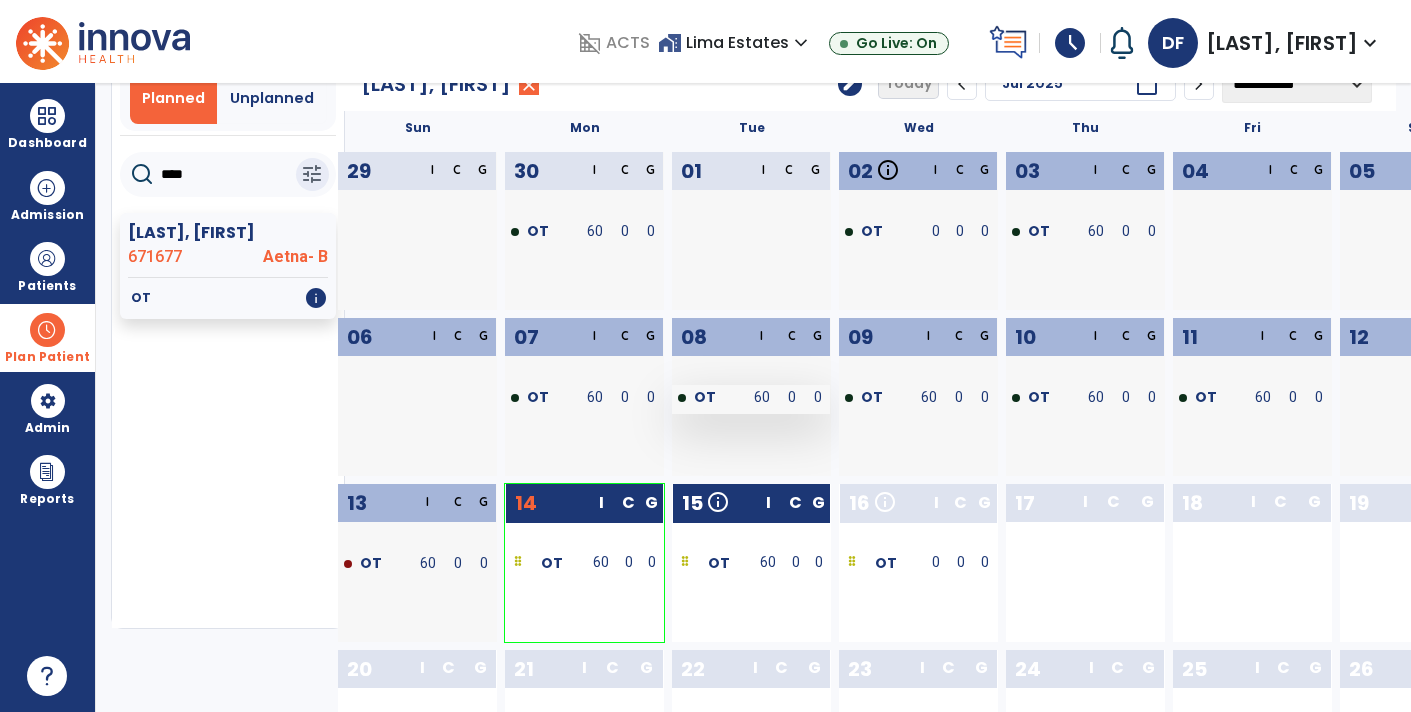scroll, scrollTop: 35, scrollLeft: 0, axis: vertical 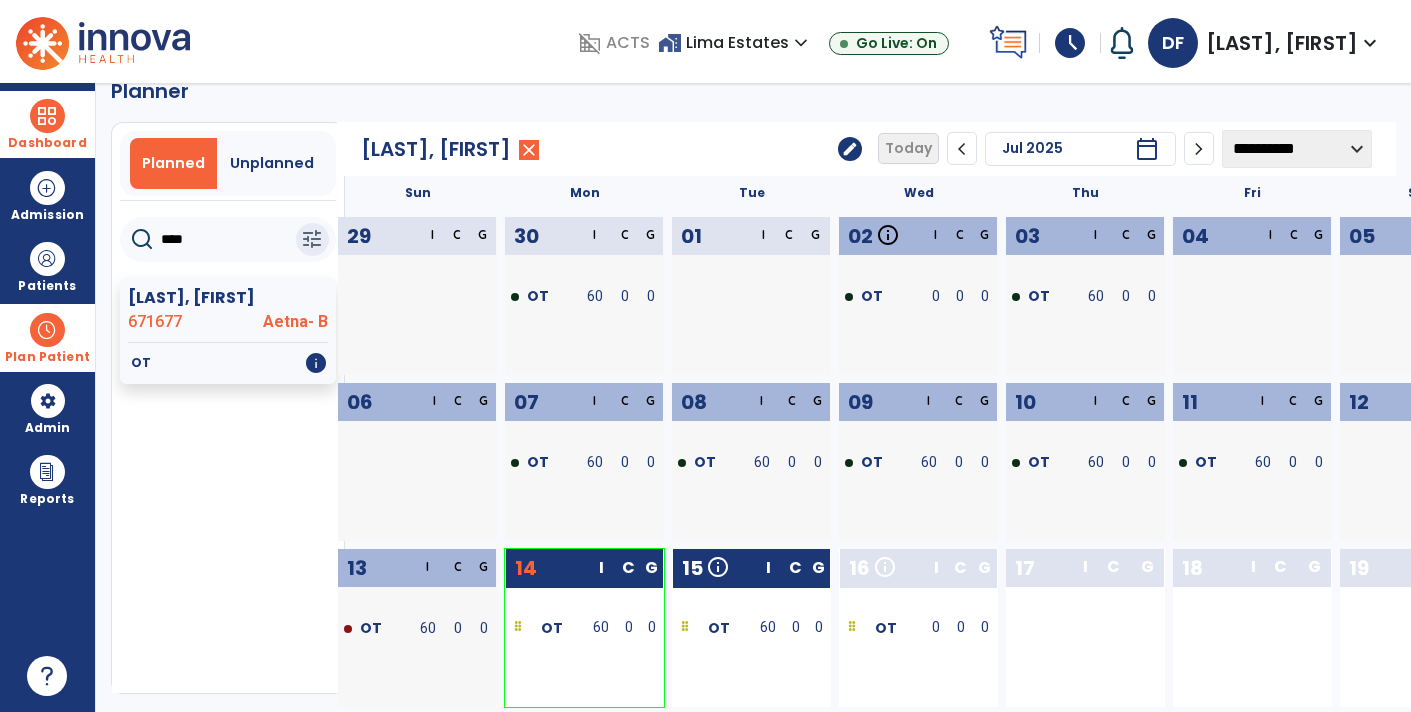 click on "Dashboard" at bounding box center (47, 124) 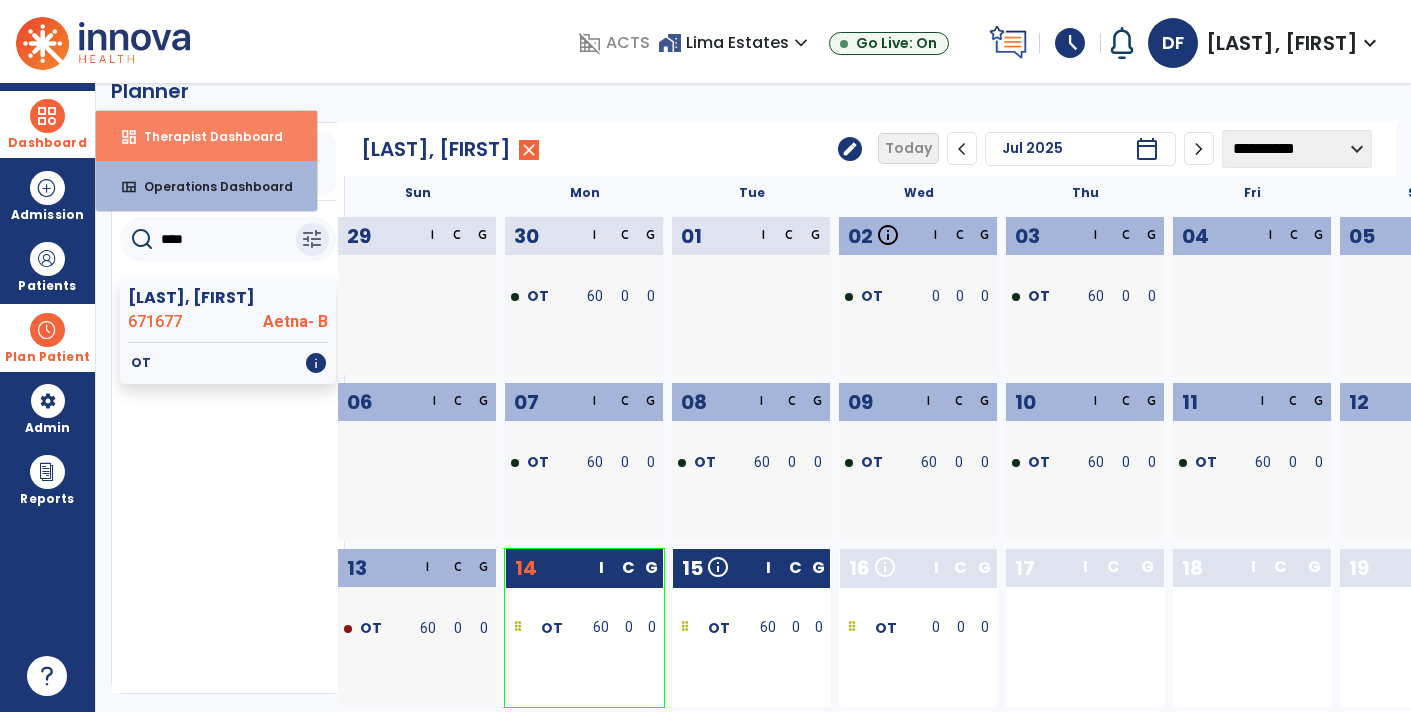 click on "dashboard  Therapist Dashboard" at bounding box center (206, 136) 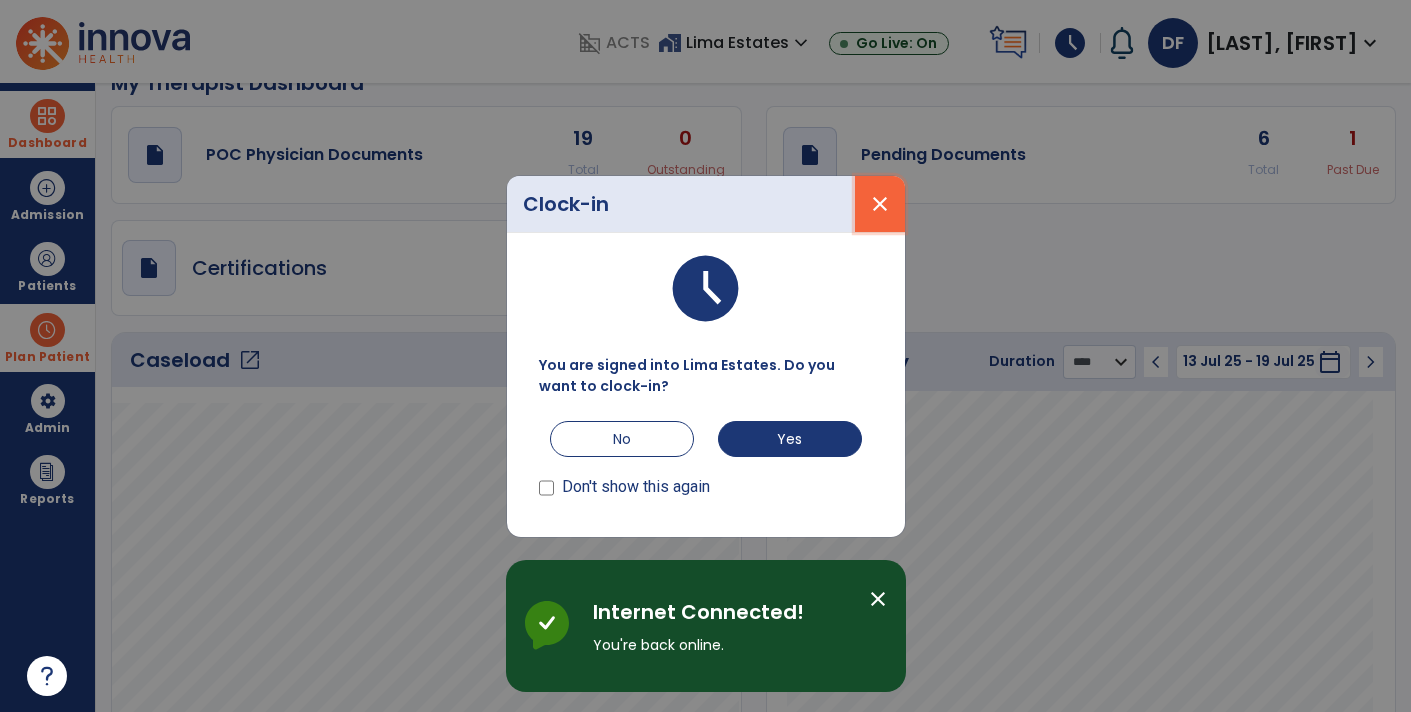 click on "close" at bounding box center [880, 204] 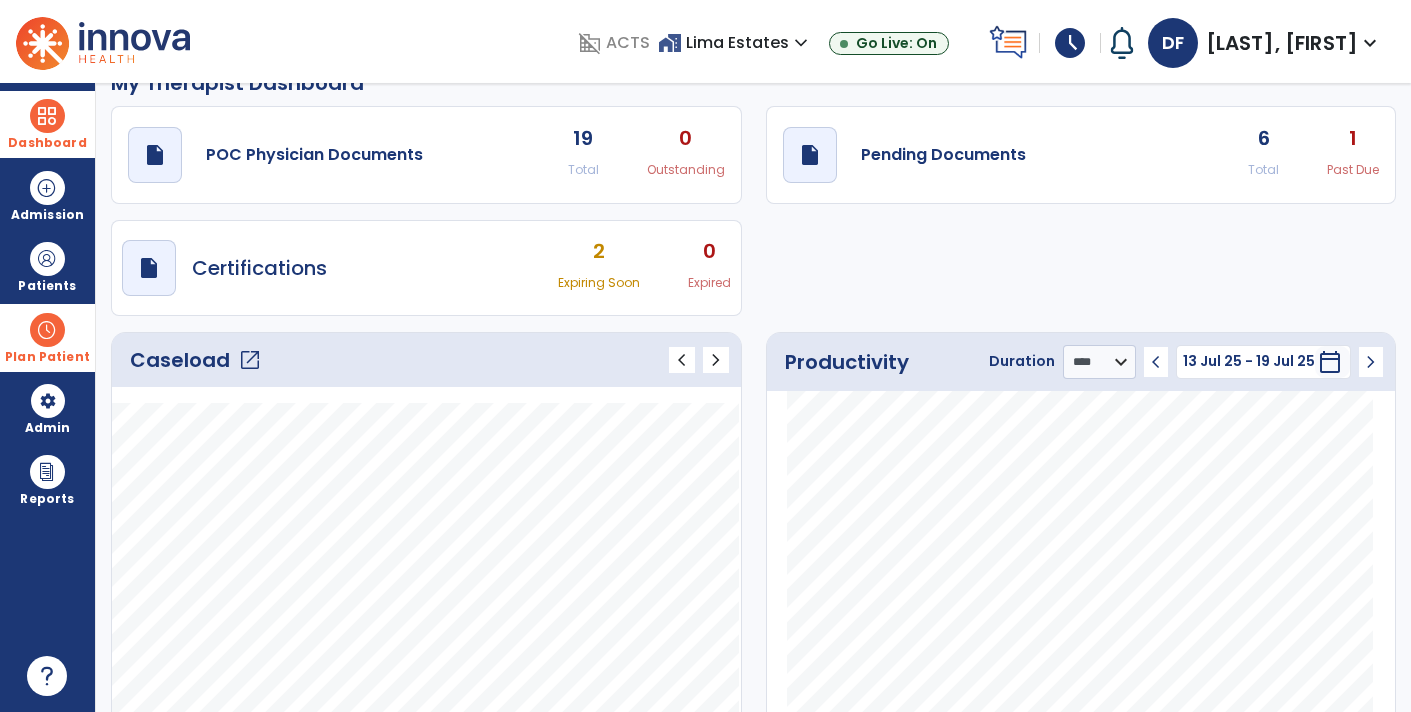 click on "schedule" at bounding box center [1070, 43] 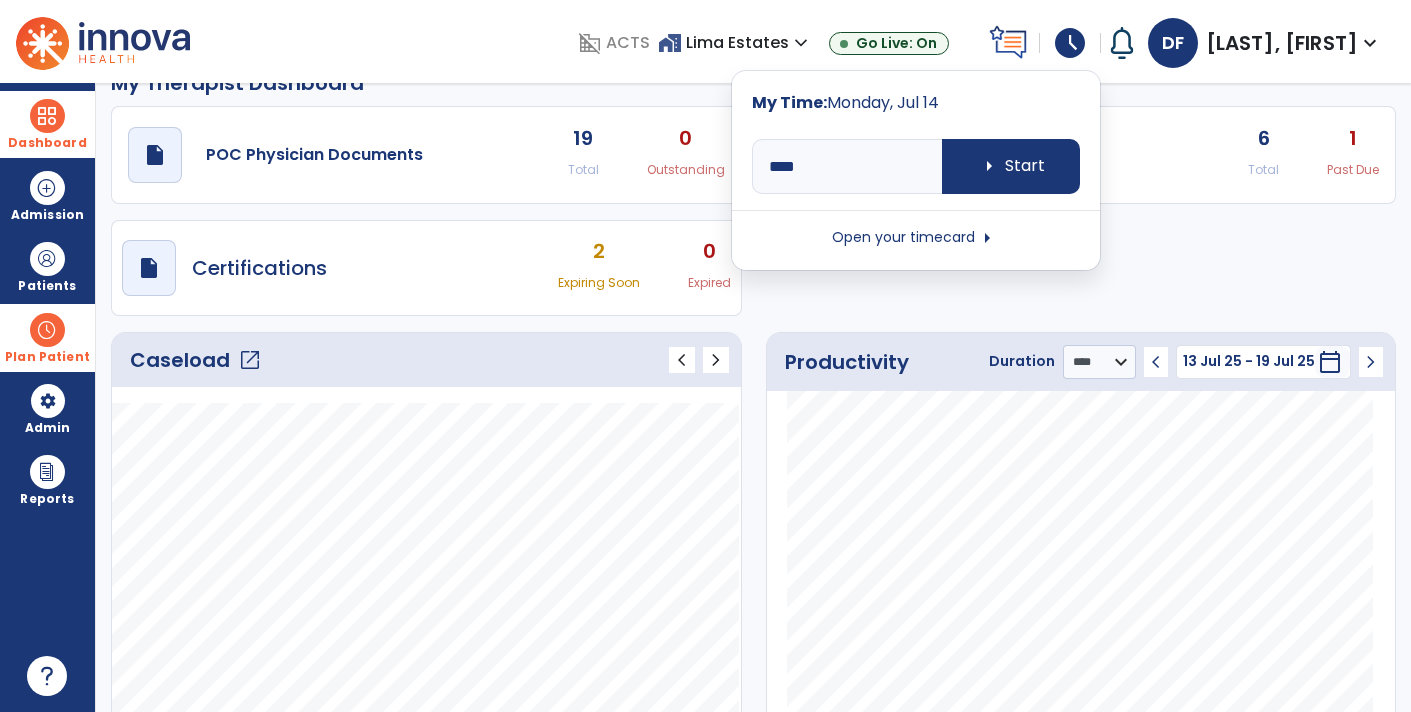 click on "schedule" at bounding box center (1070, 43) 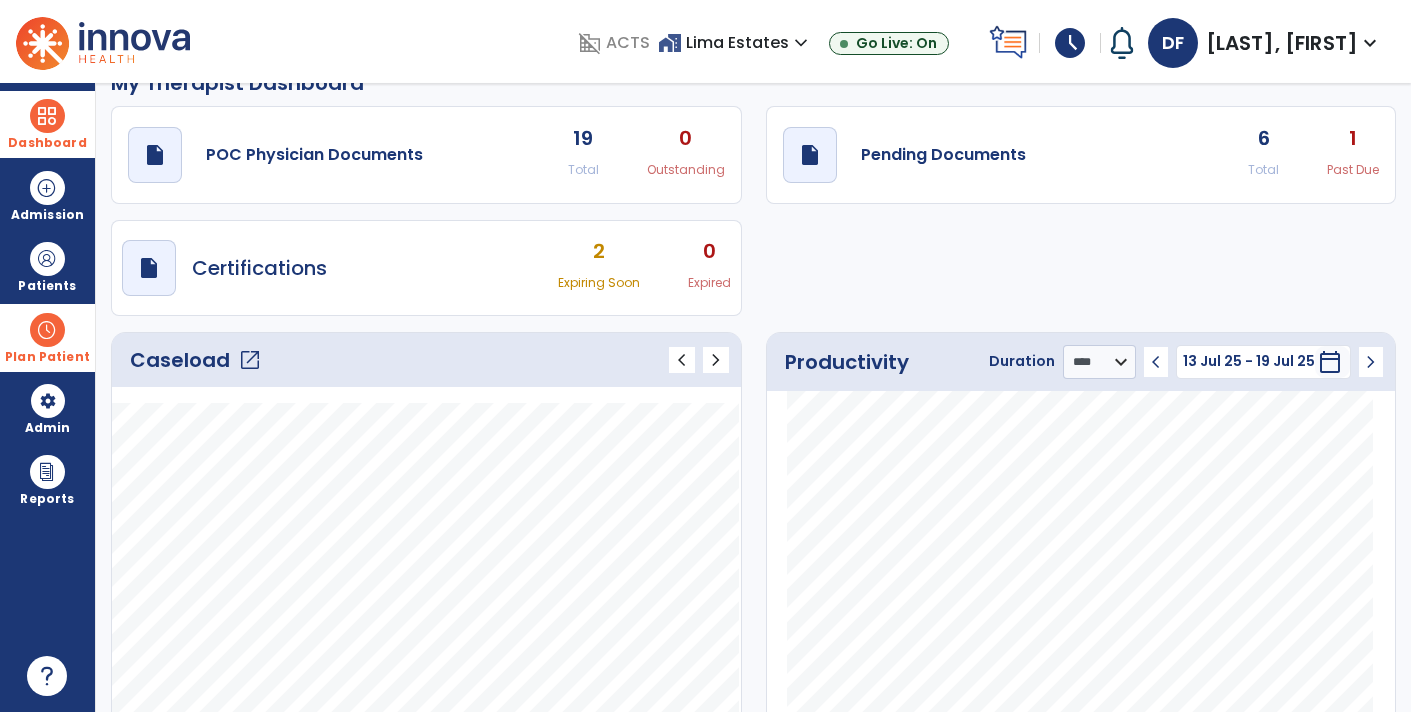 click on "draft   open_in_new  Pending Documents 6 Total 1 Past Due" 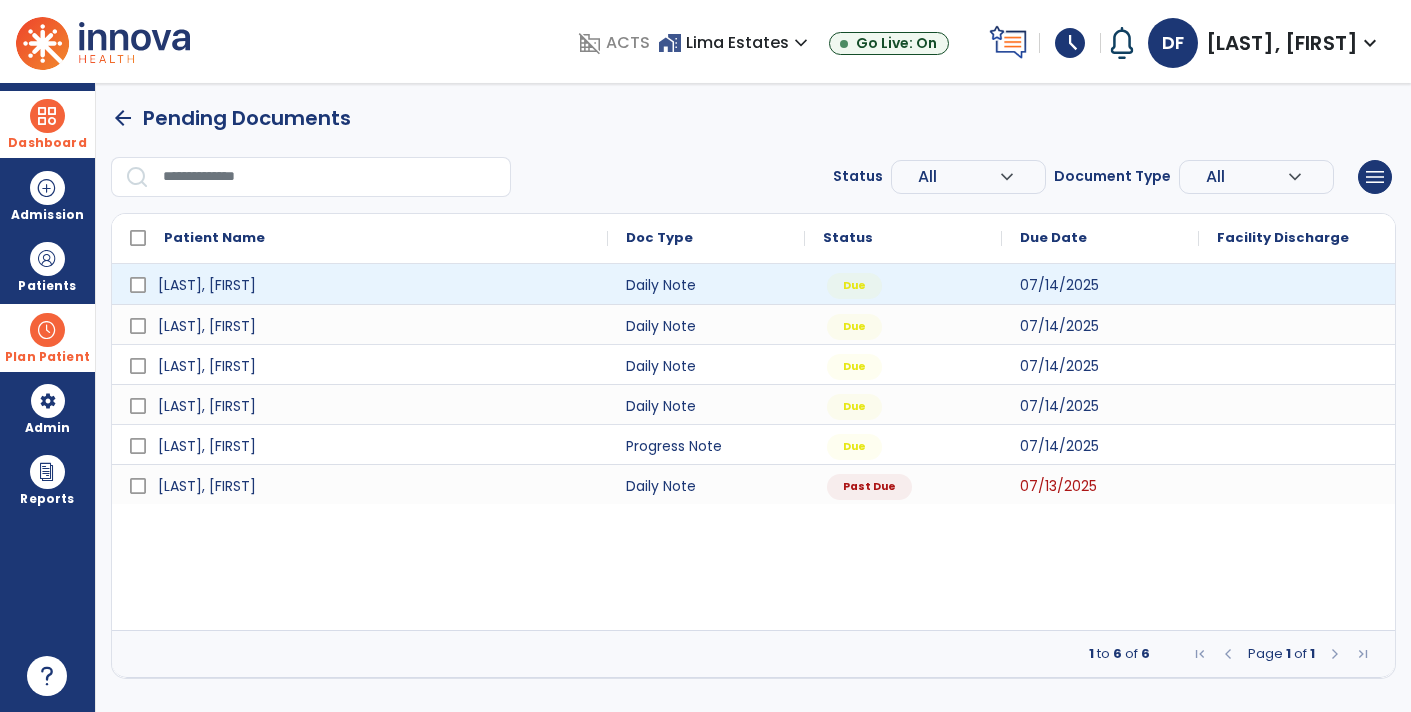 scroll, scrollTop: 0, scrollLeft: 0, axis: both 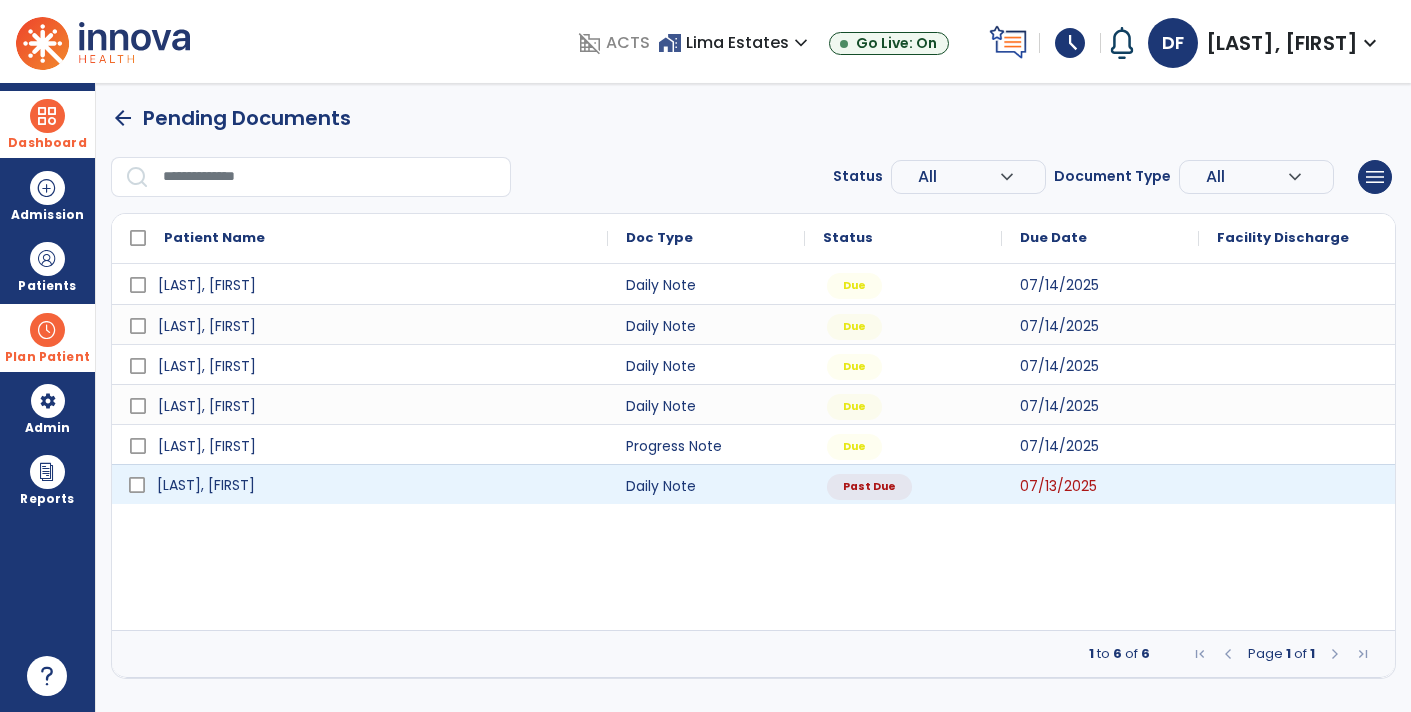 click on "[LAST], [FIRST]" at bounding box center (374, 485) 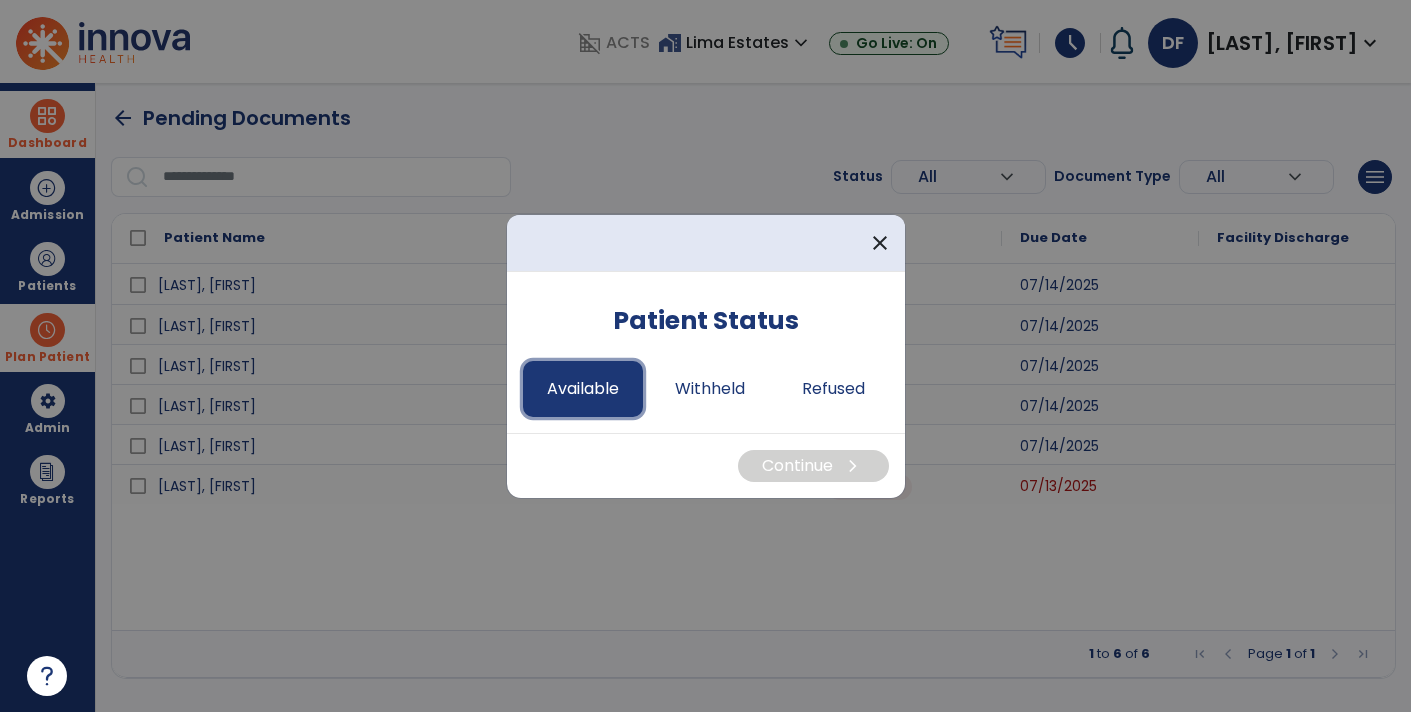 click on "Available" at bounding box center (583, 389) 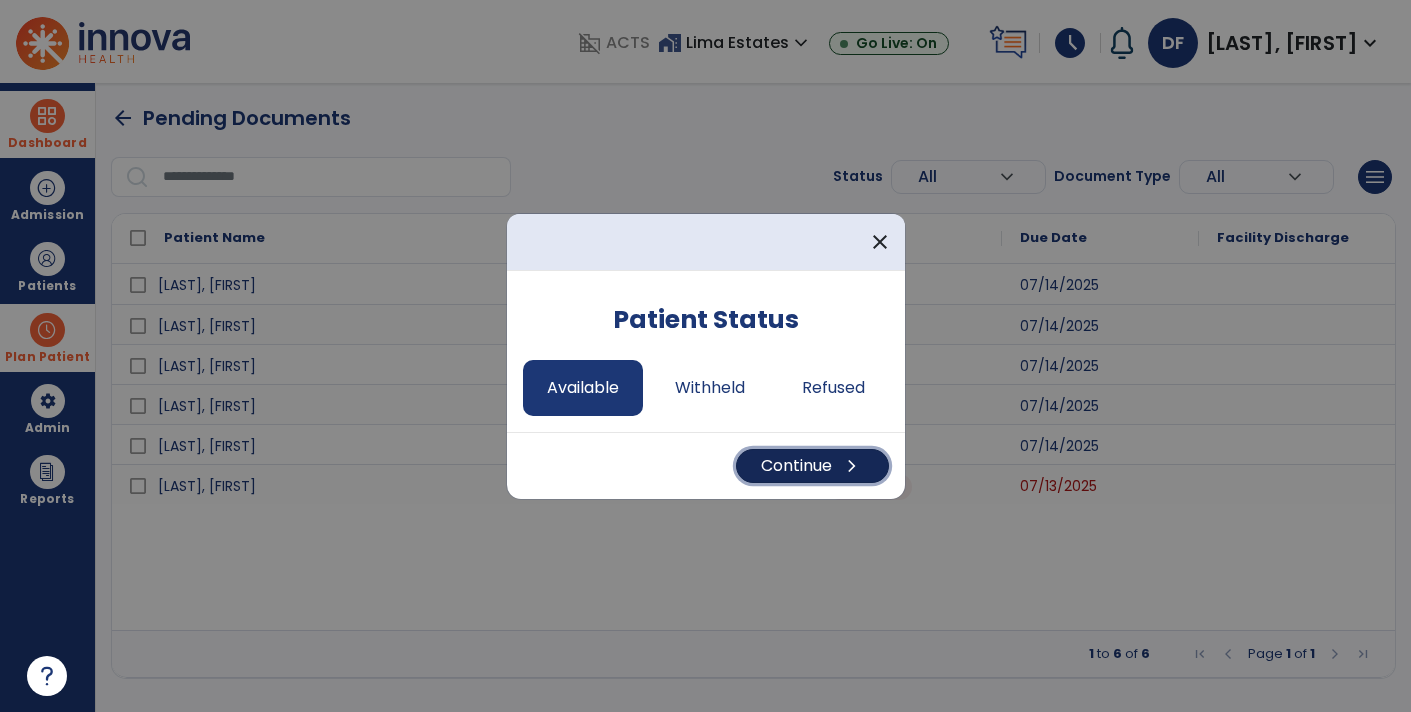 click on "Continue   chevron_right" at bounding box center [812, 466] 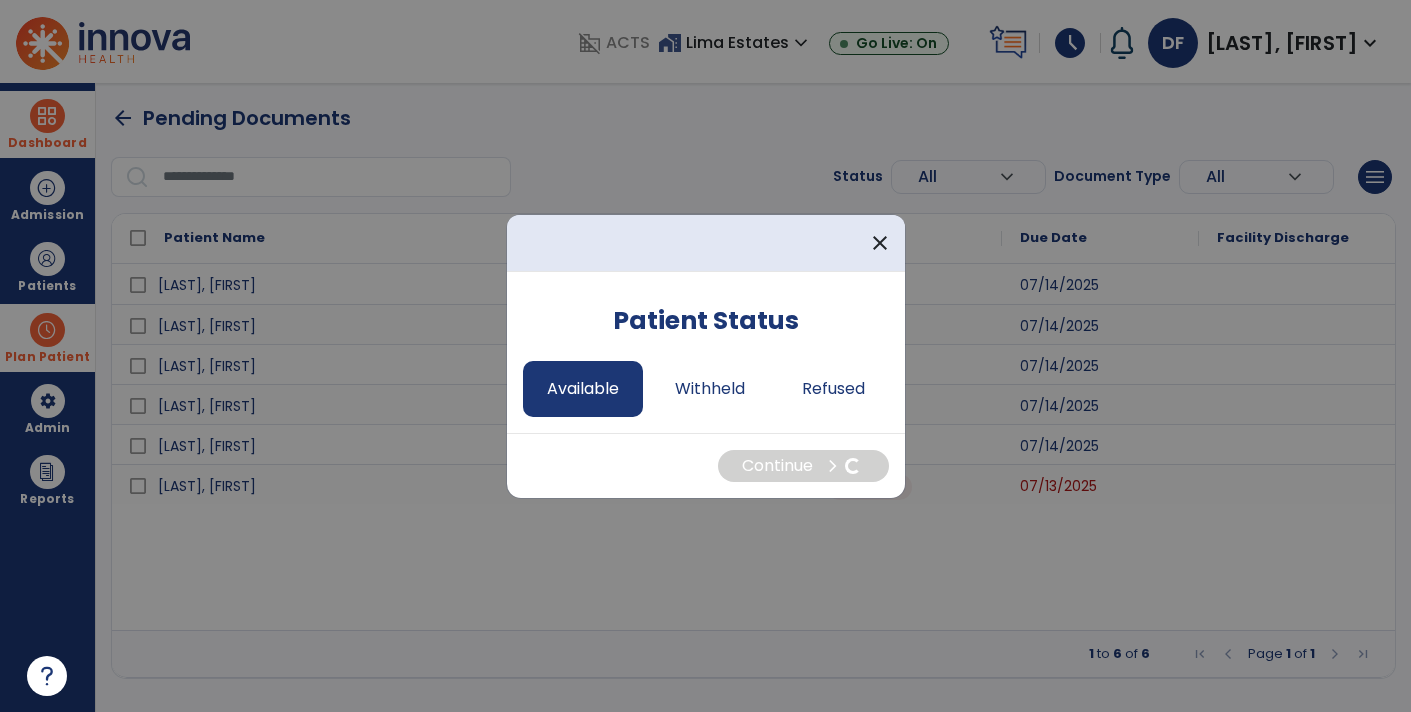 select on "*" 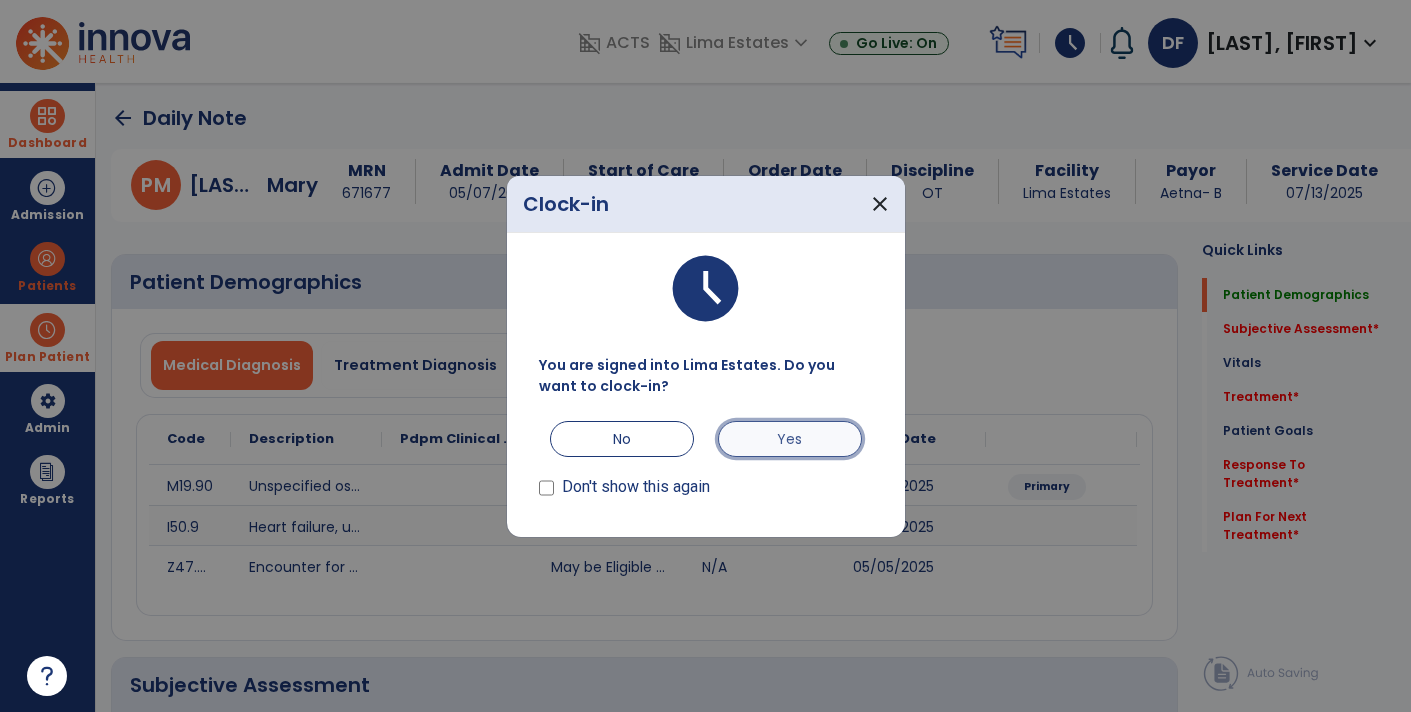 click on "Yes" at bounding box center [790, 439] 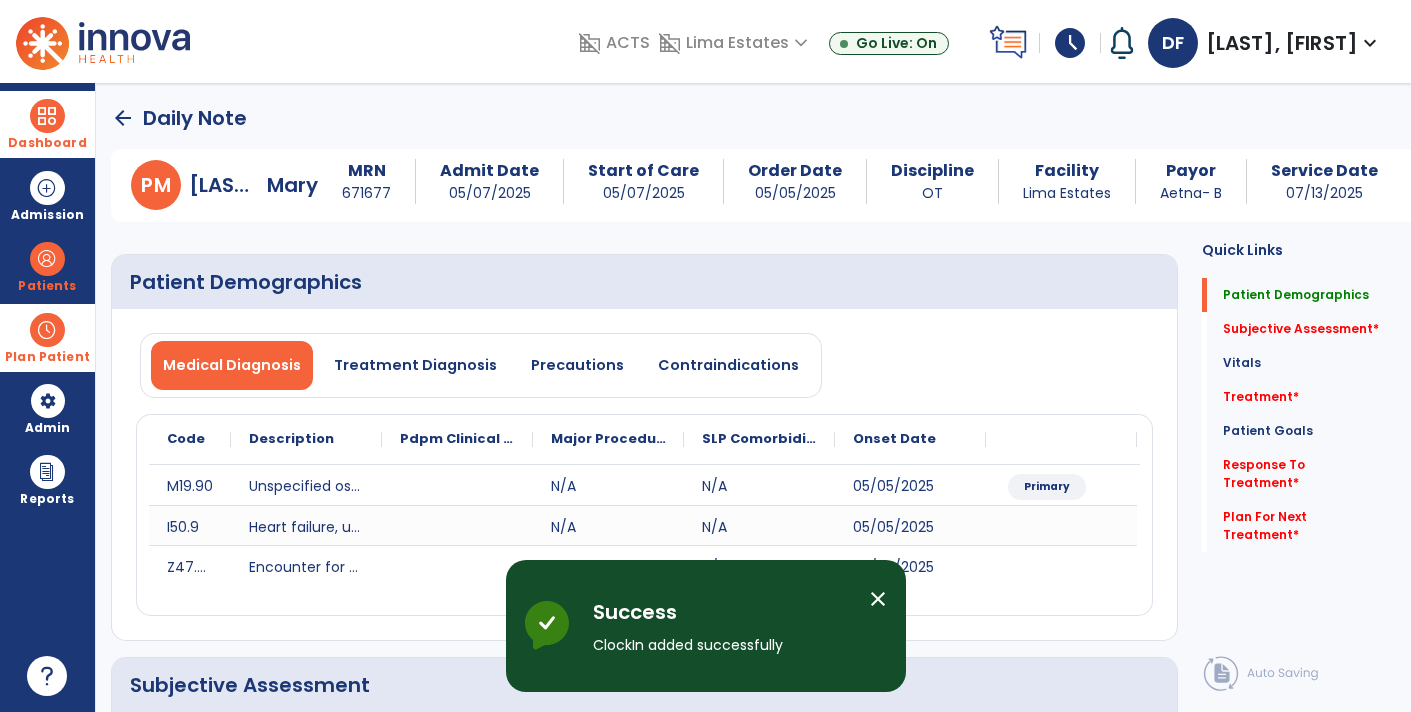 click on "schedule" at bounding box center (1070, 43) 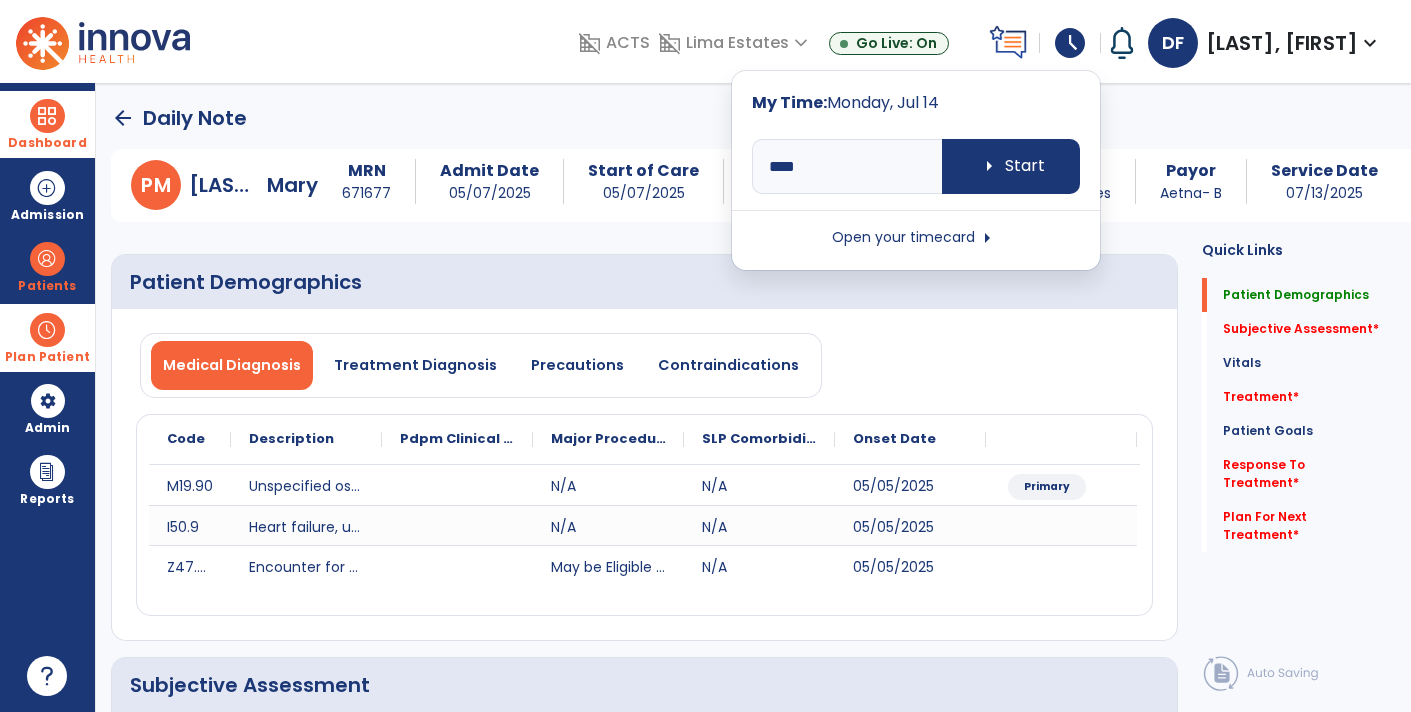 type on "*****" 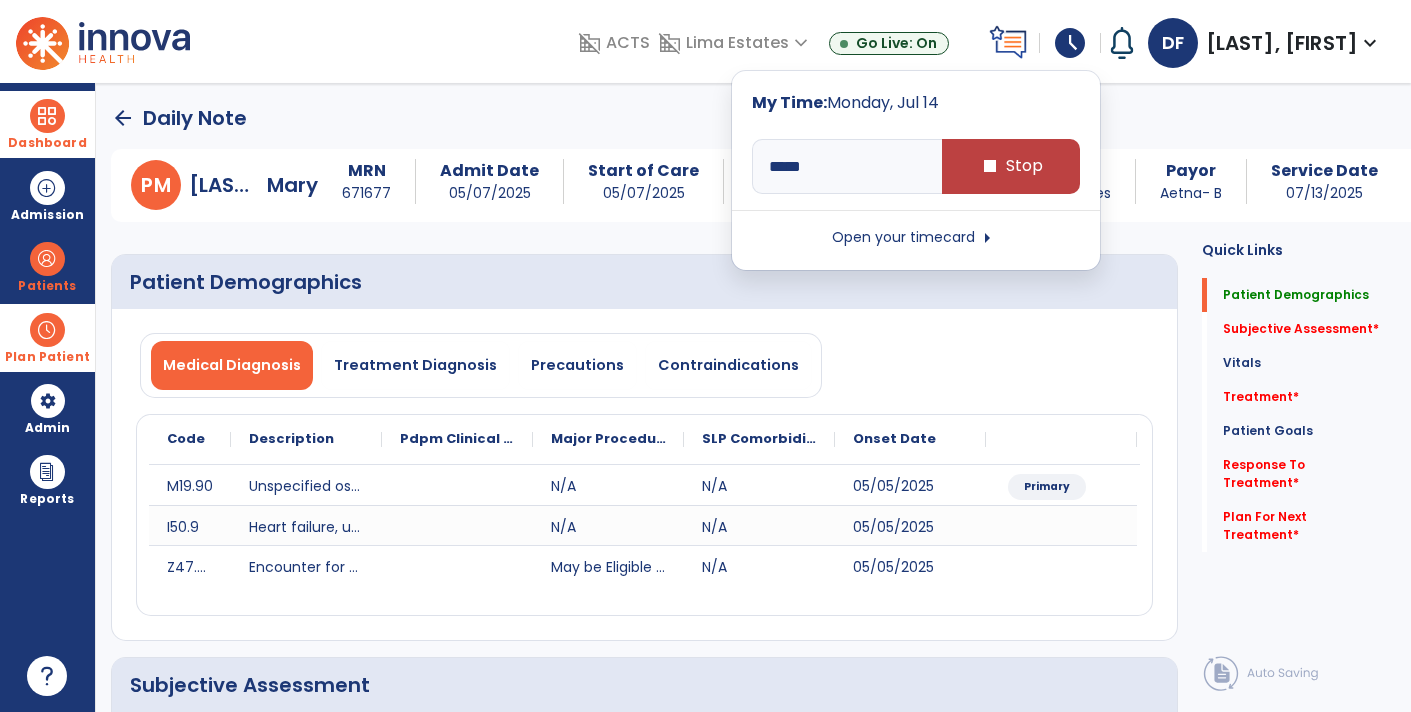 click on "schedule" at bounding box center (1070, 43) 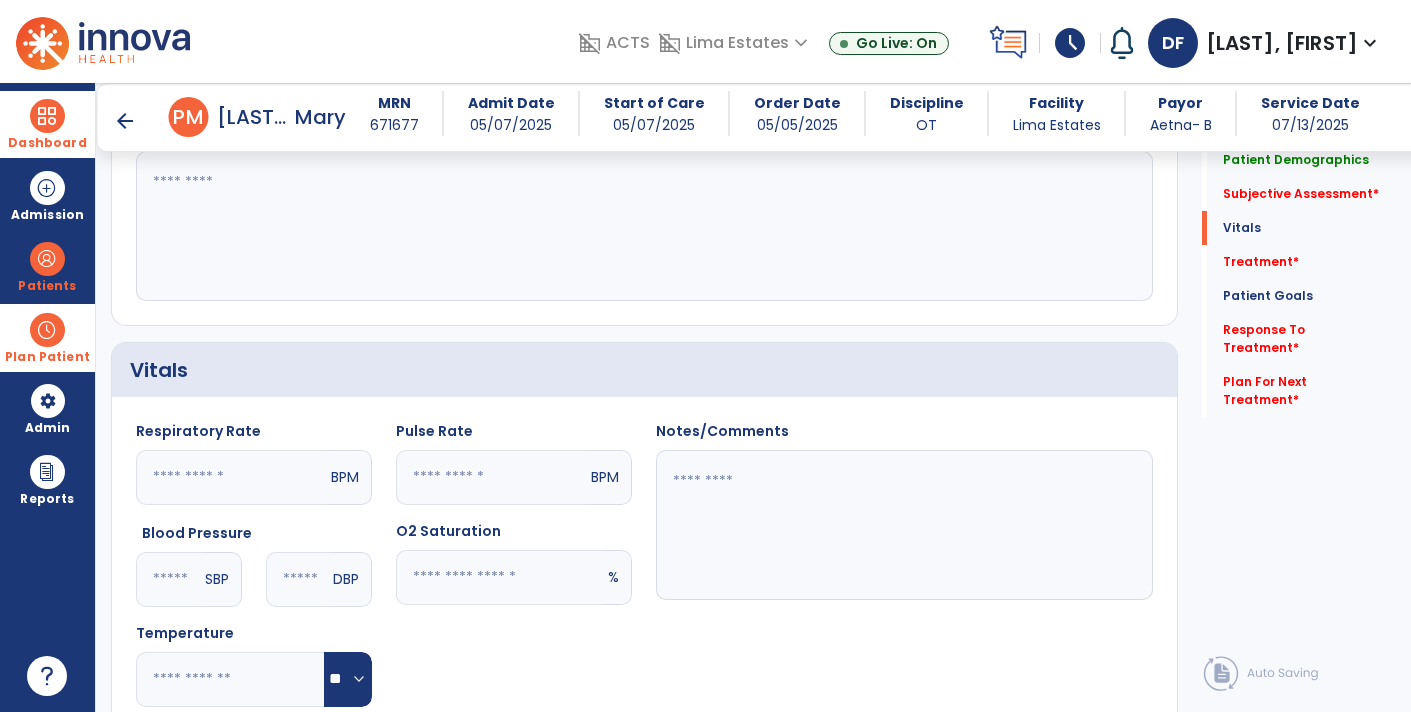 scroll, scrollTop: 462, scrollLeft: 0, axis: vertical 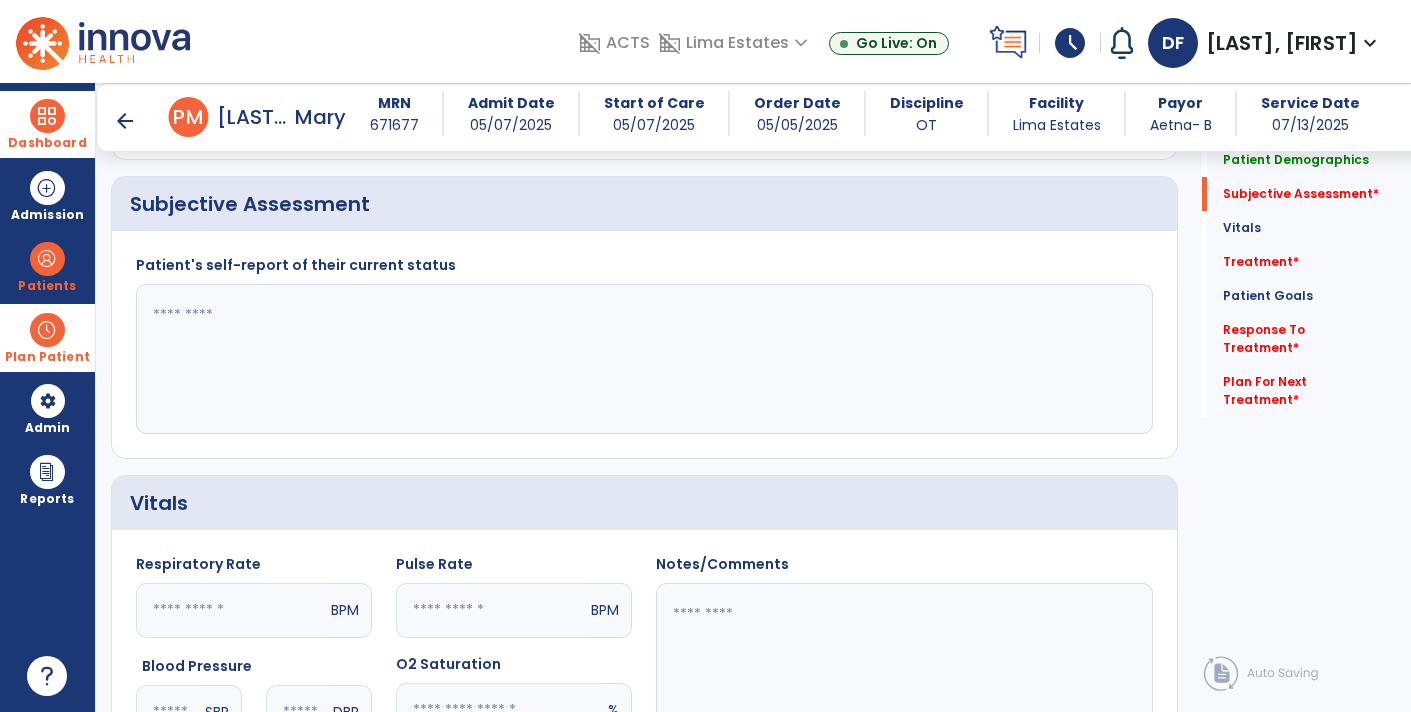 click 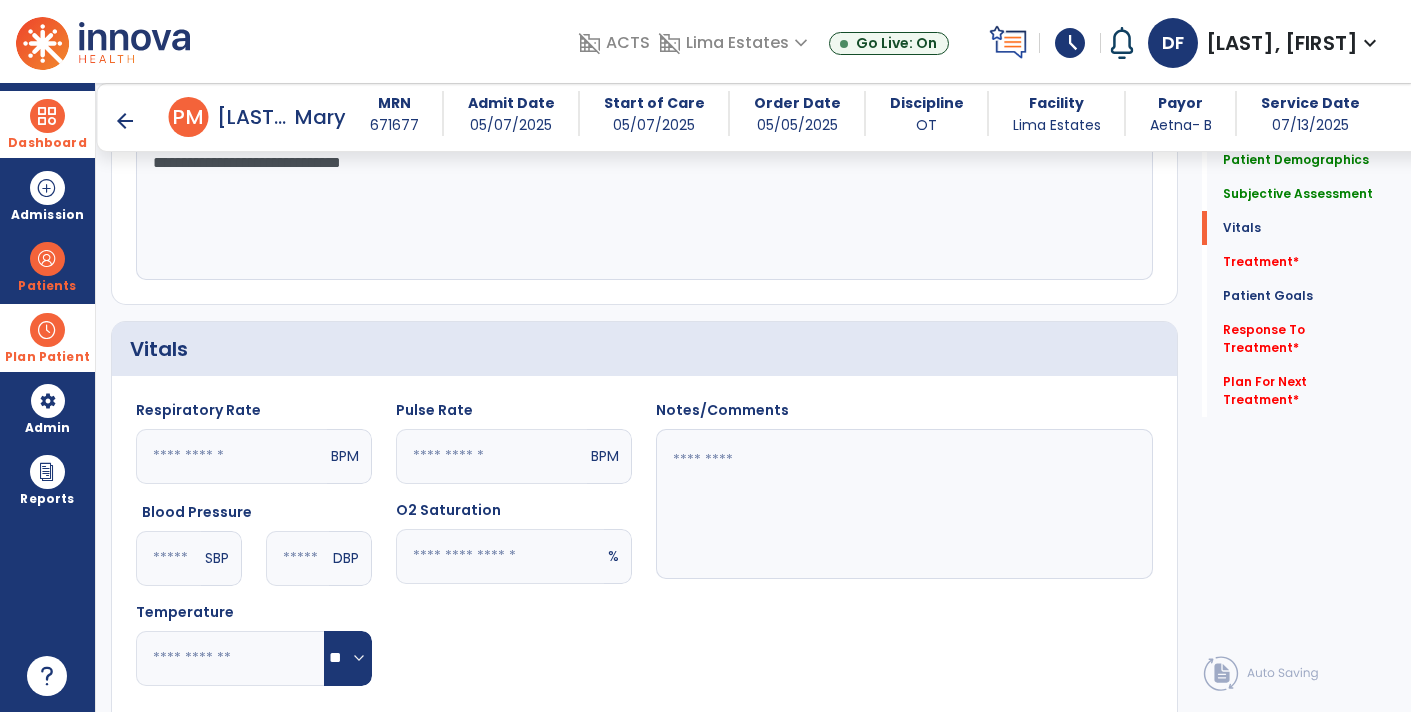 scroll, scrollTop: 633, scrollLeft: 0, axis: vertical 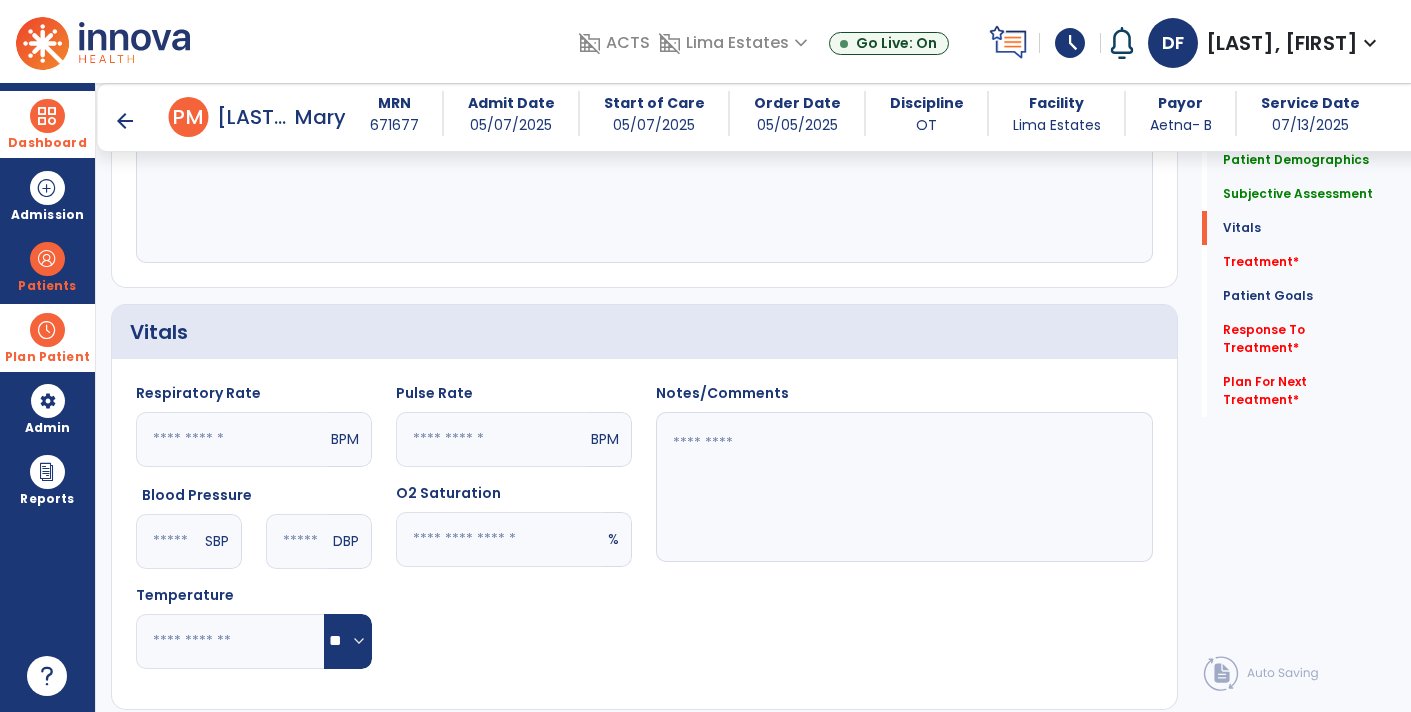 type on "**********" 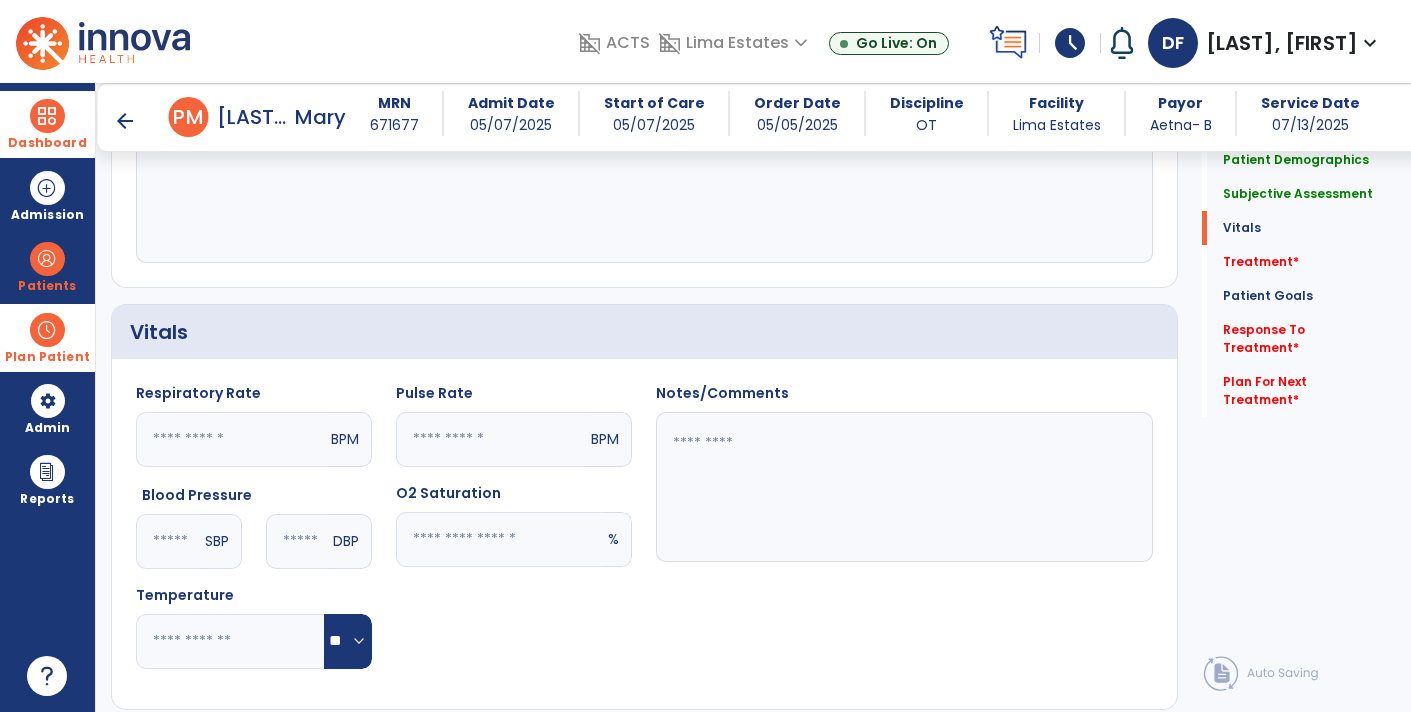 click 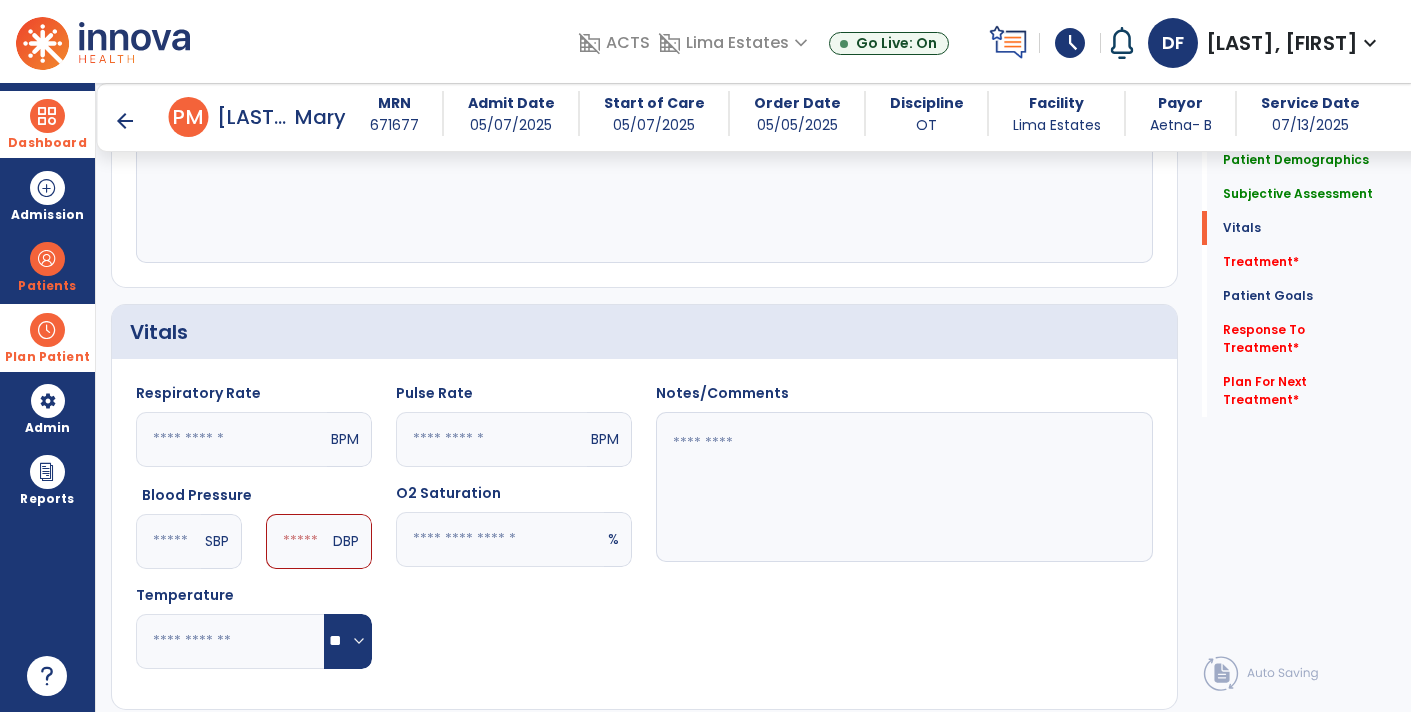 type on "***" 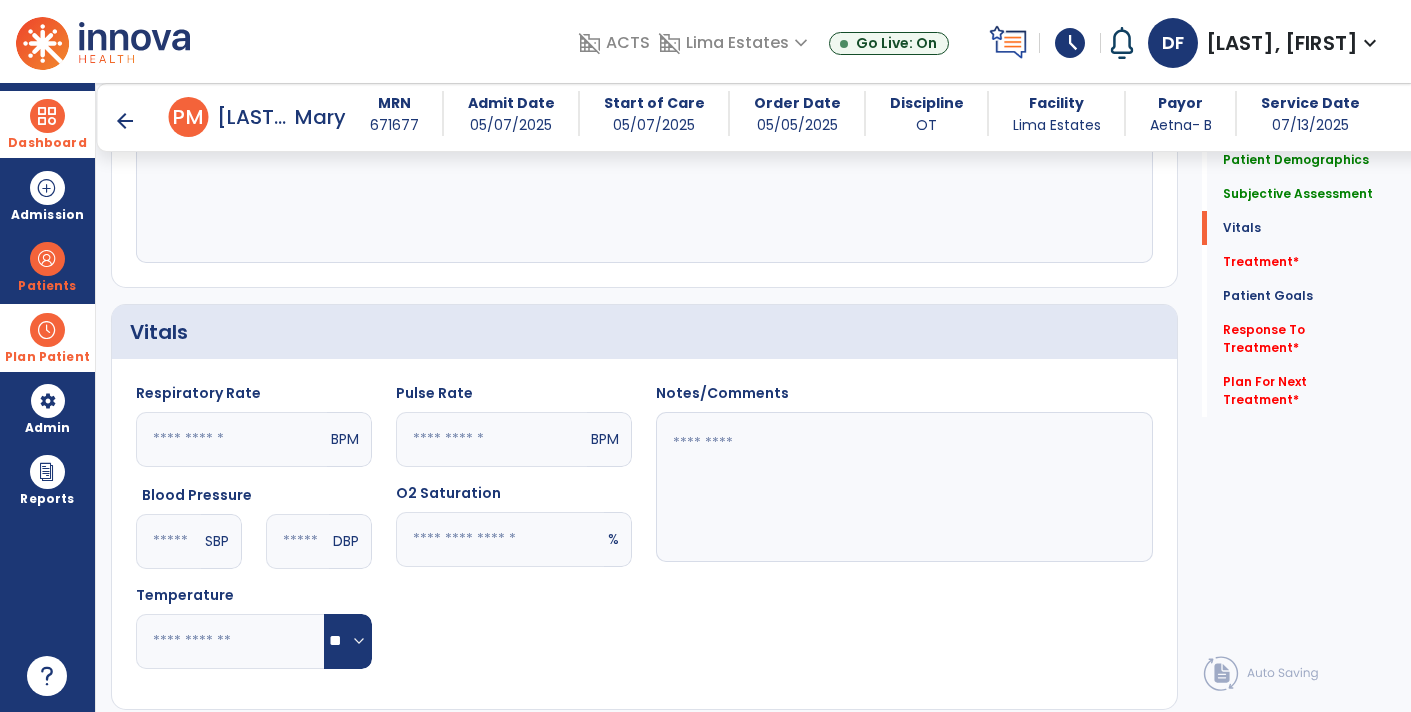 type on "**" 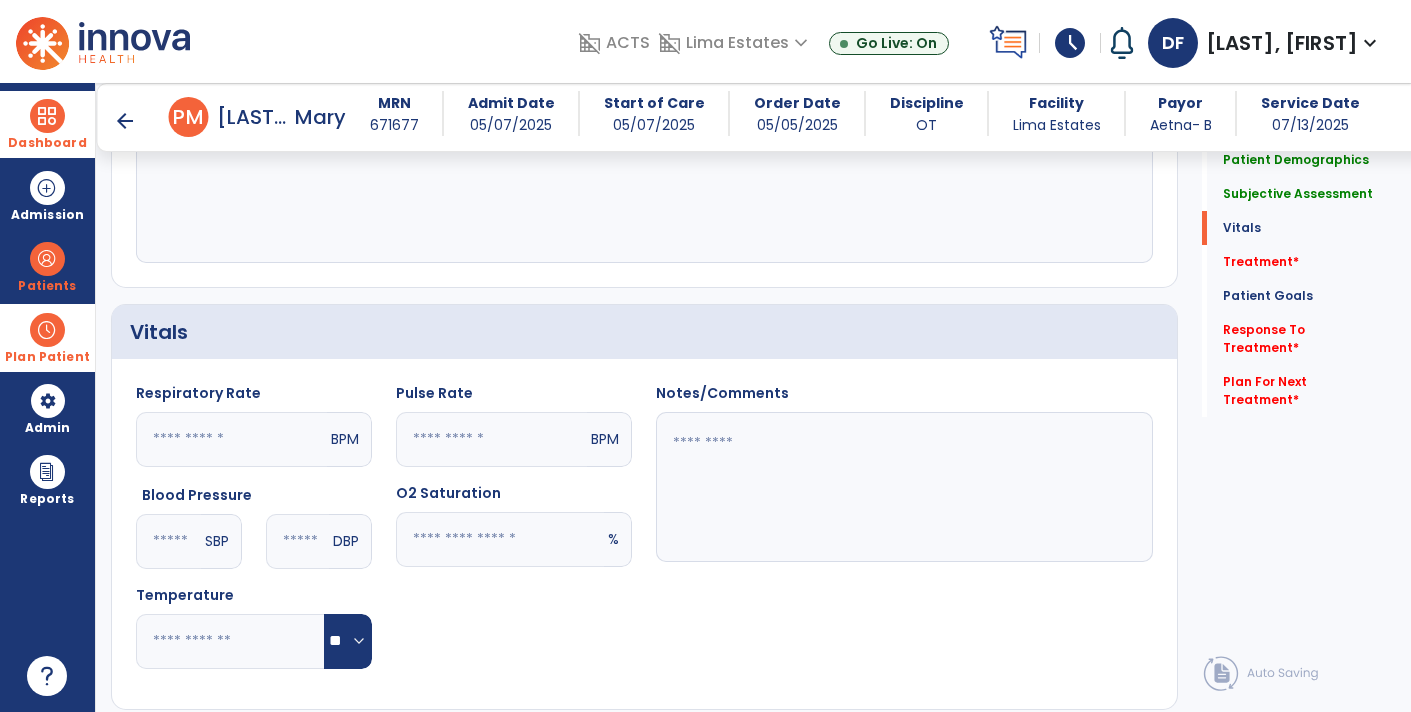 click 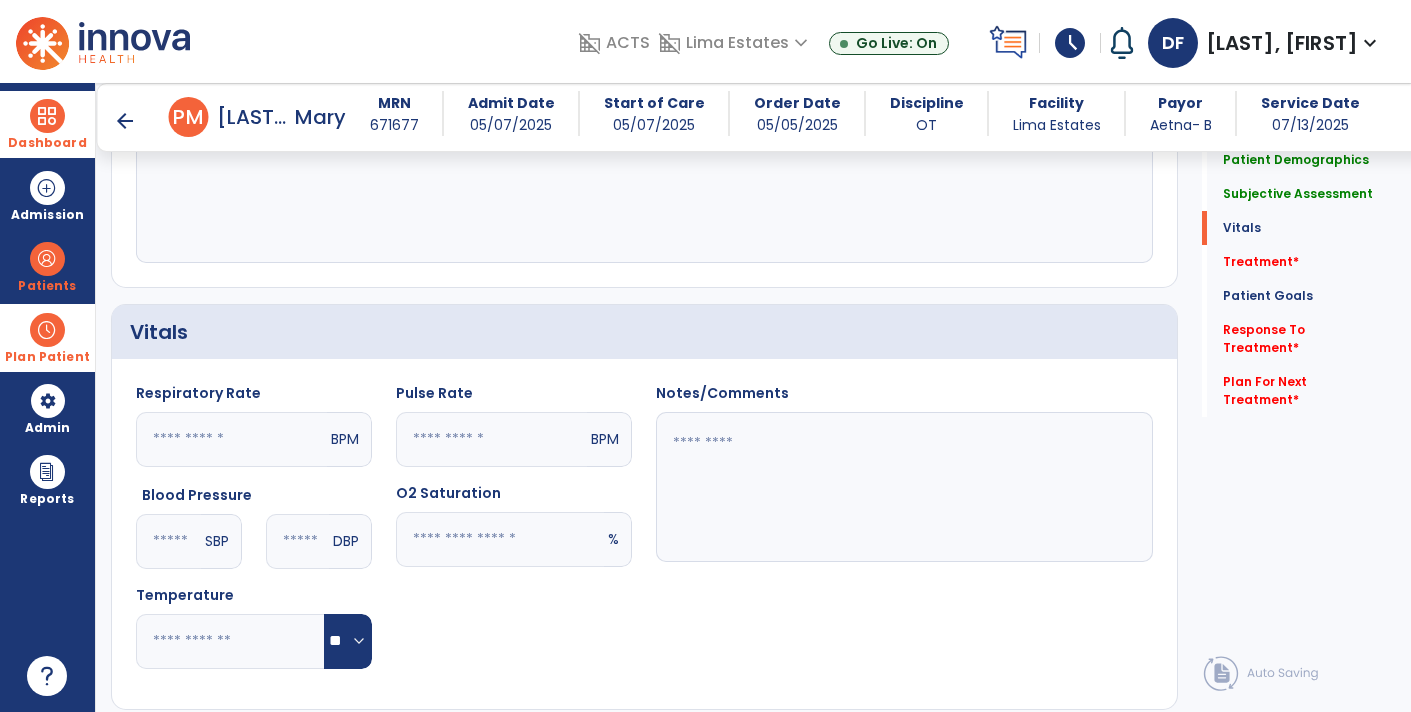 type on "**" 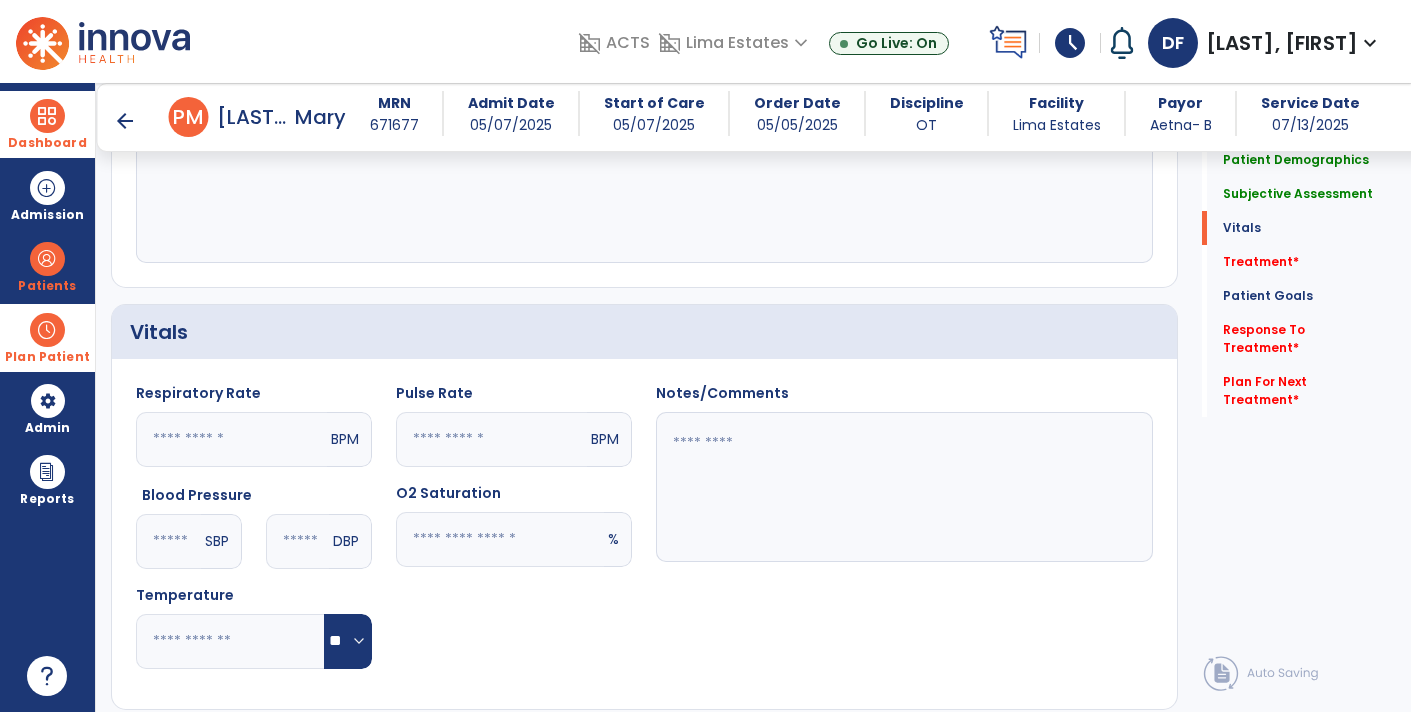 click 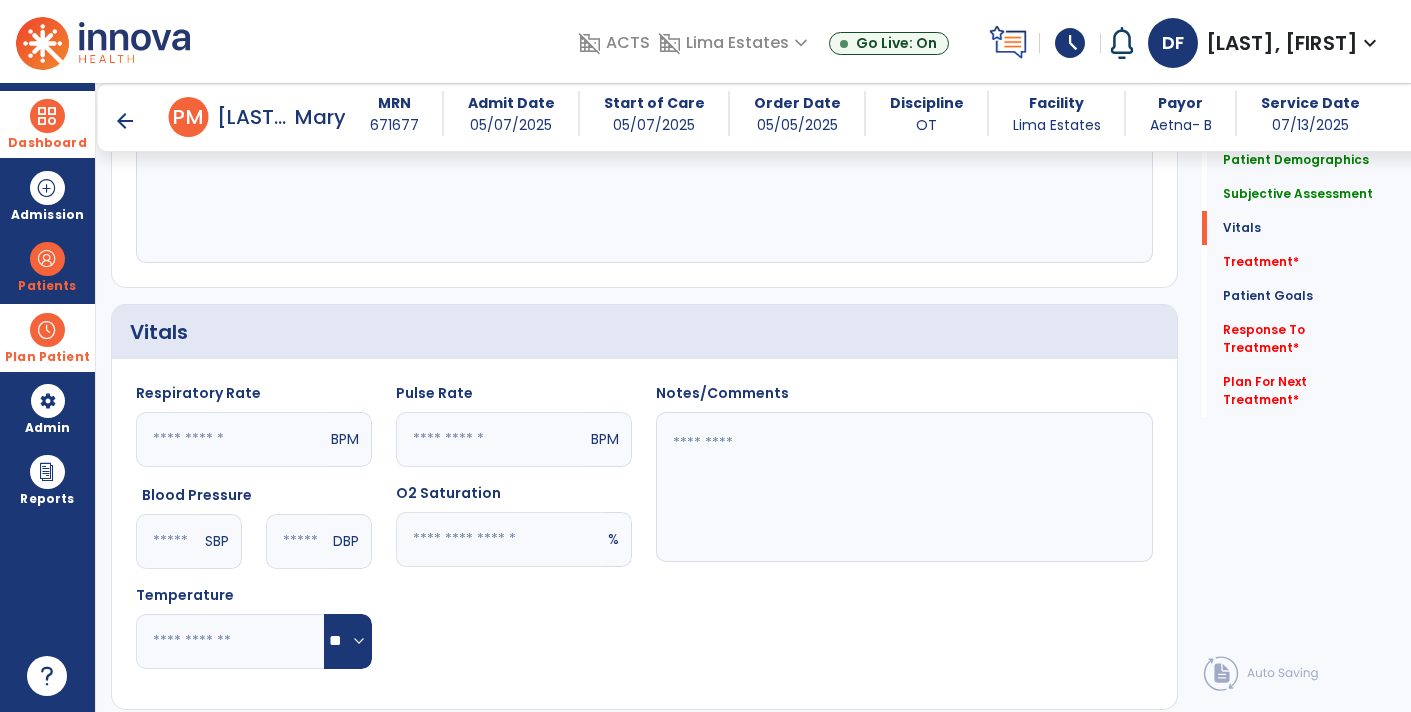 type on "**" 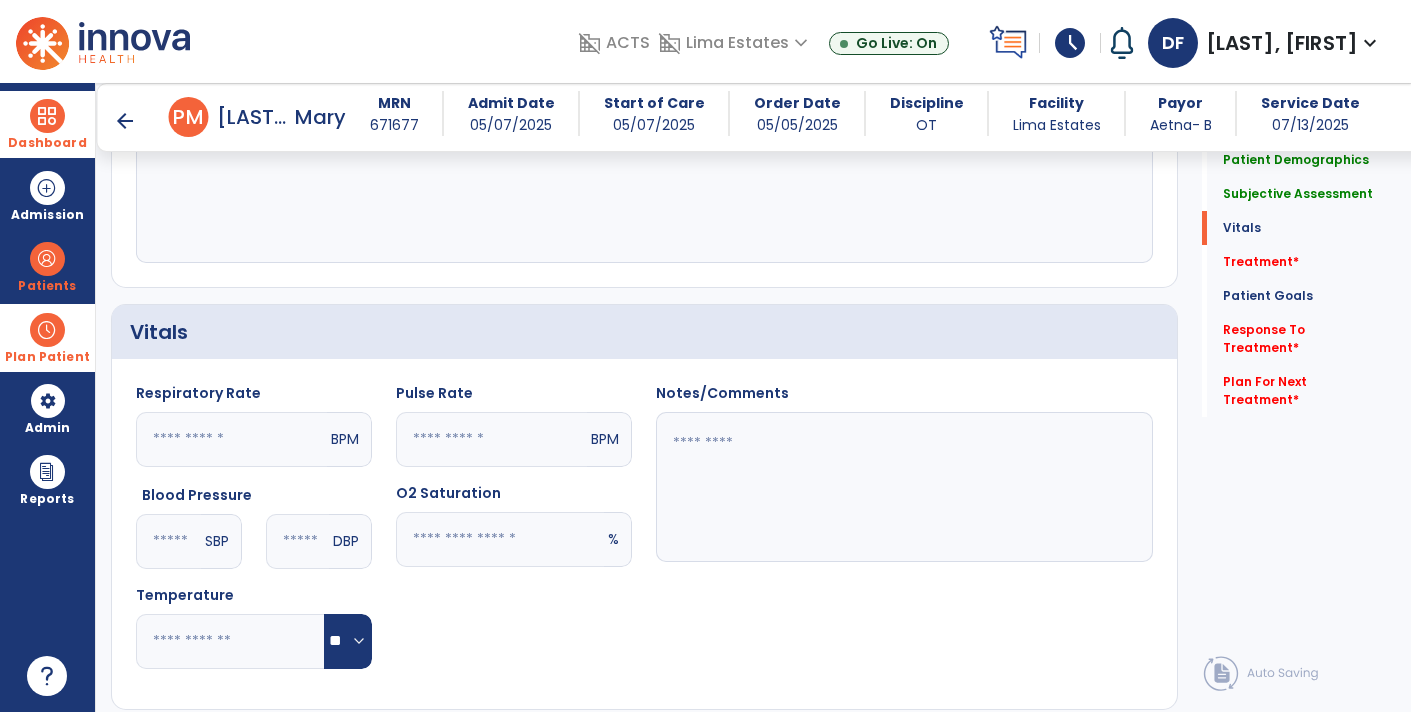 click 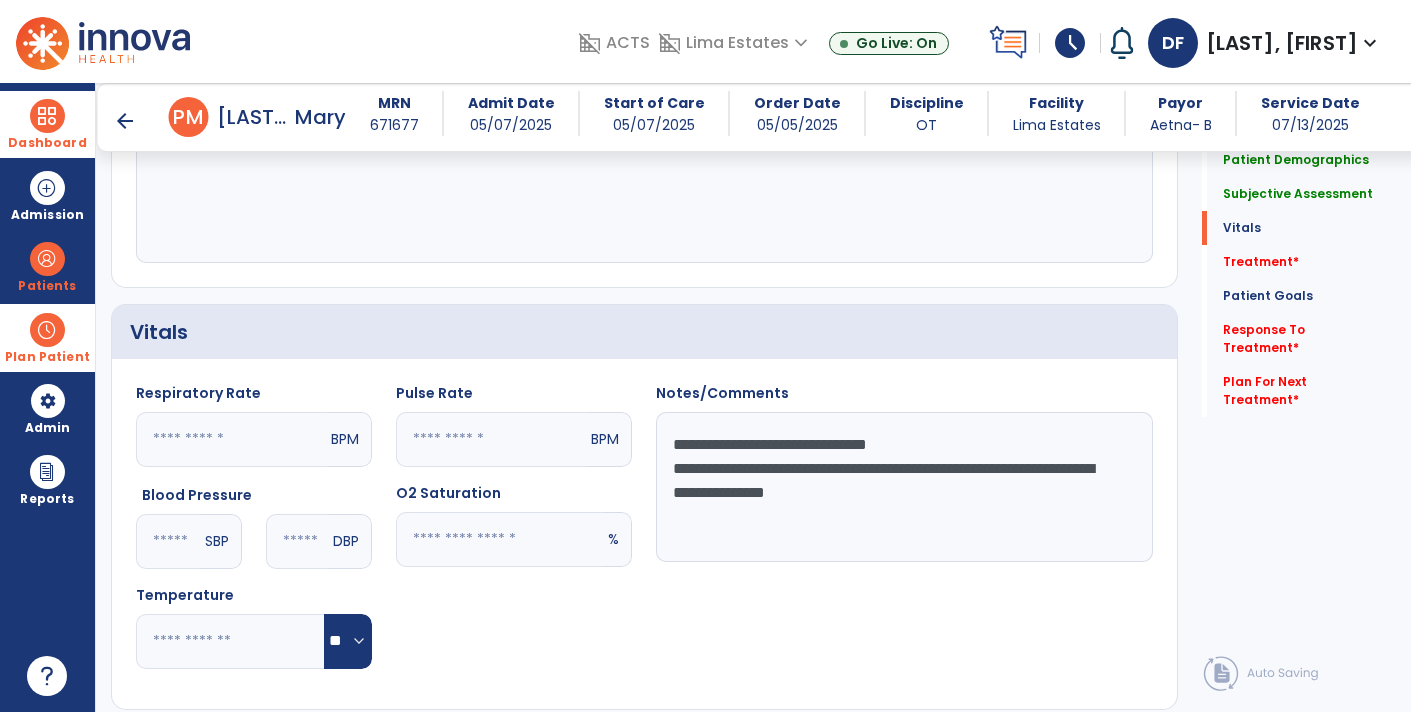 type on "**********" 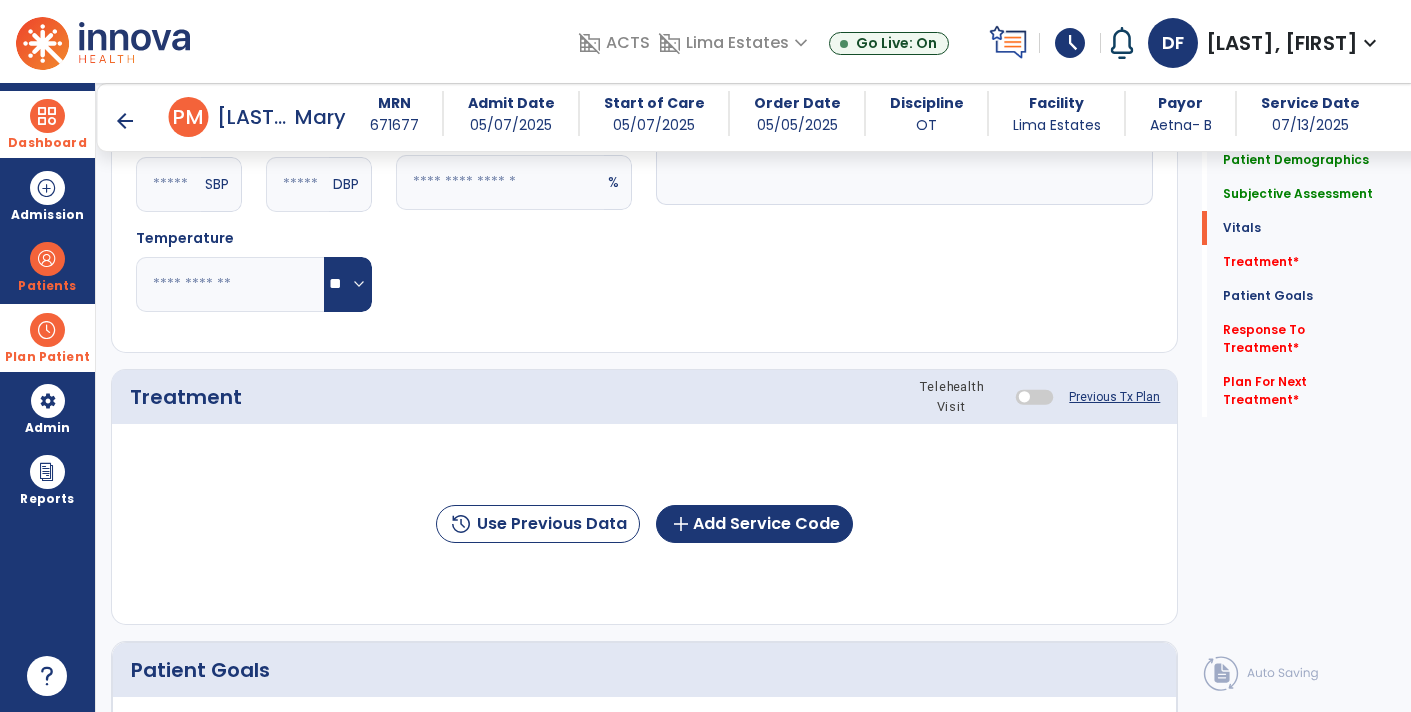 scroll, scrollTop: 991, scrollLeft: 0, axis: vertical 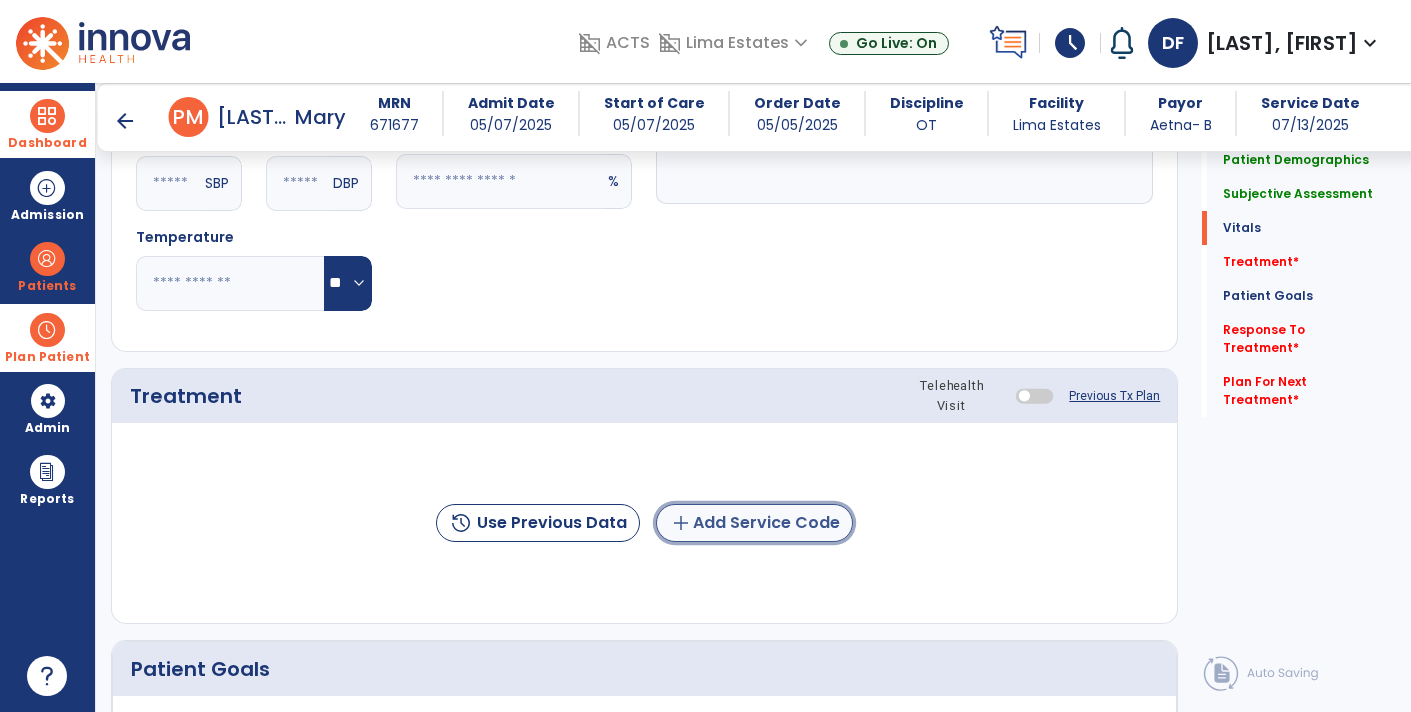 click on "add  Add Service Code" 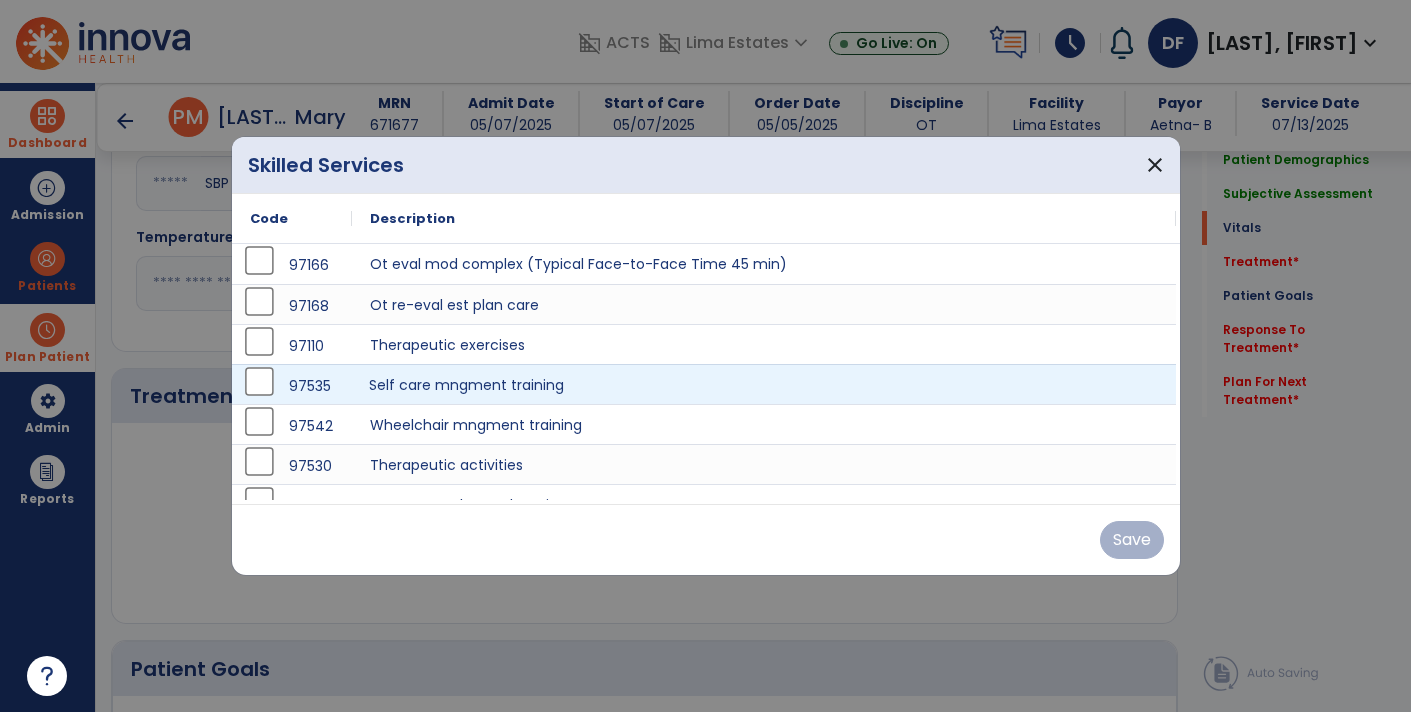 click on "Self care mngment training" at bounding box center (764, 384) 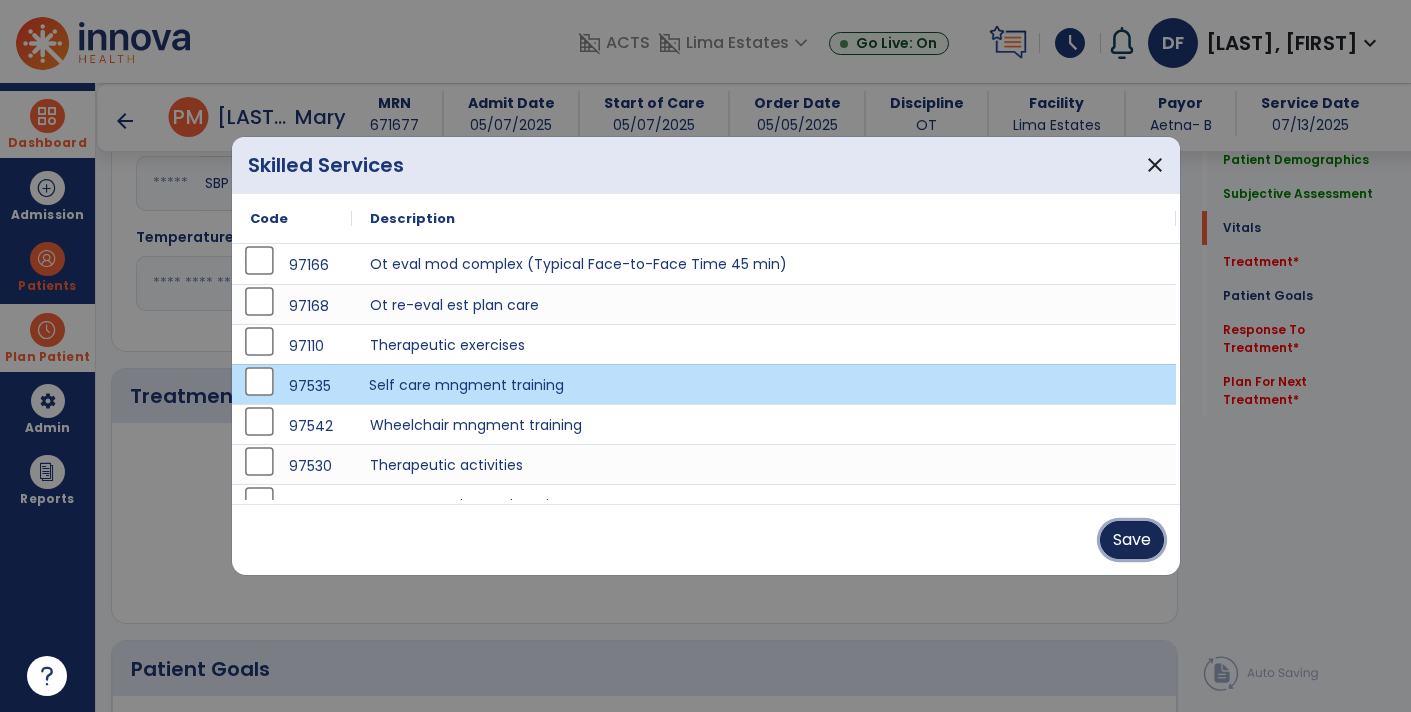 click on "Save" at bounding box center (1132, 540) 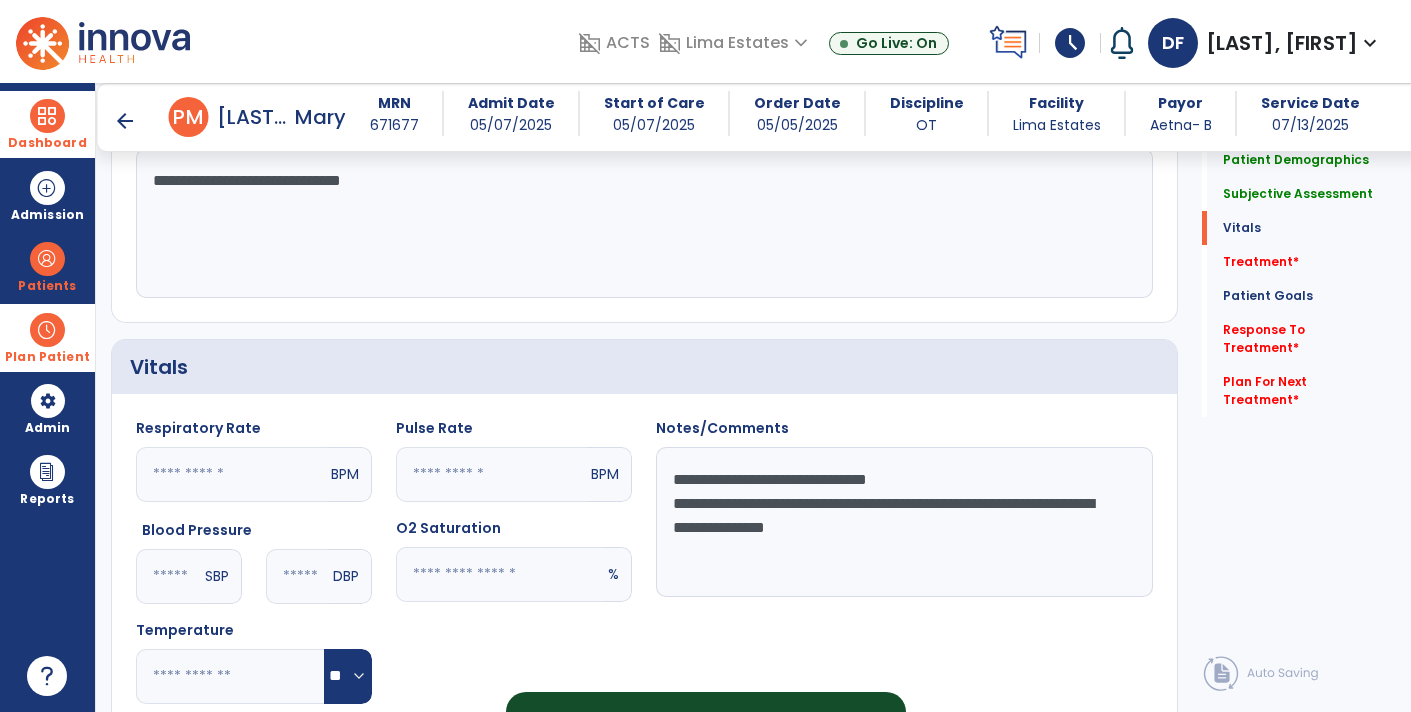 scroll, scrollTop: 597, scrollLeft: 0, axis: vertical 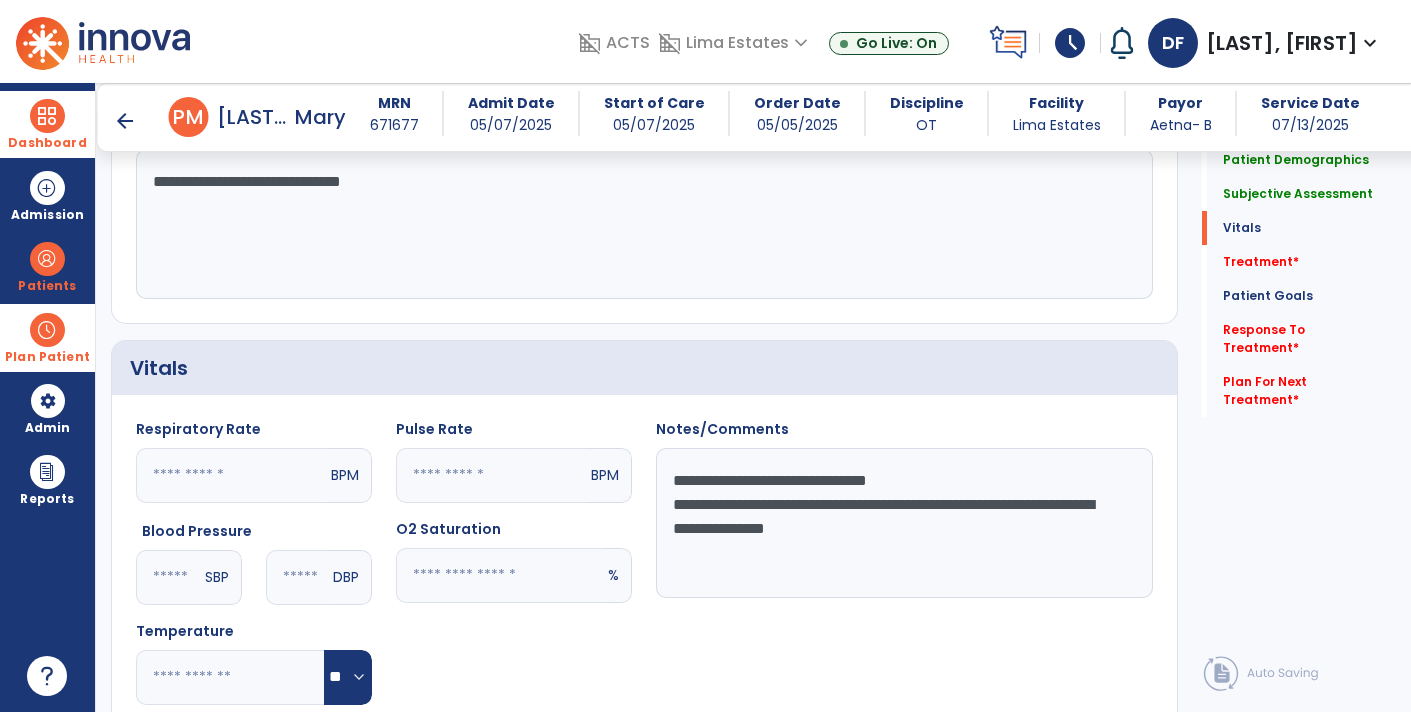 drag, startPoint x: 958, startPoint y: 525, endPoint x: 663, endPoint y: 460, distance: 302.07614 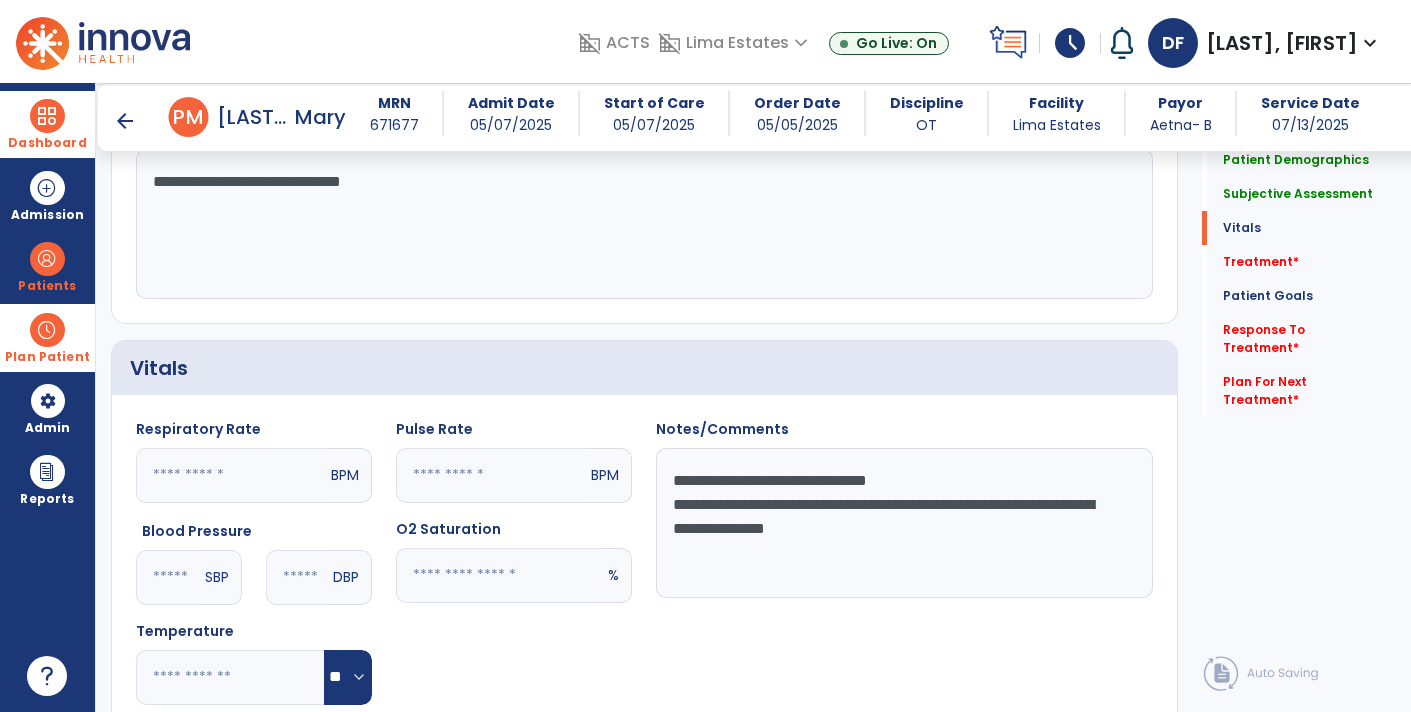 click on "**********" 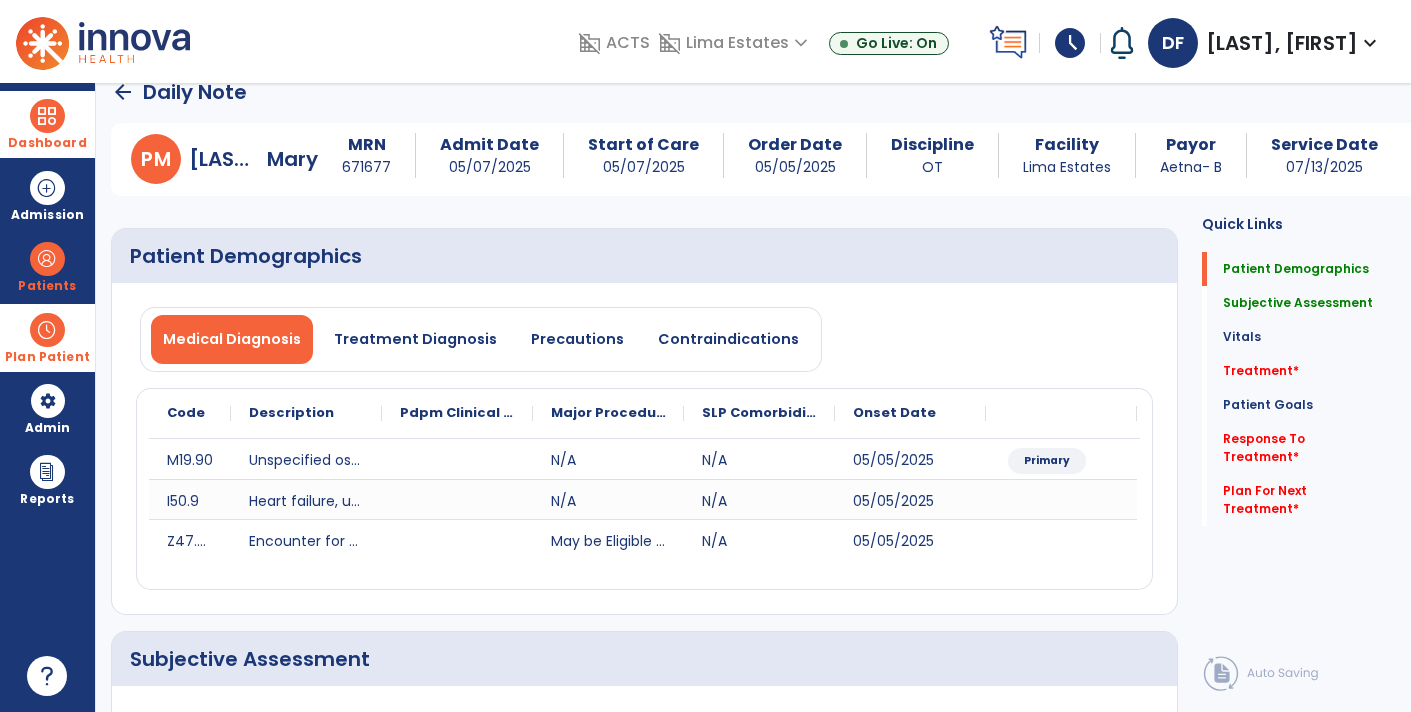 scroll, scrollTop: 0, scrollLeft: 0, axis: both 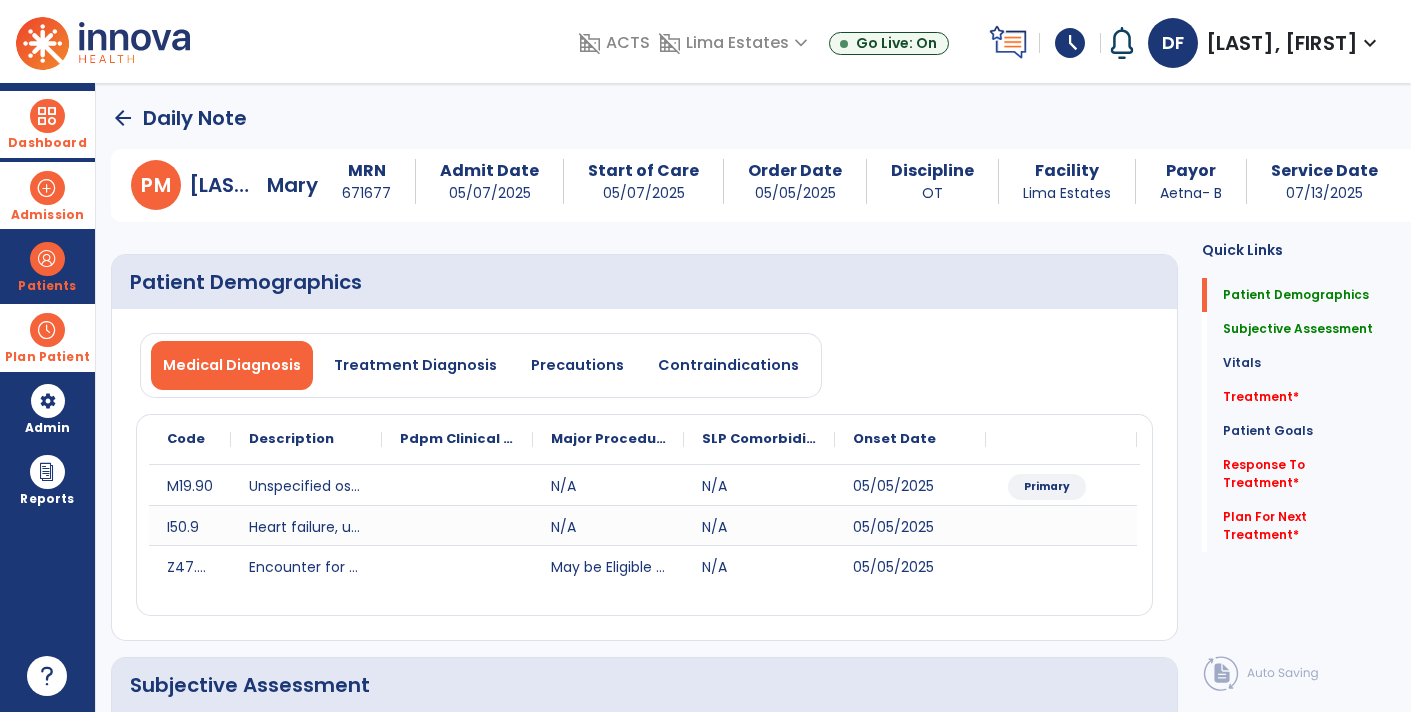 type 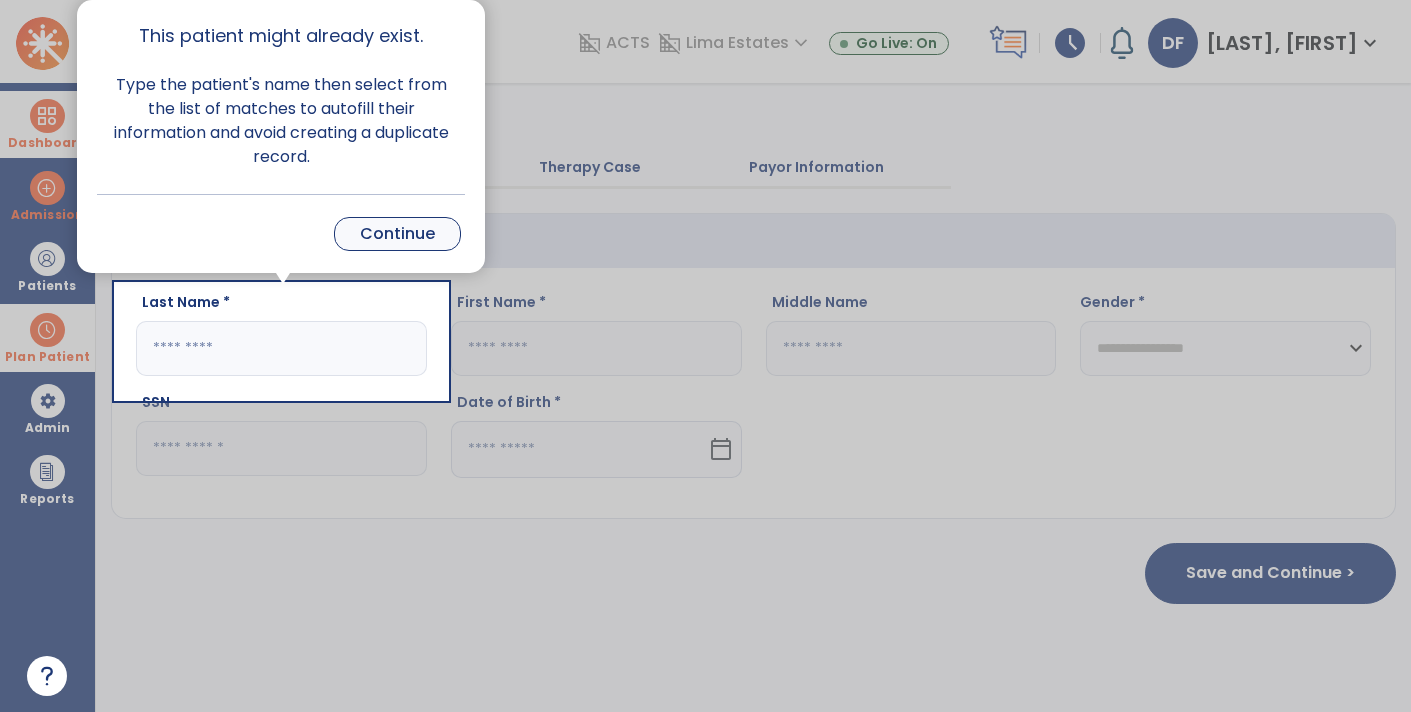 click on "Continue" at bounding box center (397, 234) 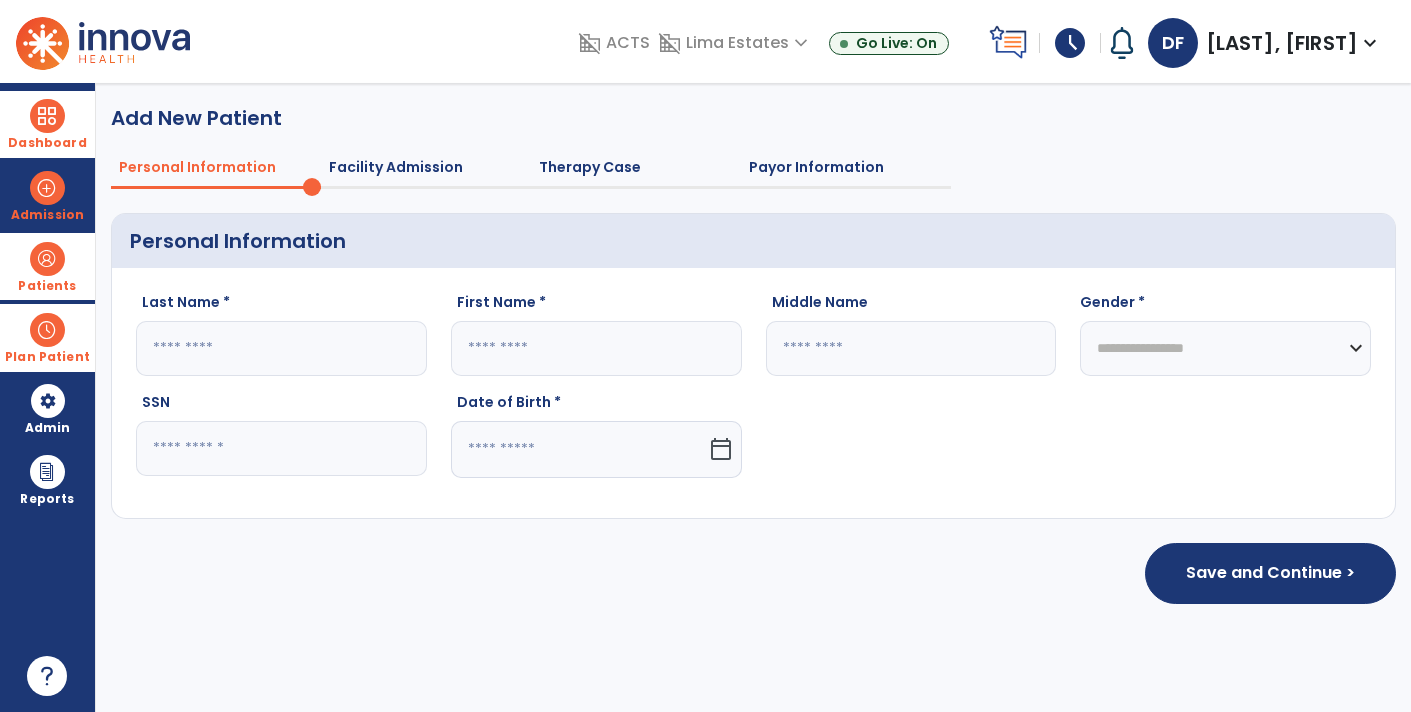 click on "Patients  format_list_bulleted  Patient List  space_dashboard  Patient Board  insert_chart  PDPM Board" at bounding box center (47, 266) 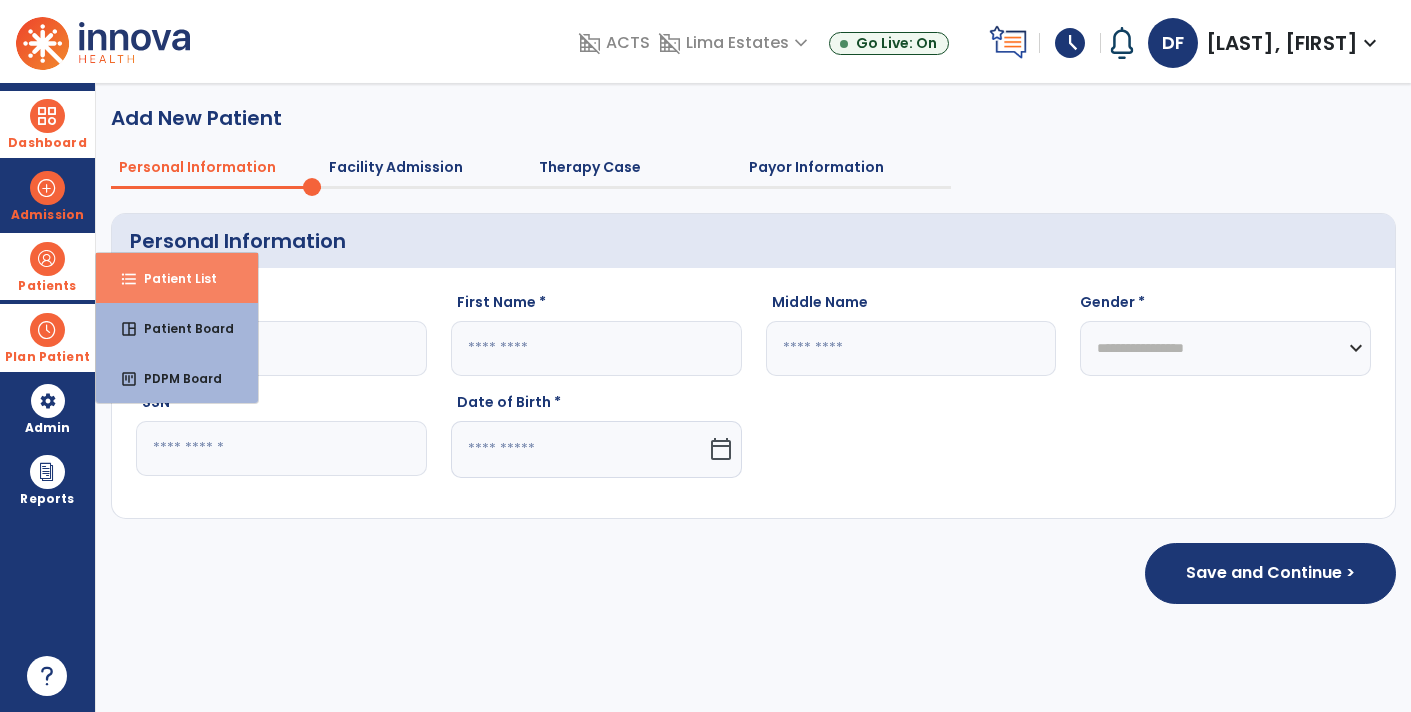click on "Patient List" at bounding box center (172, 278) 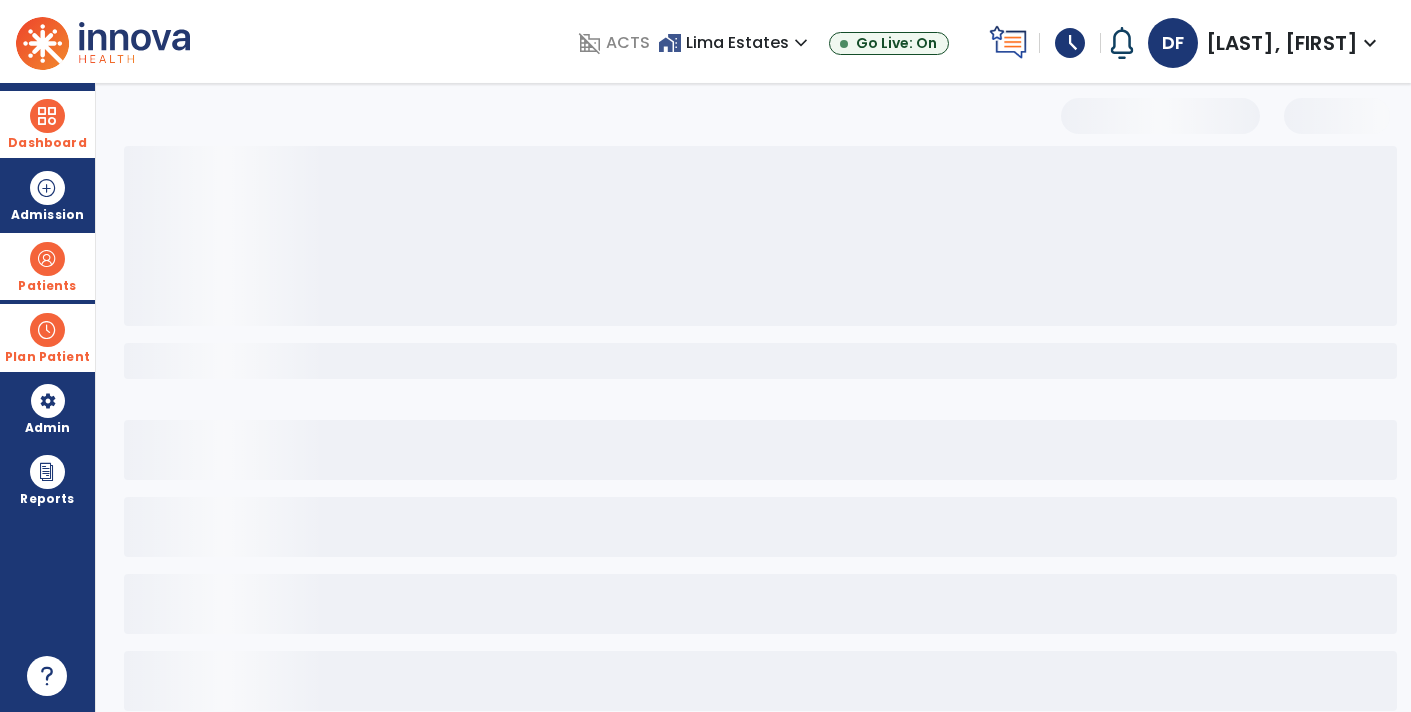 select on "***" 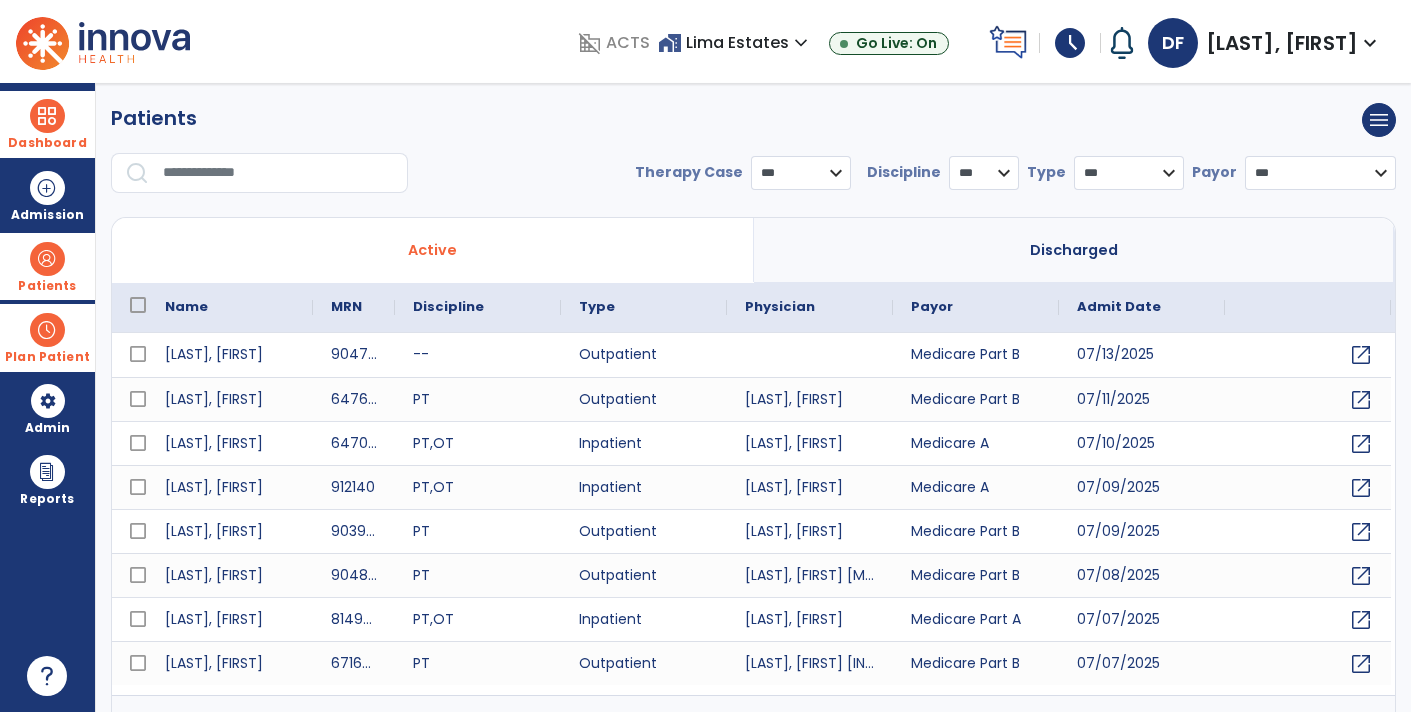 click at bounding box center (278, 173) 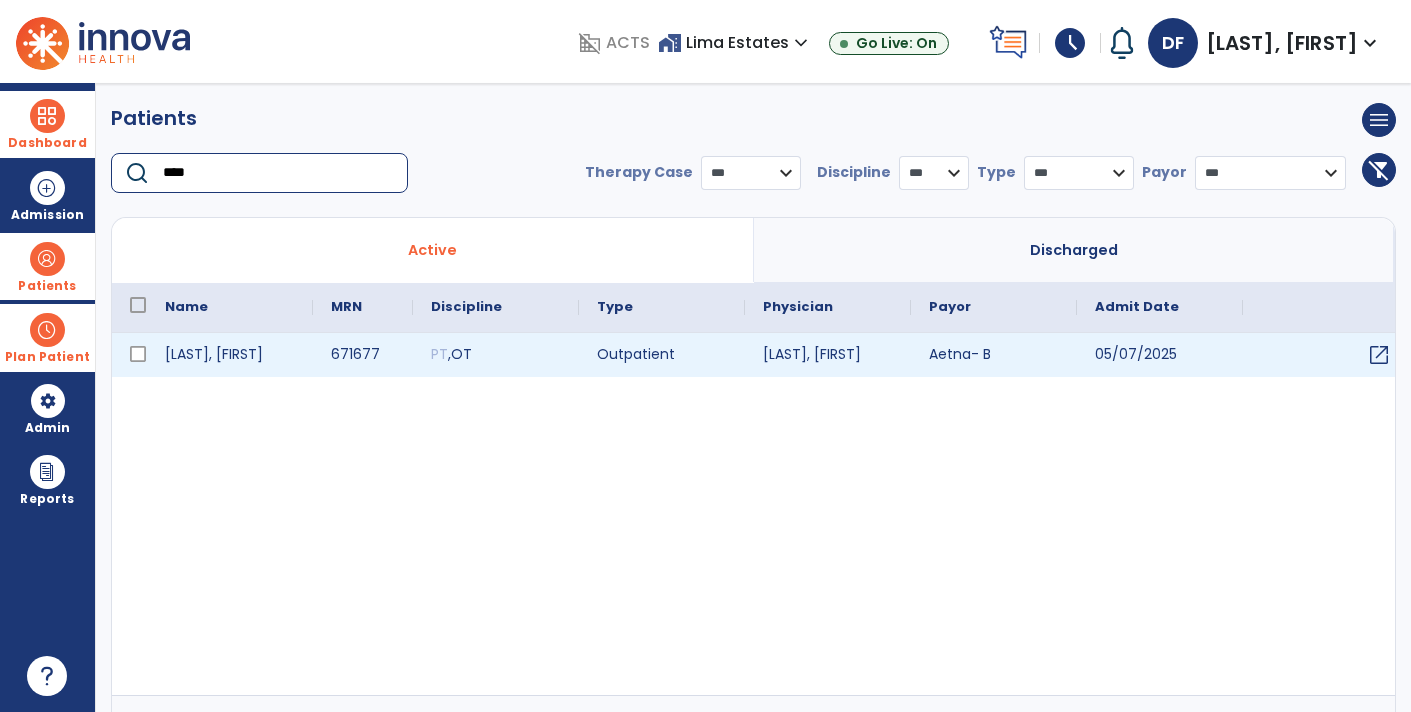 type on "****" 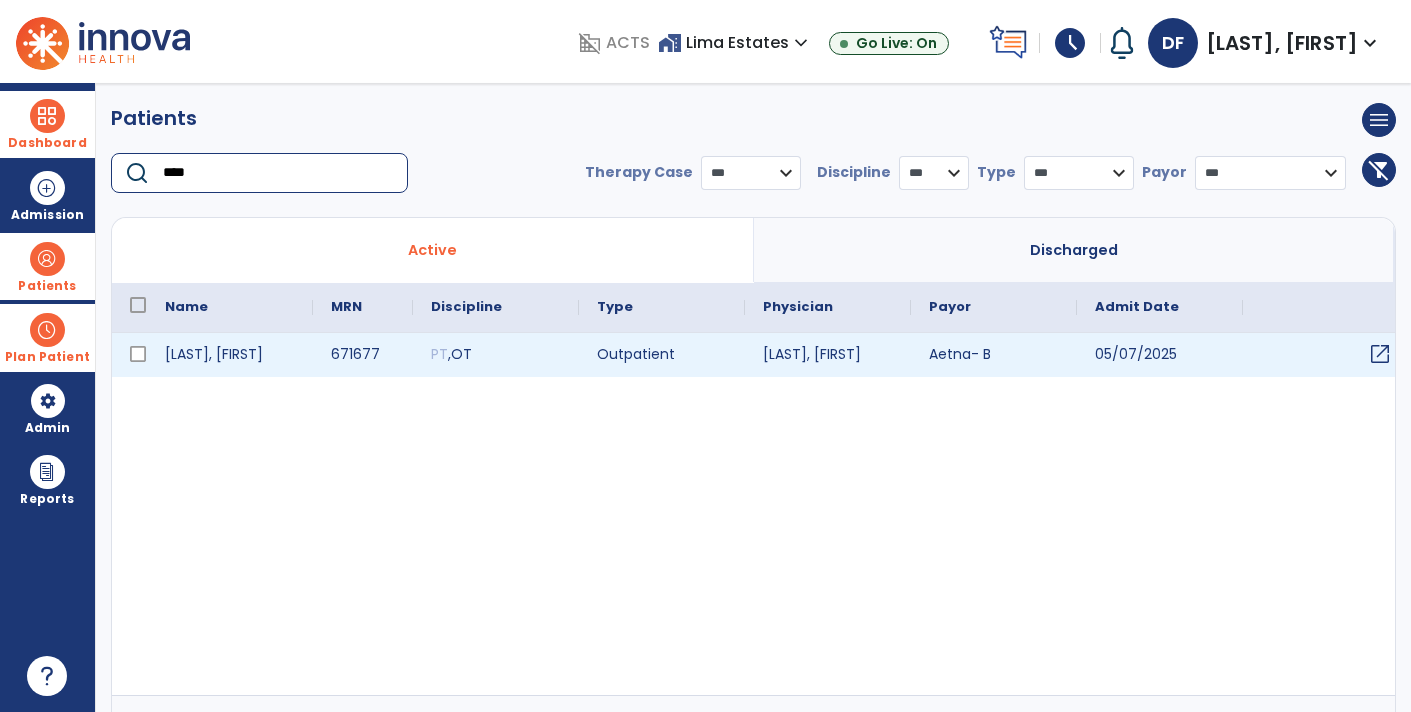 click on "open_in_new" at bounding box center (1380, 354) 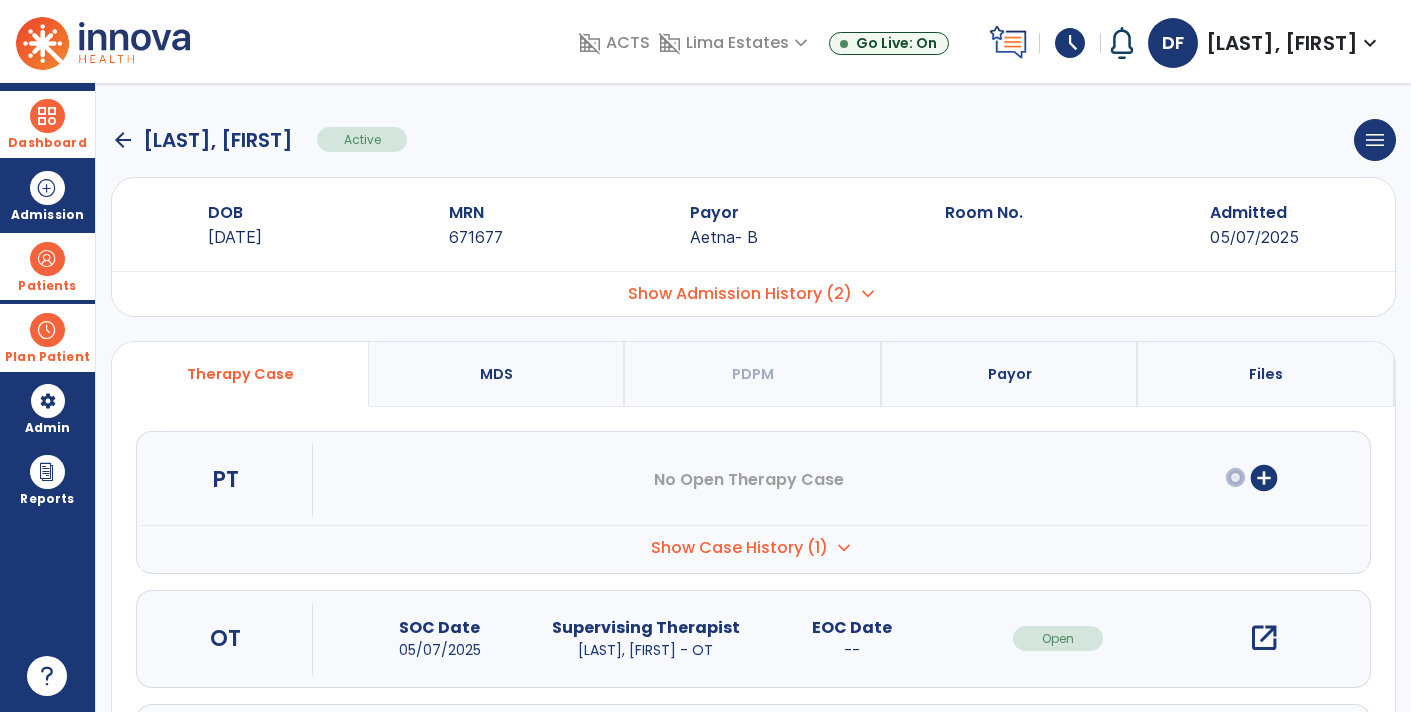scroll, scrollTop: 134, scrollLeft: 0, axis: vertical 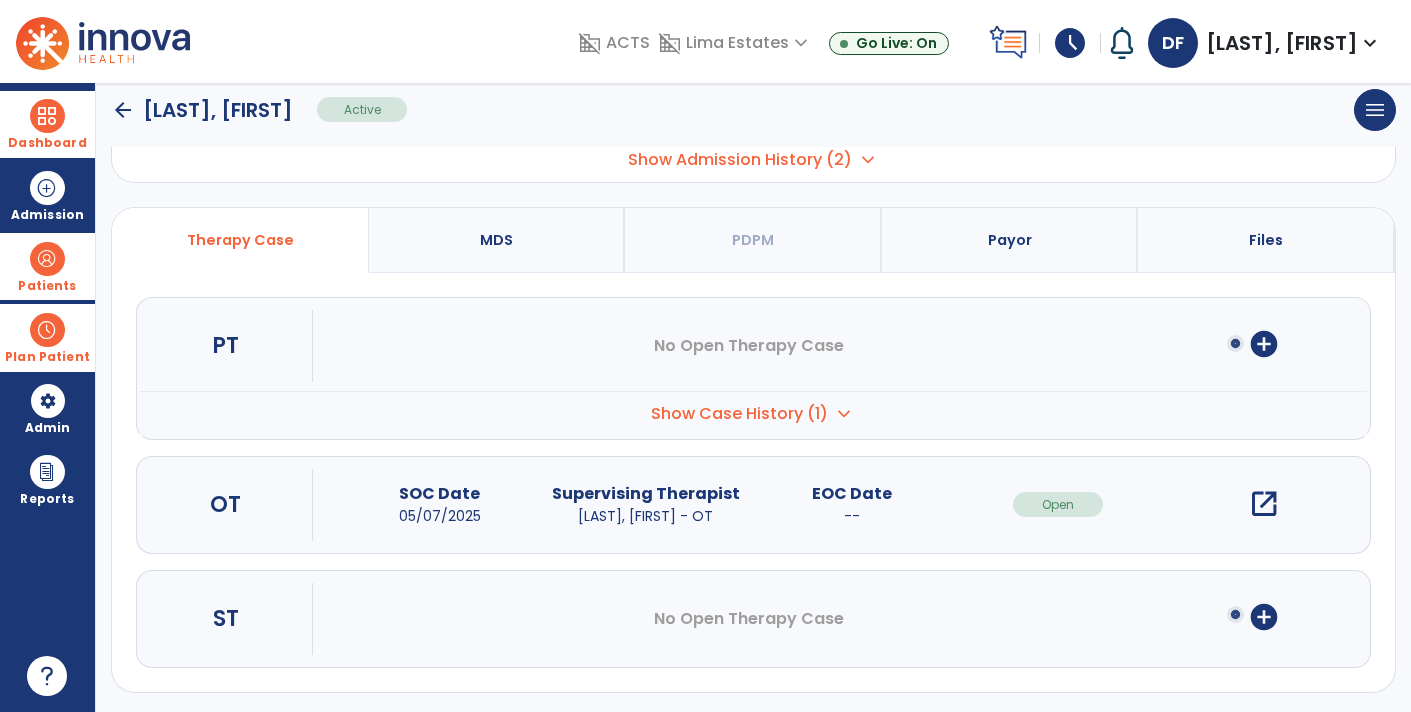 click on "open_in_new" at bounding box center [1264, 504] 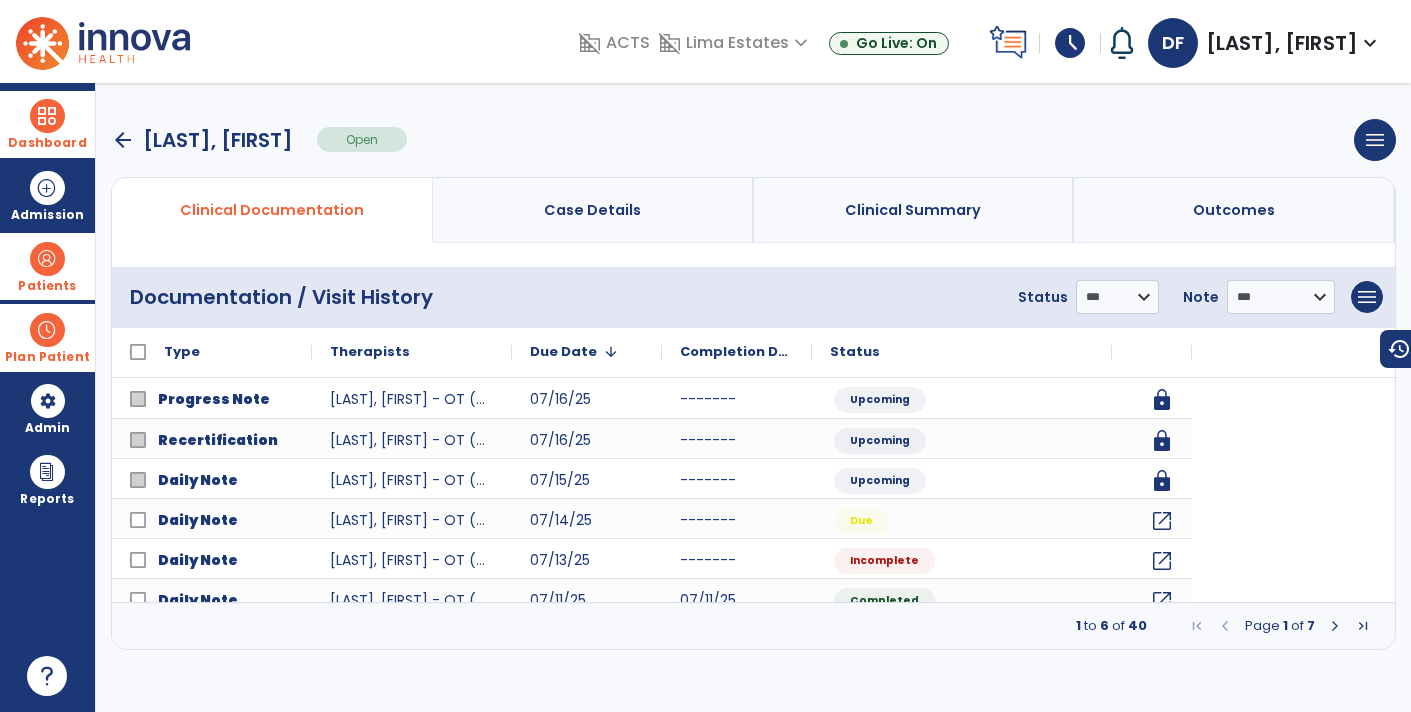 scroll, scrollTop: 0, scrollLeft: 0, axis: both 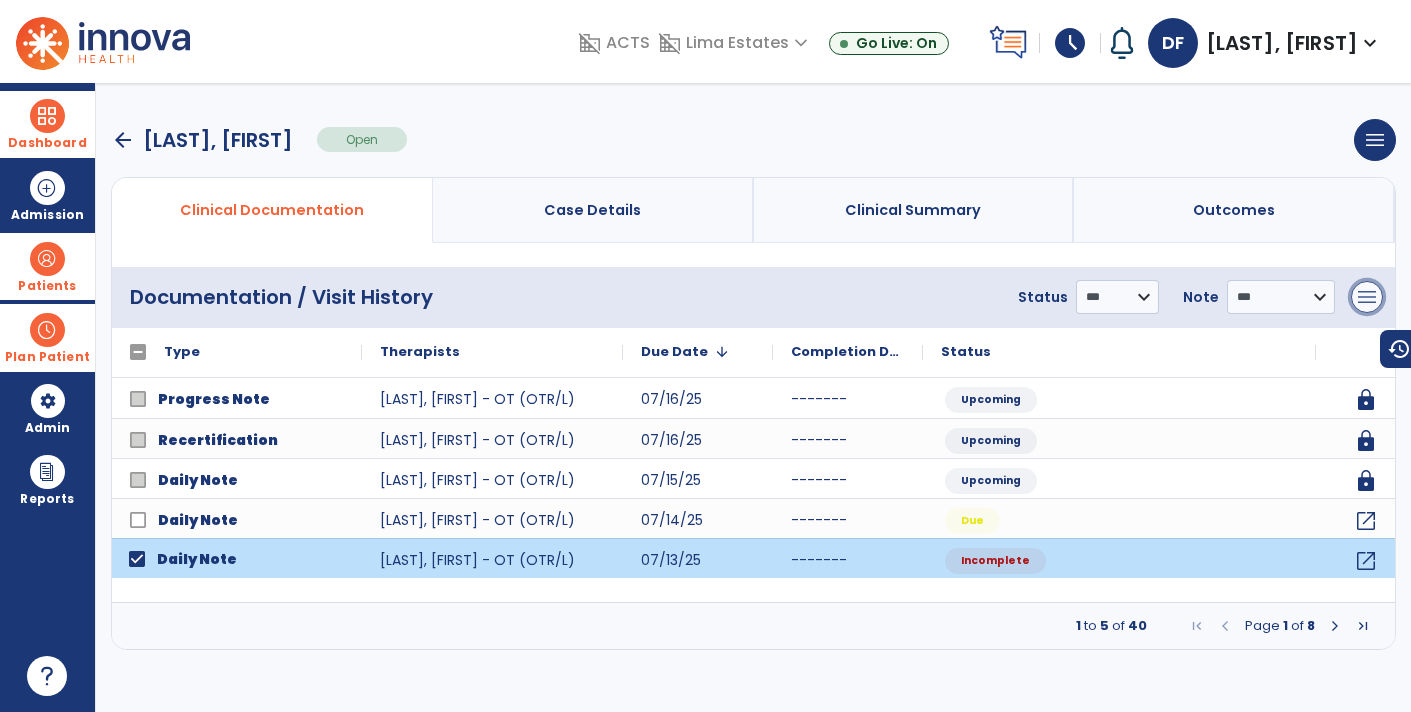 click on "menu" at bounding box center [1367, 297] 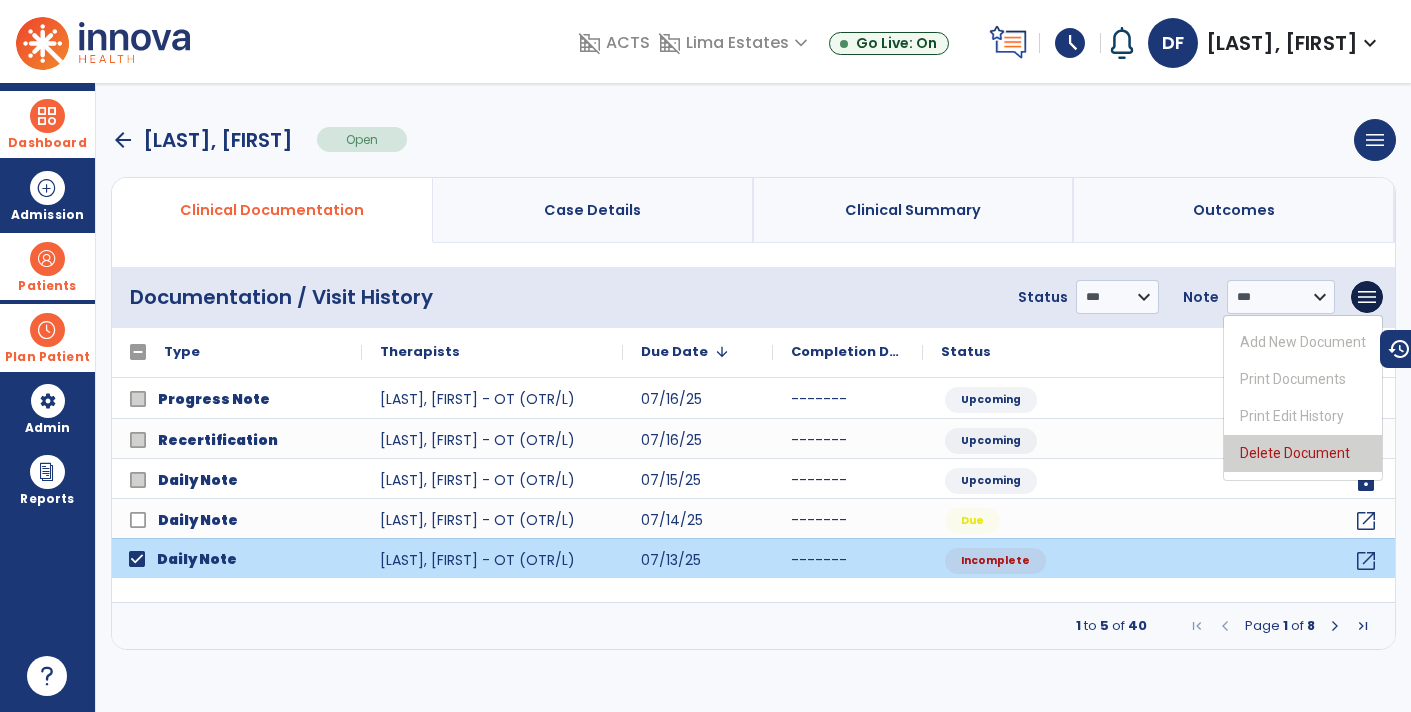 click on "Delete Document" at bounding box center (1303, 453) 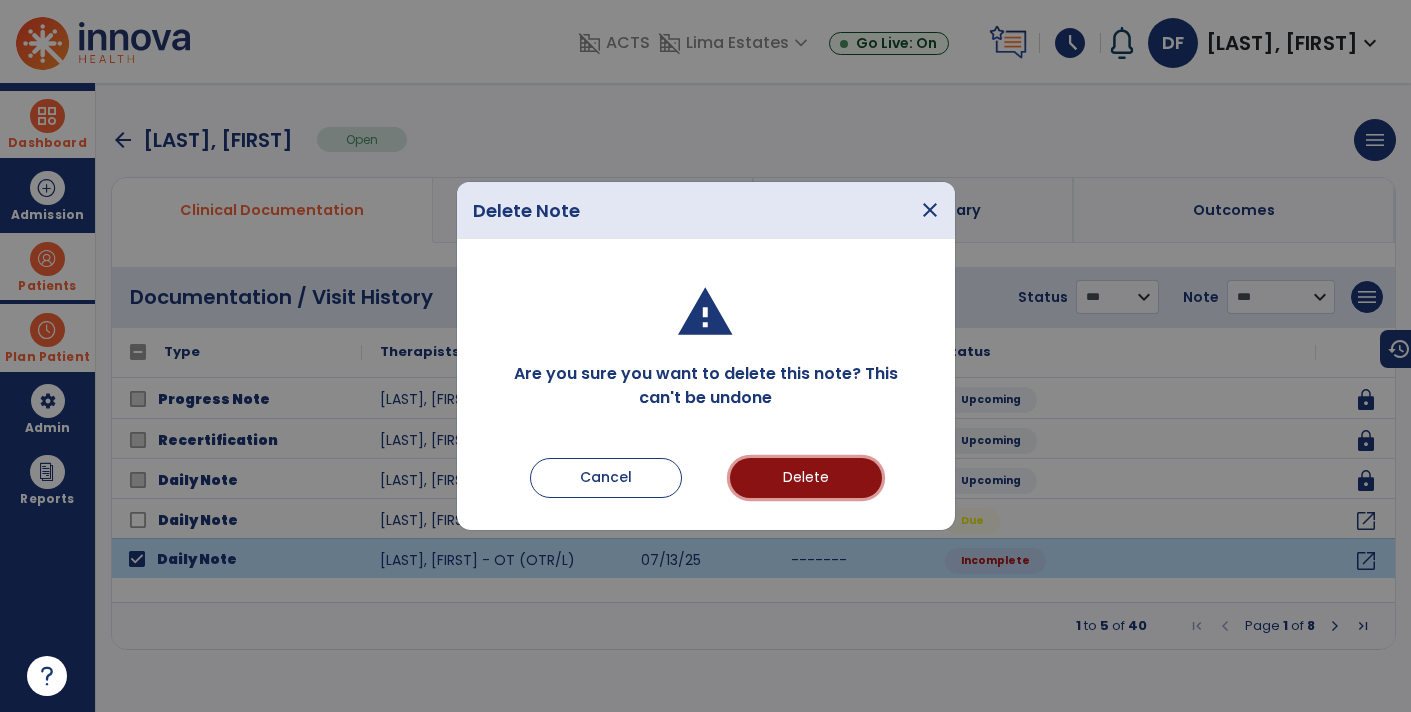 click on "Delete" at bounding box center (806, 478) 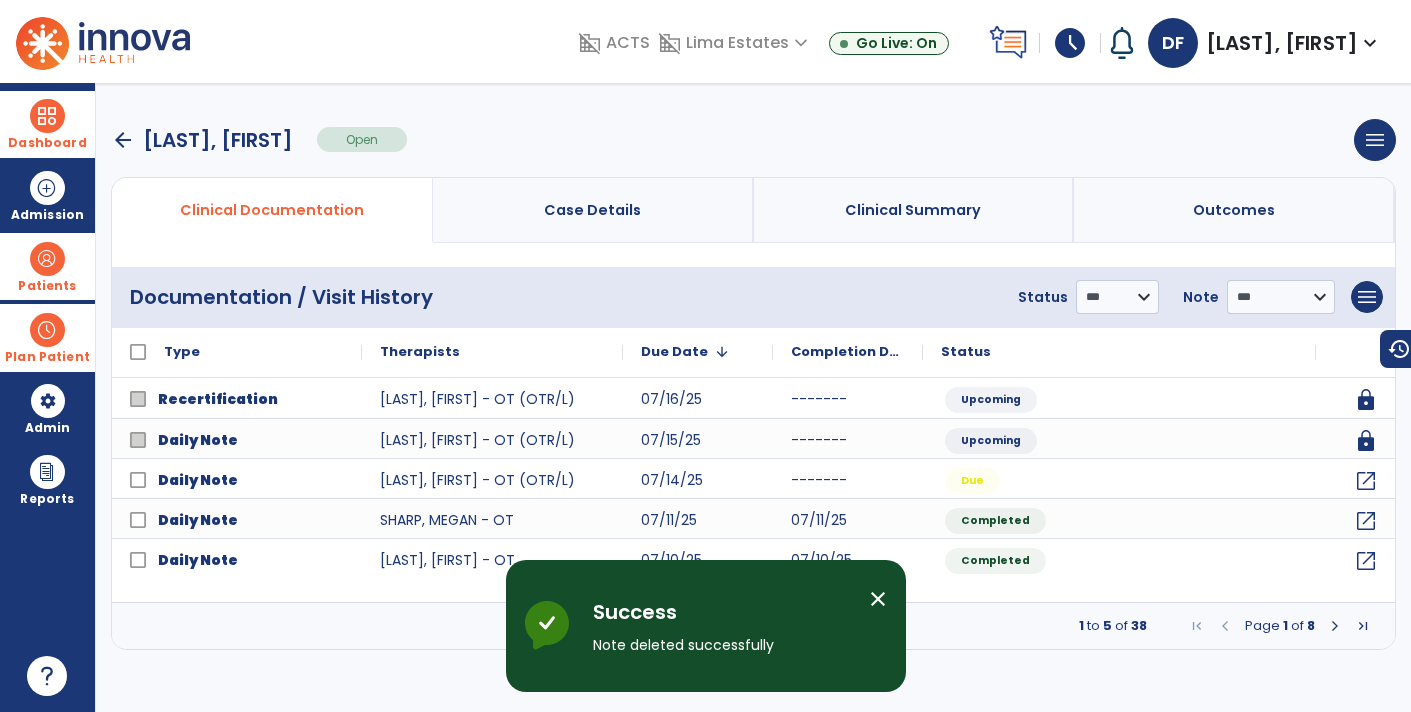 click at bounding box center [47, 116] 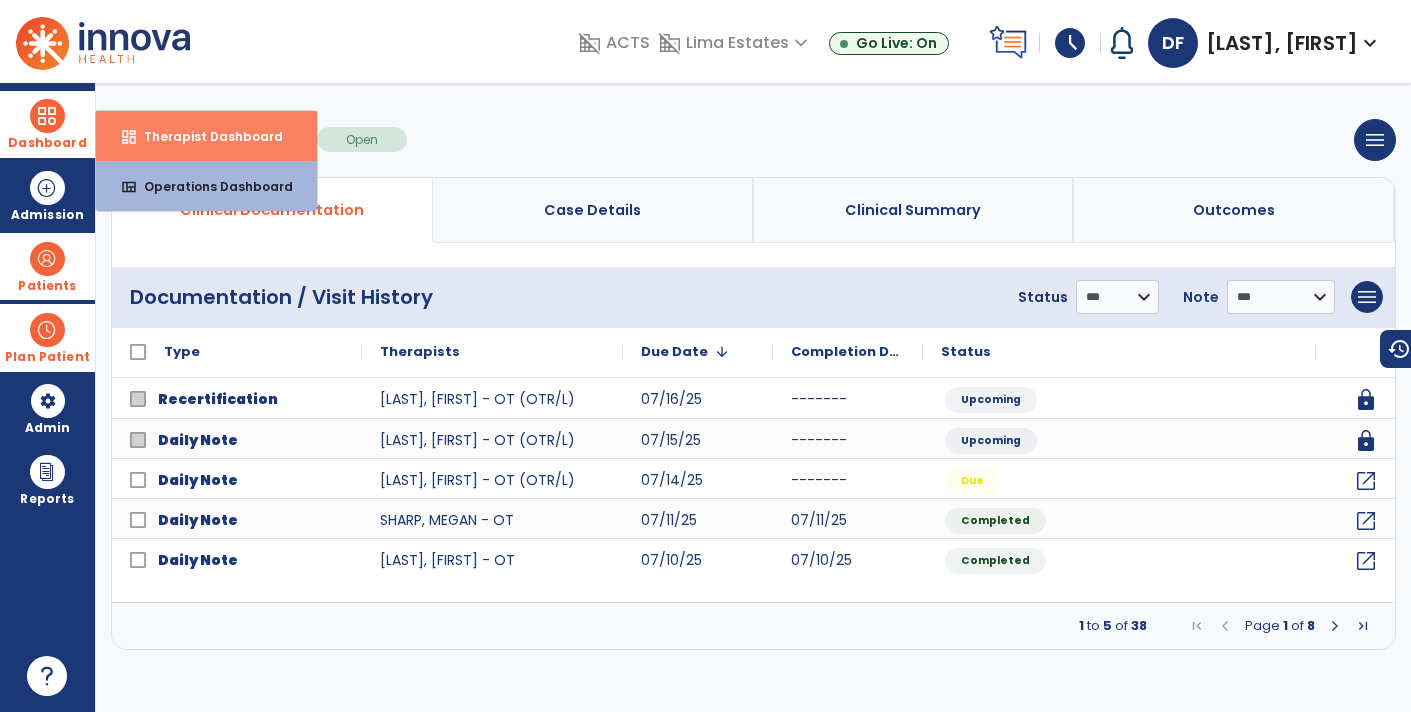 click on "Therapist Dashboard" at bounding box center (205, 136) 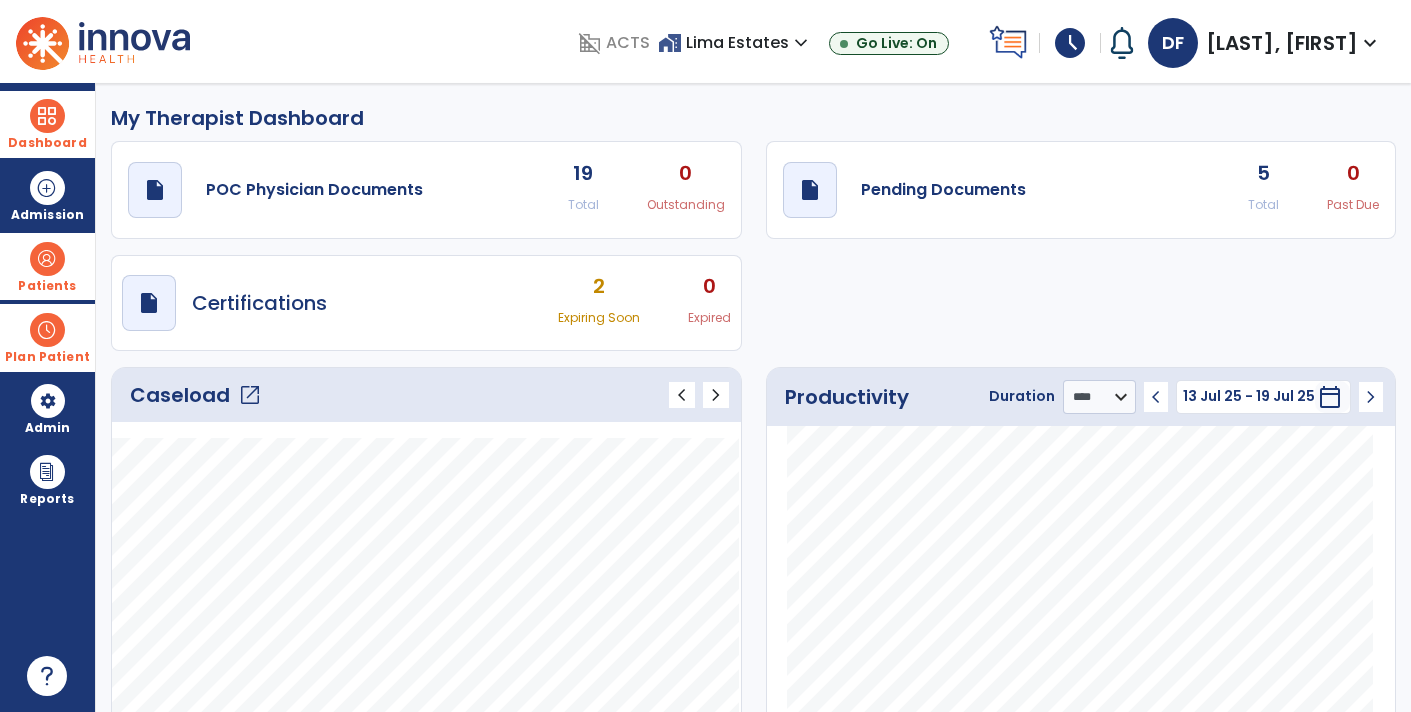 click on "draft   open_in_new  Pending Documents 5 Total 0 Past Due" 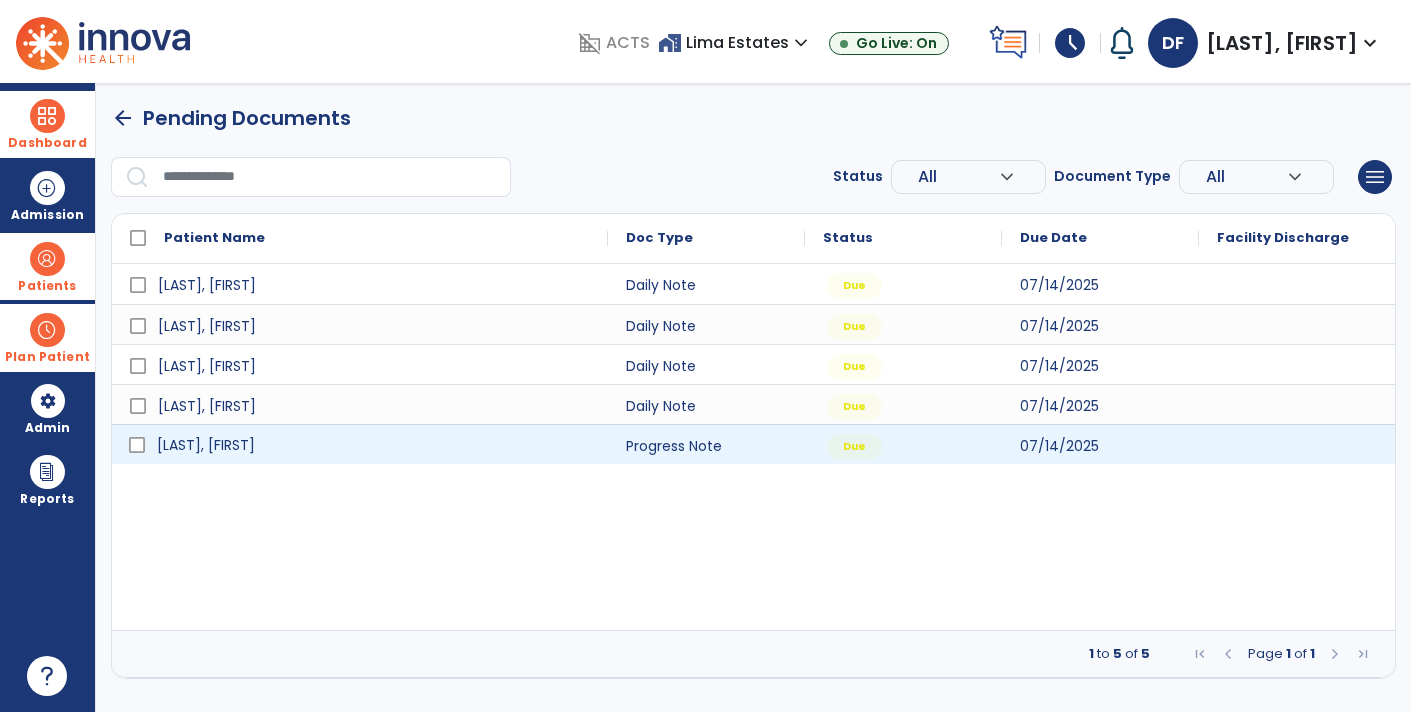 click on "[LAST], [FIRST]" at bounding box center [374, 445] 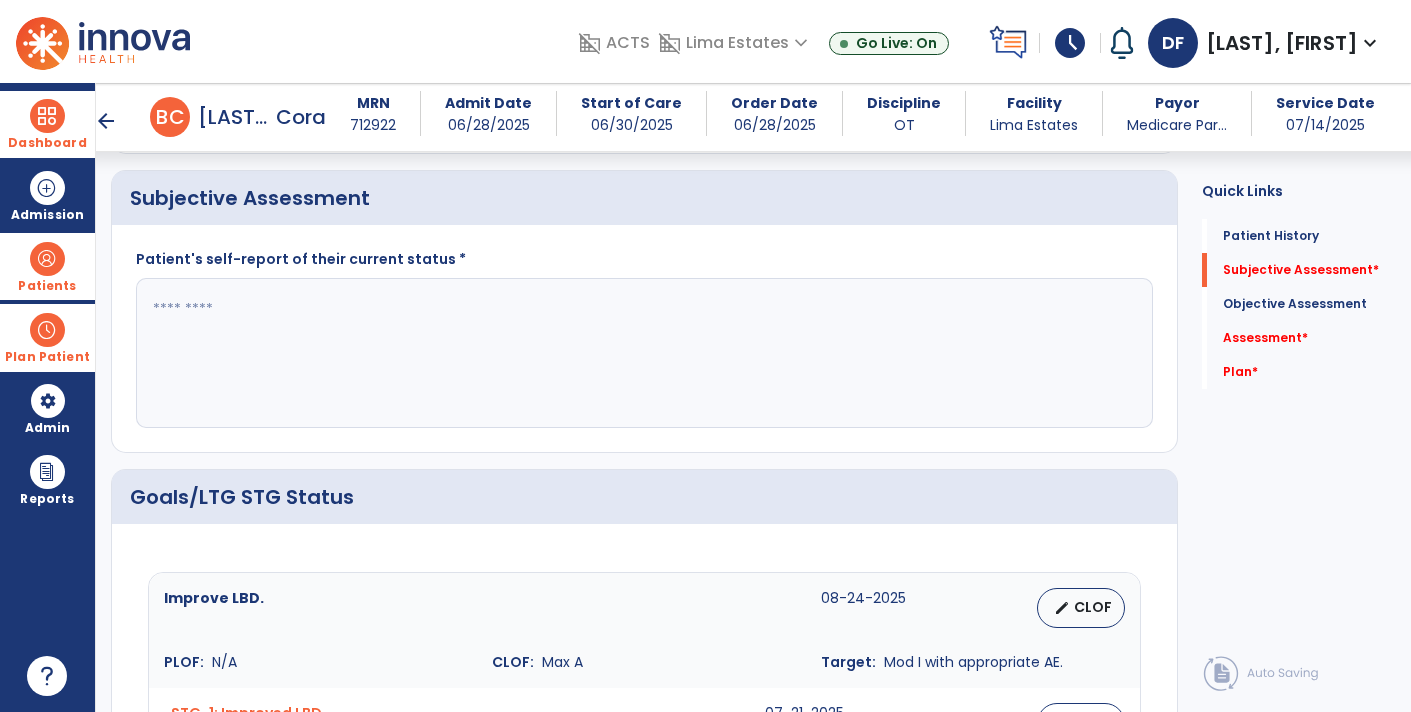 scroll, scrollTop: 476, scrollLeft: 0, axis: vertical 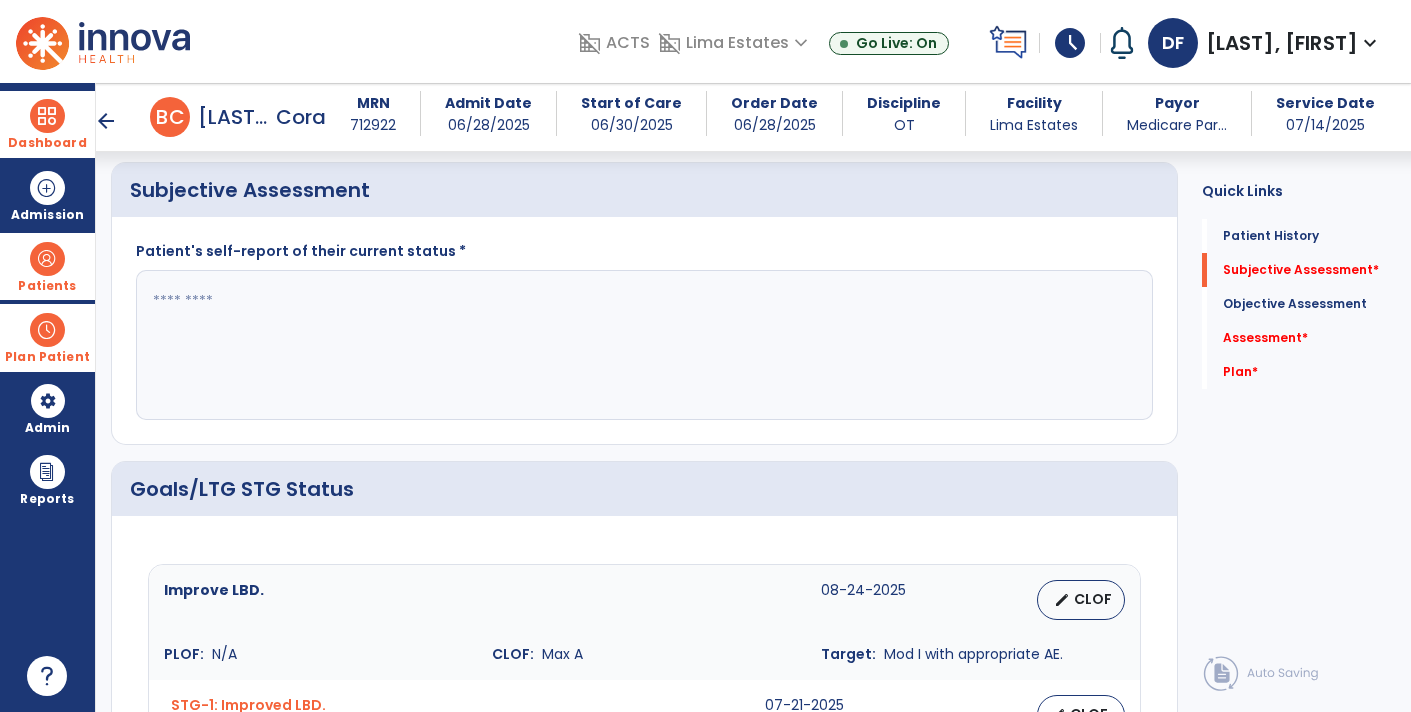 click 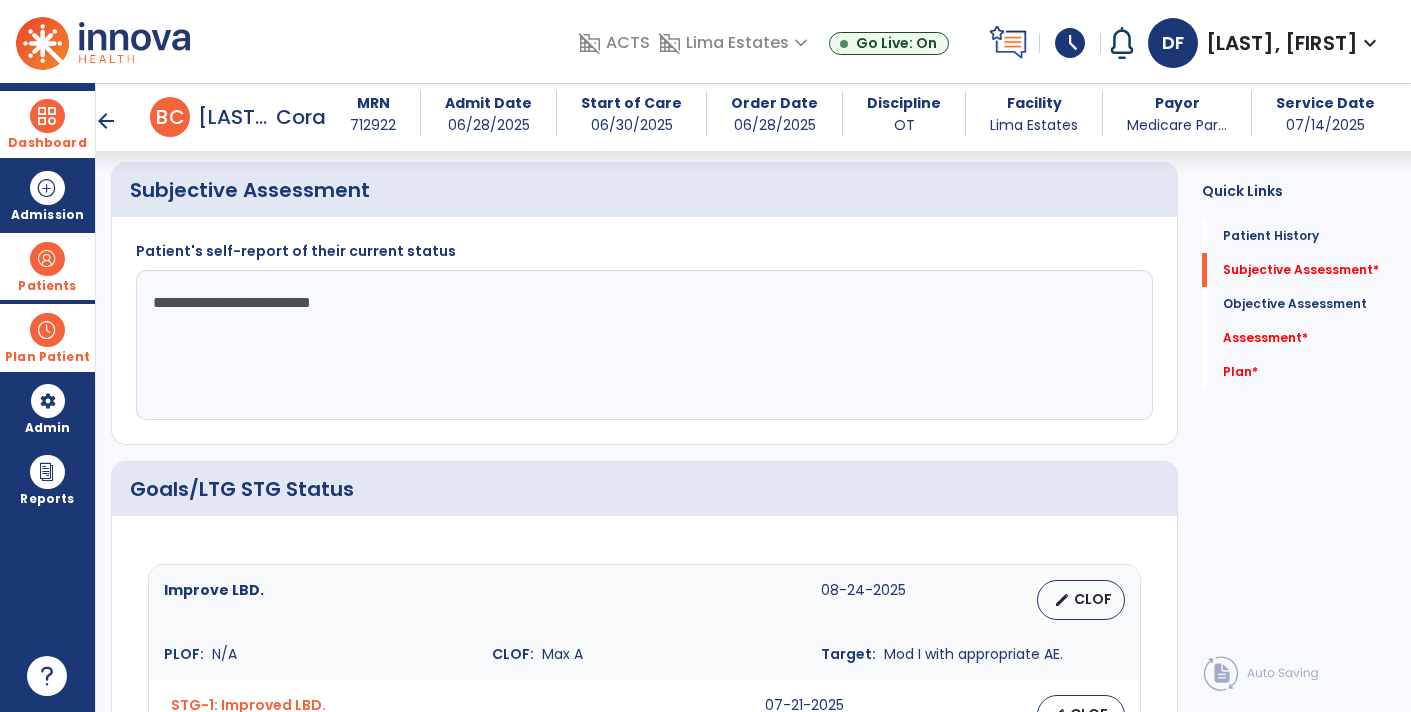 type on "**********" 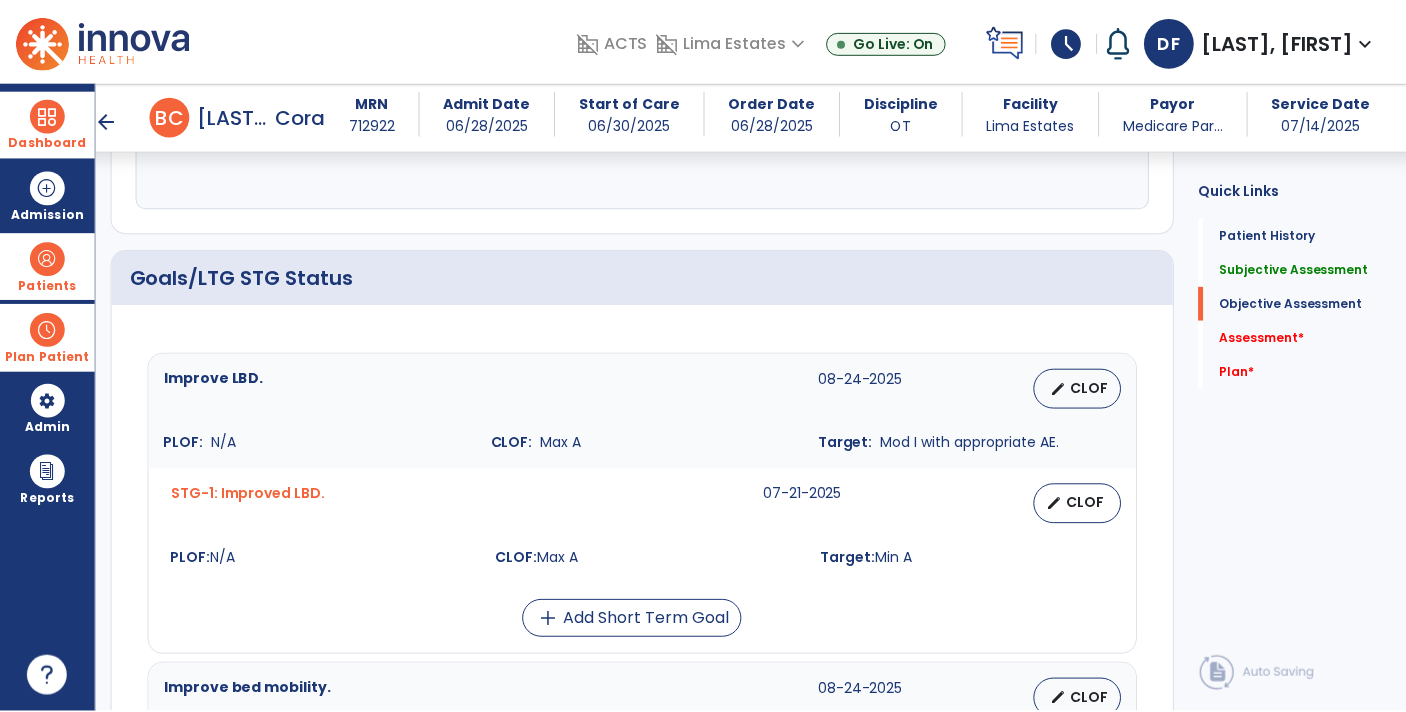 scroll, scrollTop: 696, scrollLeft: 0, axis: vertical 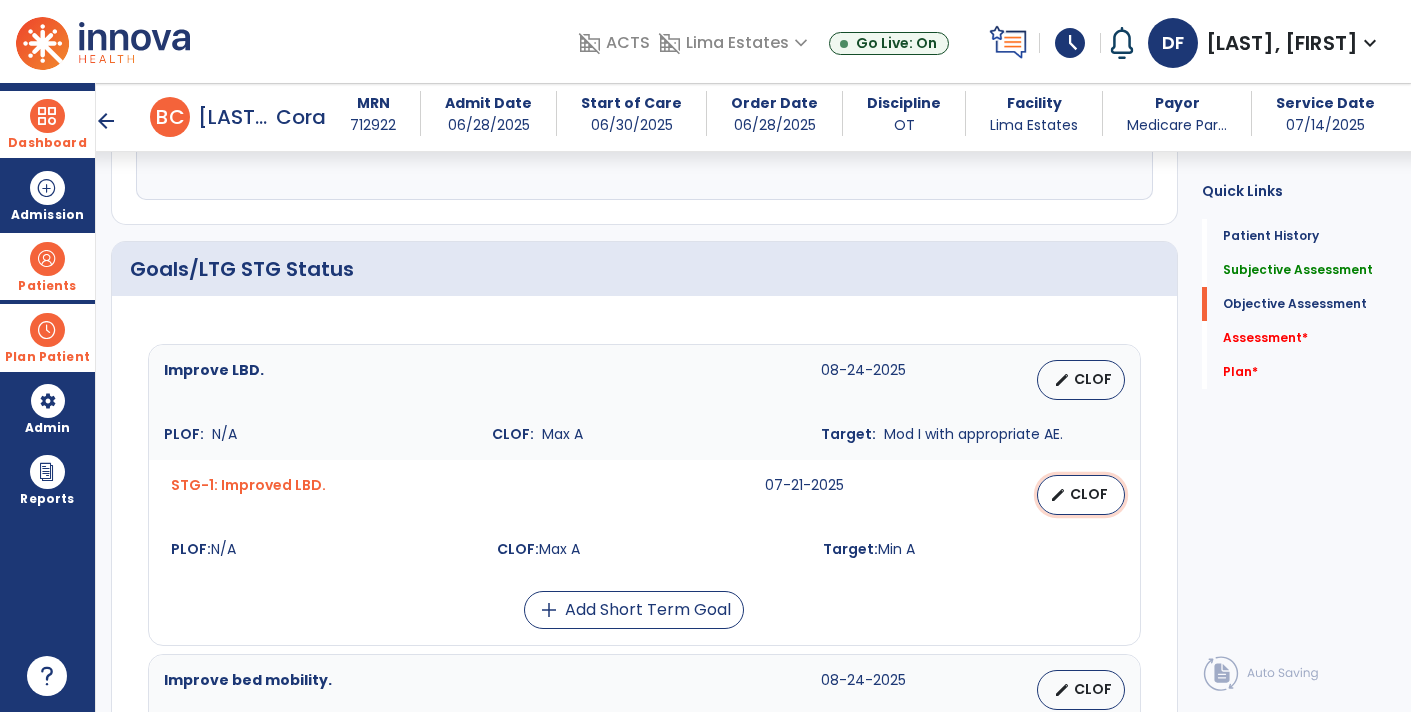 click on "CLOF" at bounding box center (1089, 494) 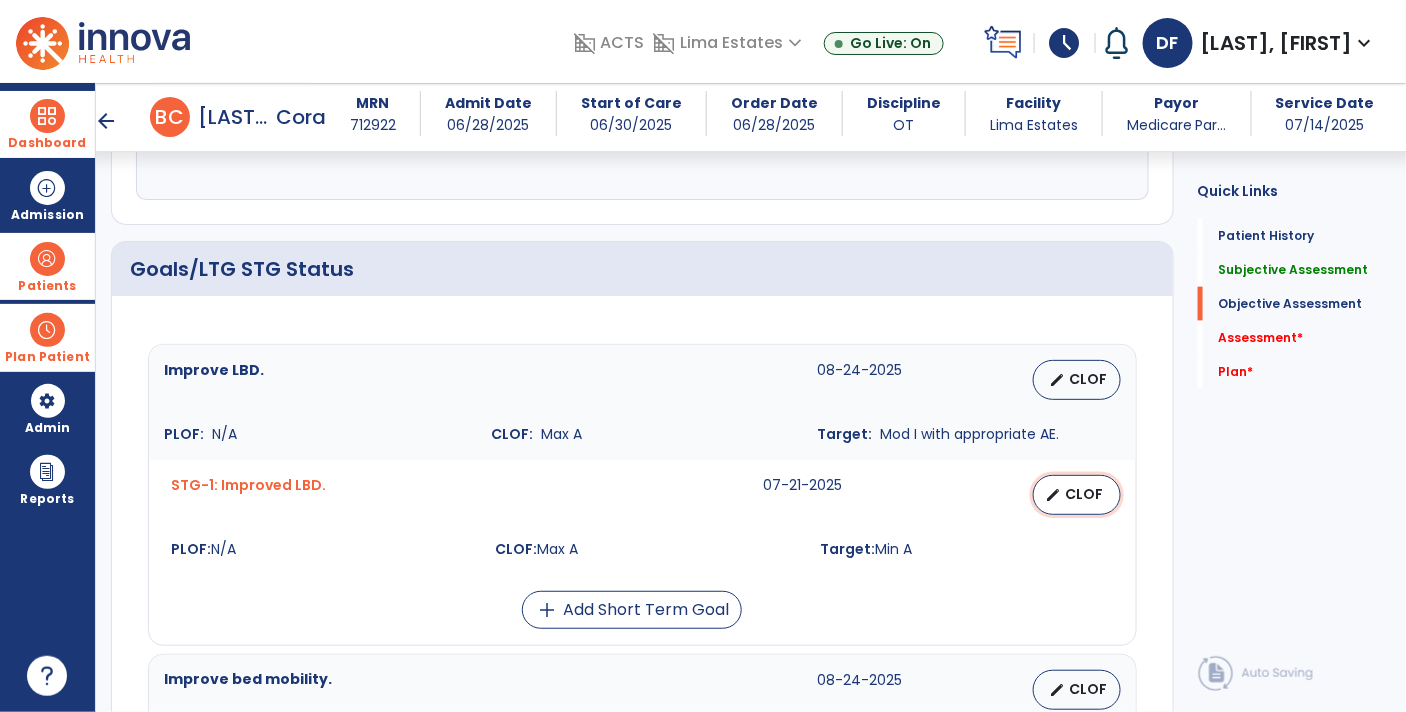 select on "********" 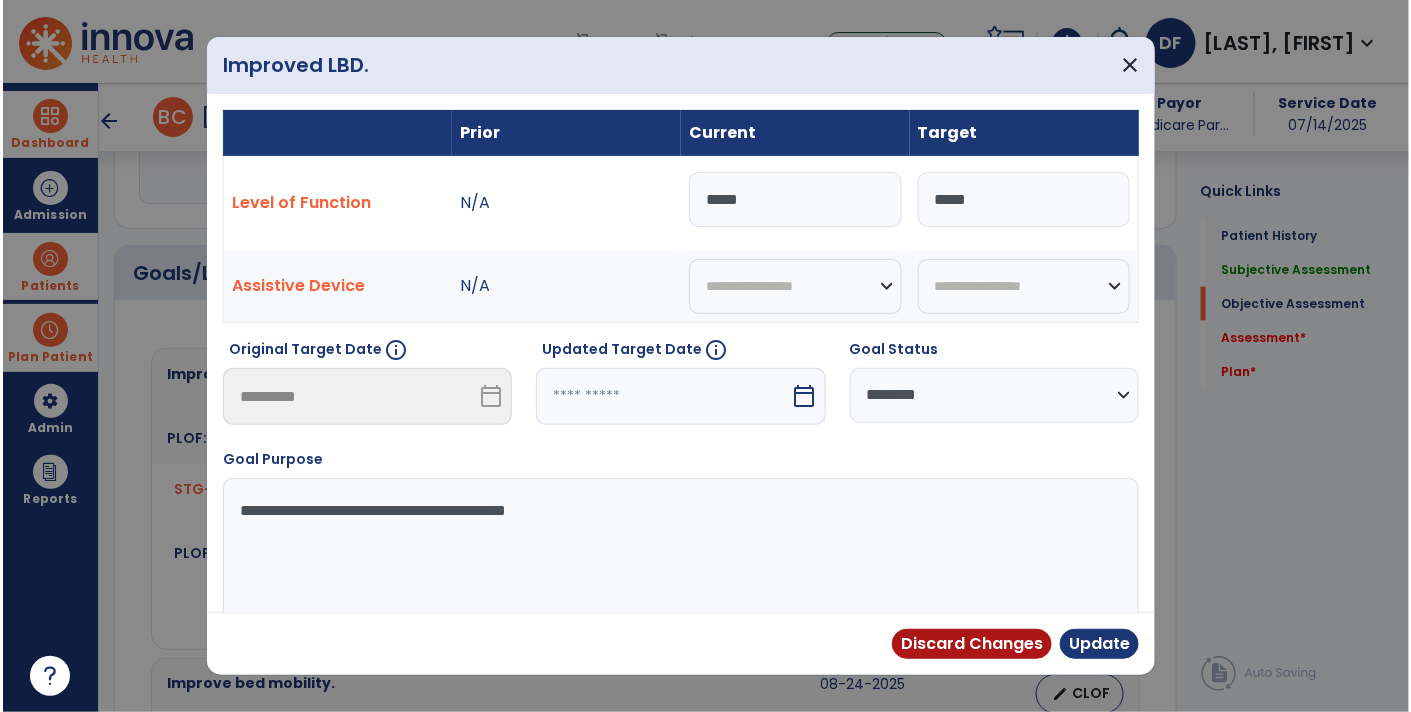 scroll, scrollTop: 696, scrollLeft: 0, axis: vertical 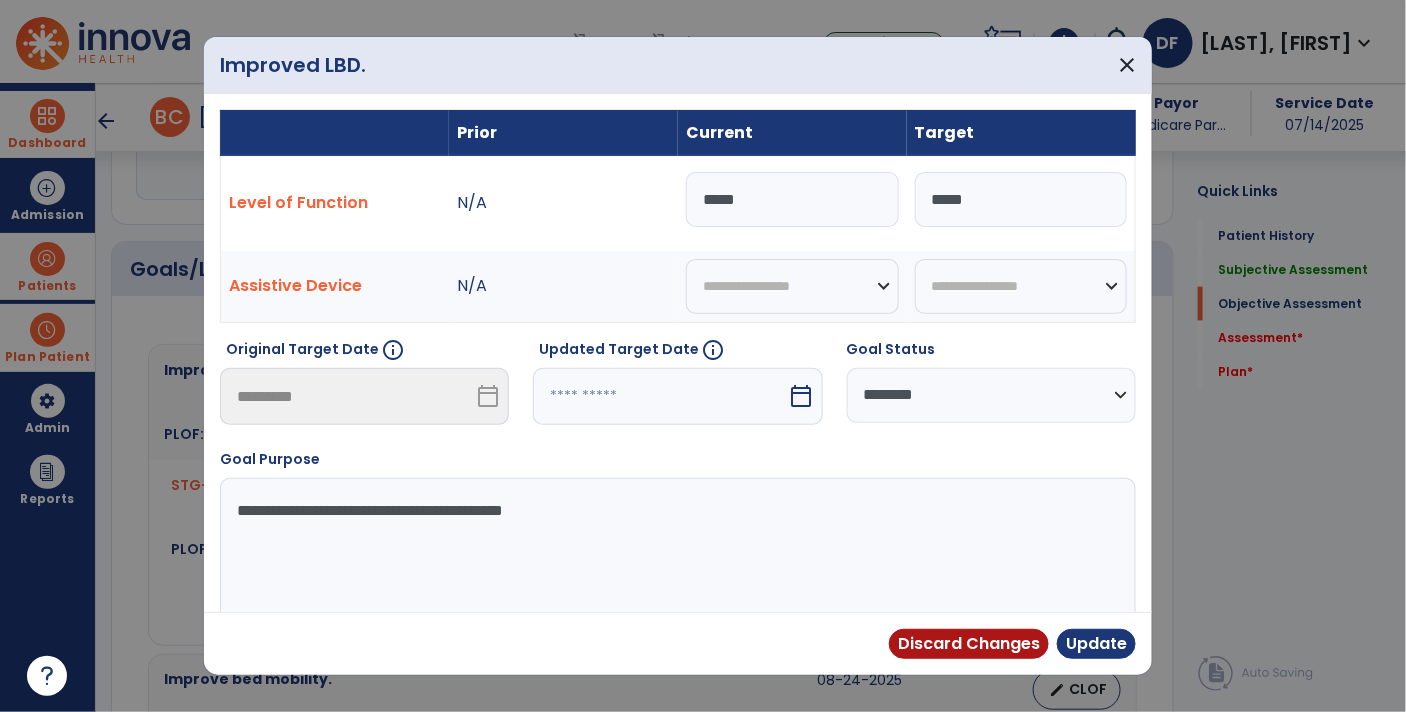 click on "*****" at bounding box center (1021, 199) 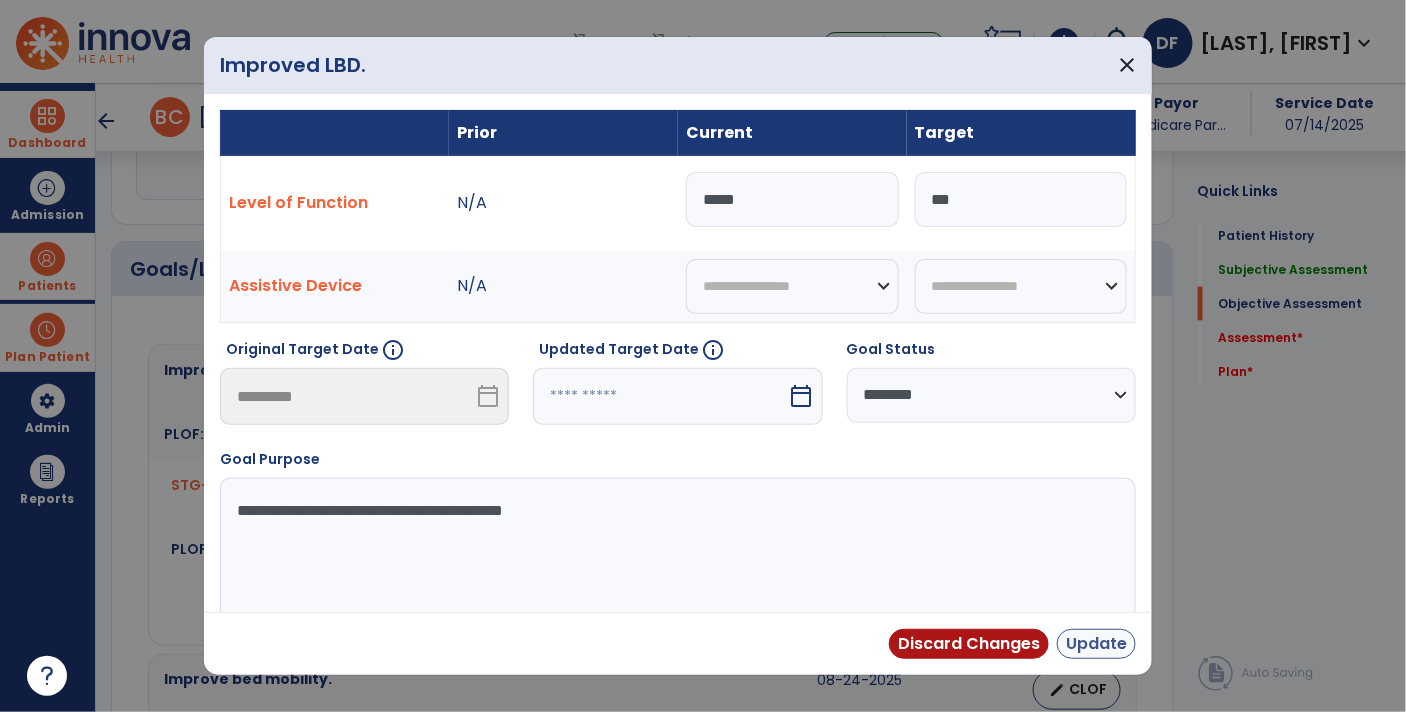 type on "***" 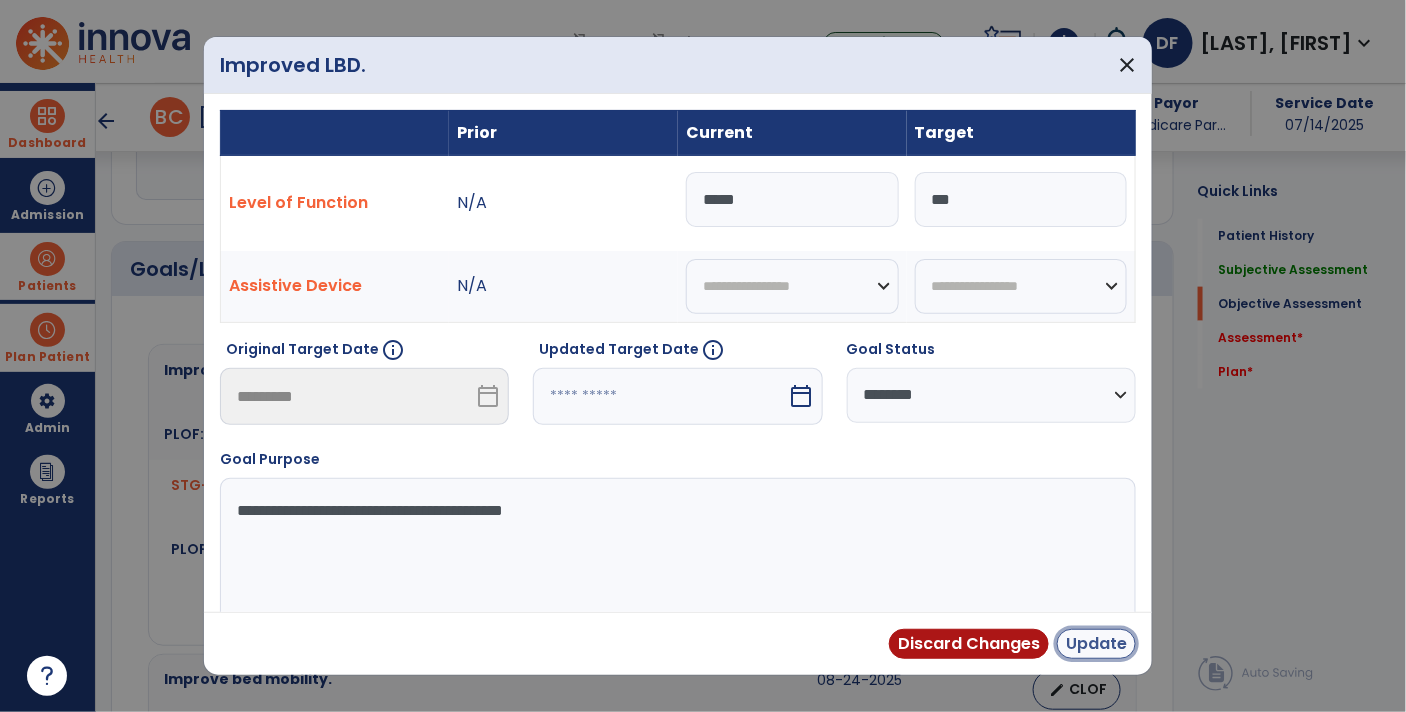 click on "Update" at bounding box center (1096, 644) 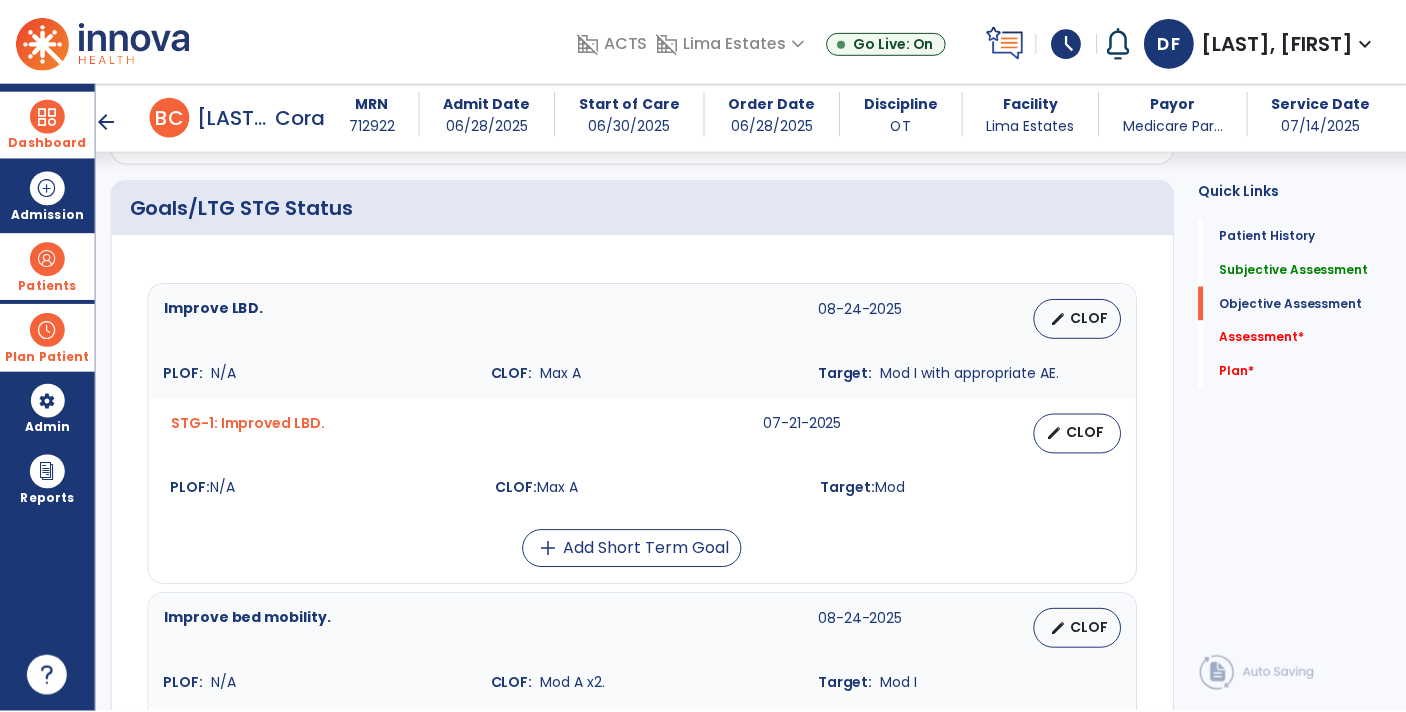 scroll, scrollTop: 758, scrollLeft: 0, axis: vertical 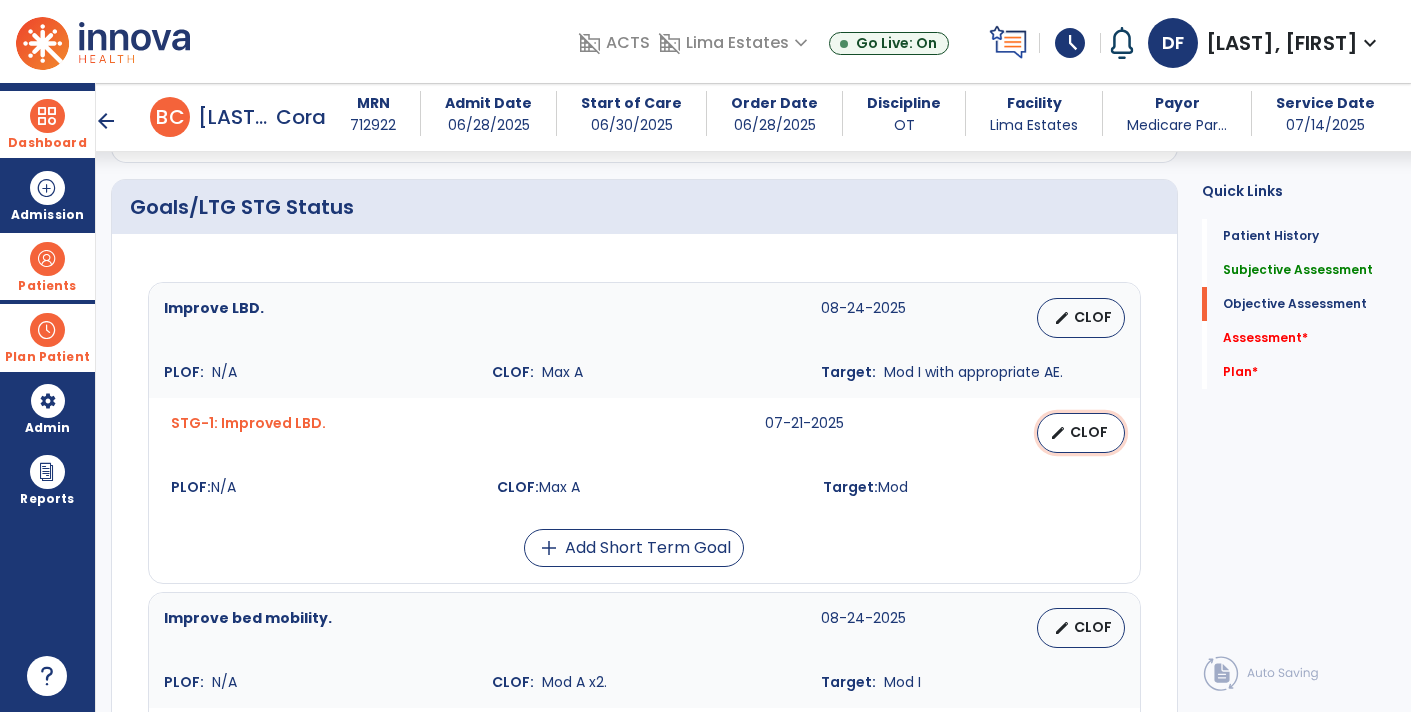 click on "CLOF" at bounding box center (1089, 432) 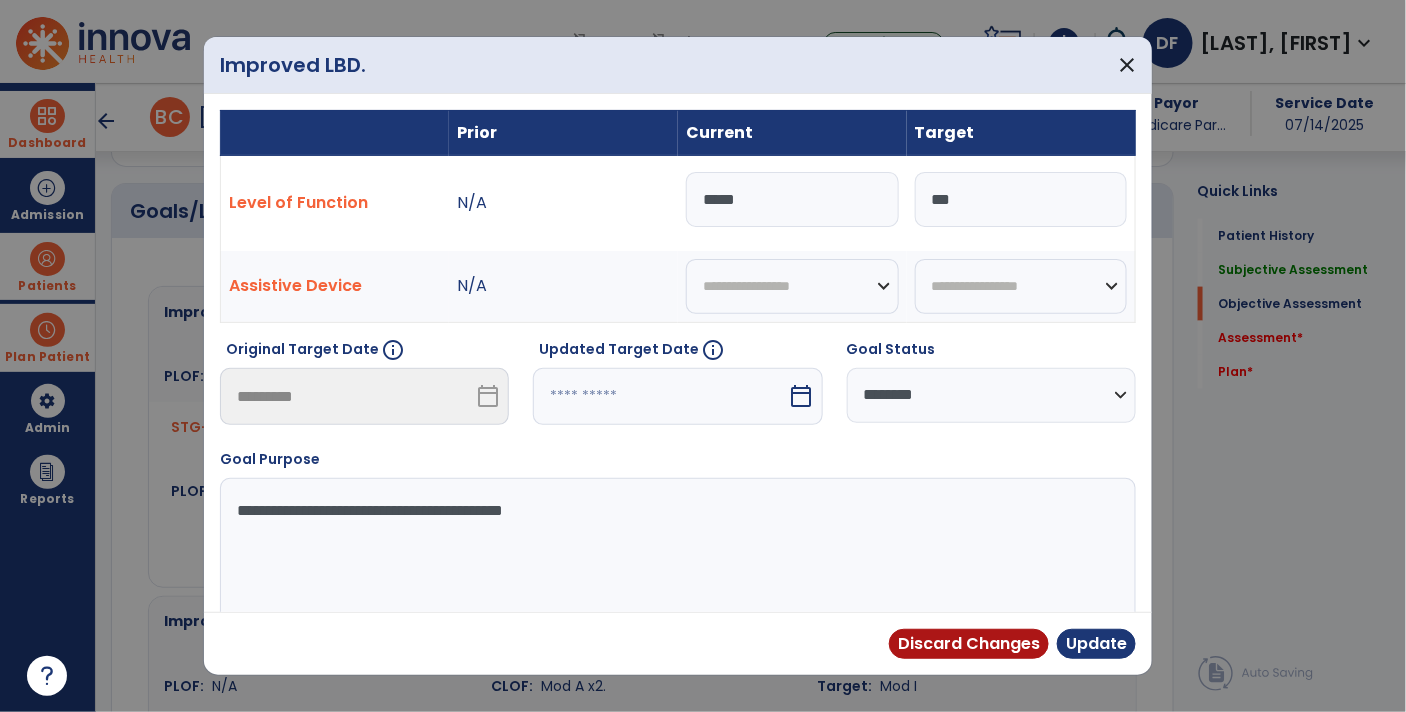 scroll, scrollTop: 758, scrollLeft: 0, axis: vertical 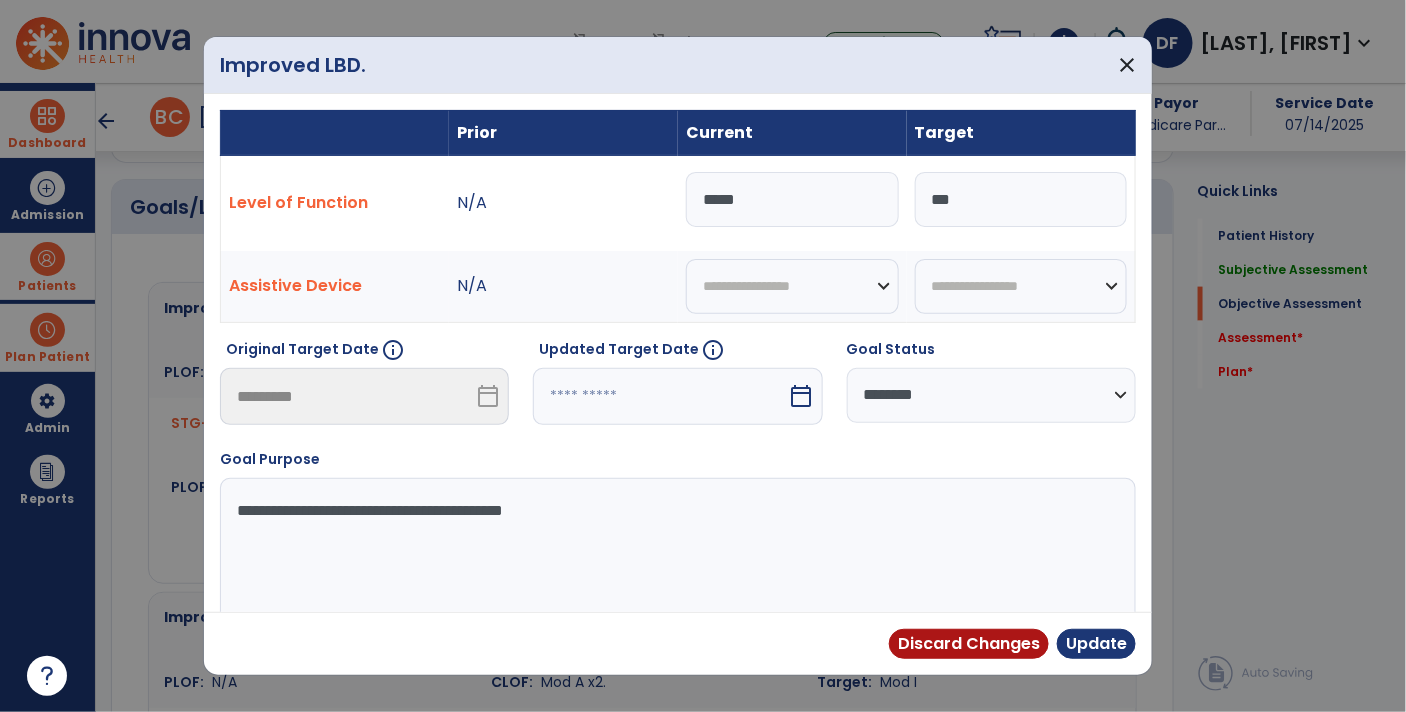 click on "***" at bounding box center (1021, 199) 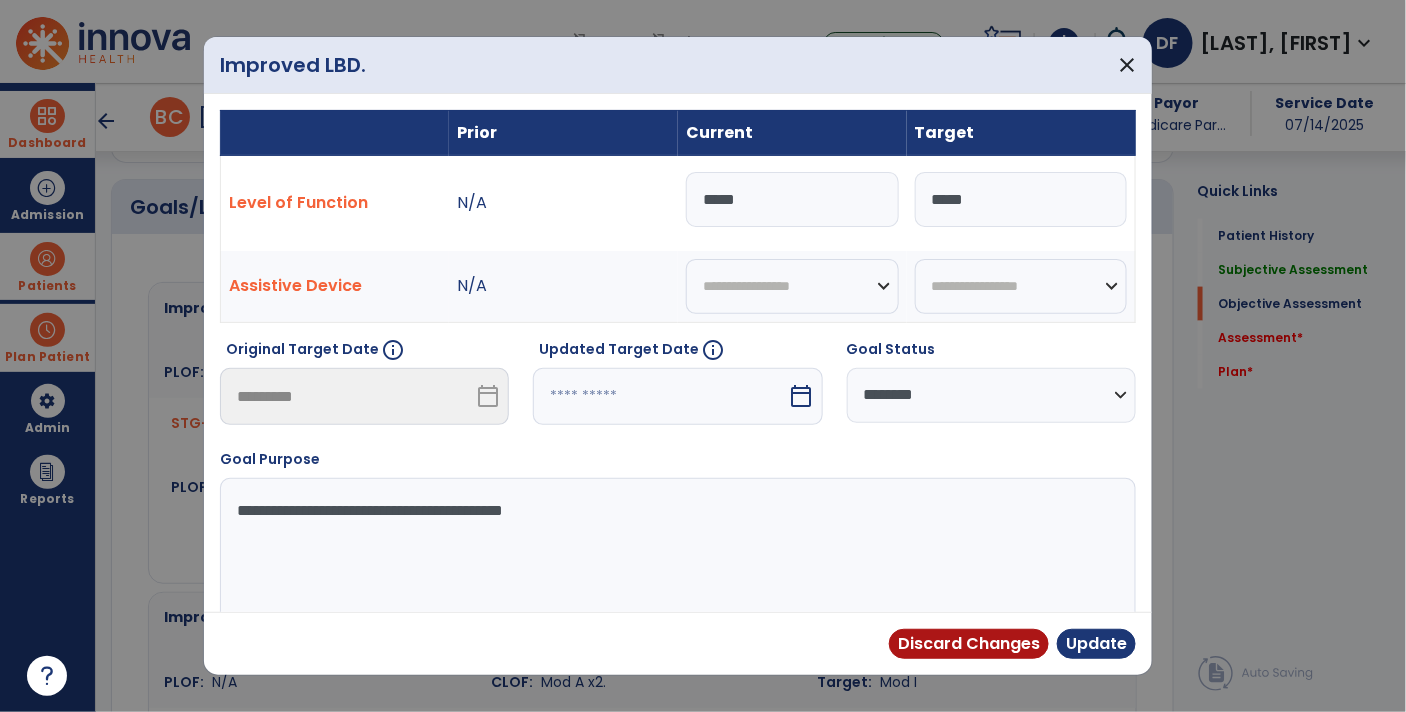 type on "*****" 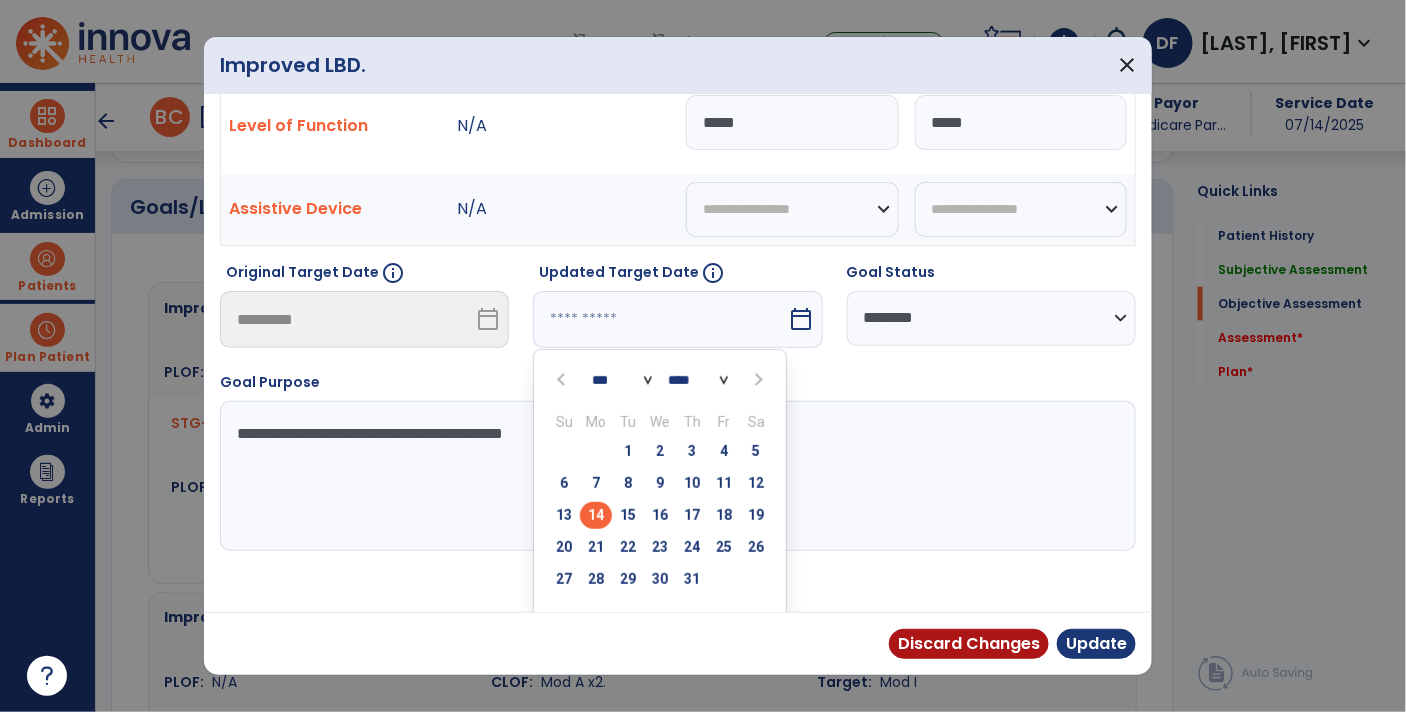 scroll, scrollTop: 80, scrollLeft: 0, axis: vertical 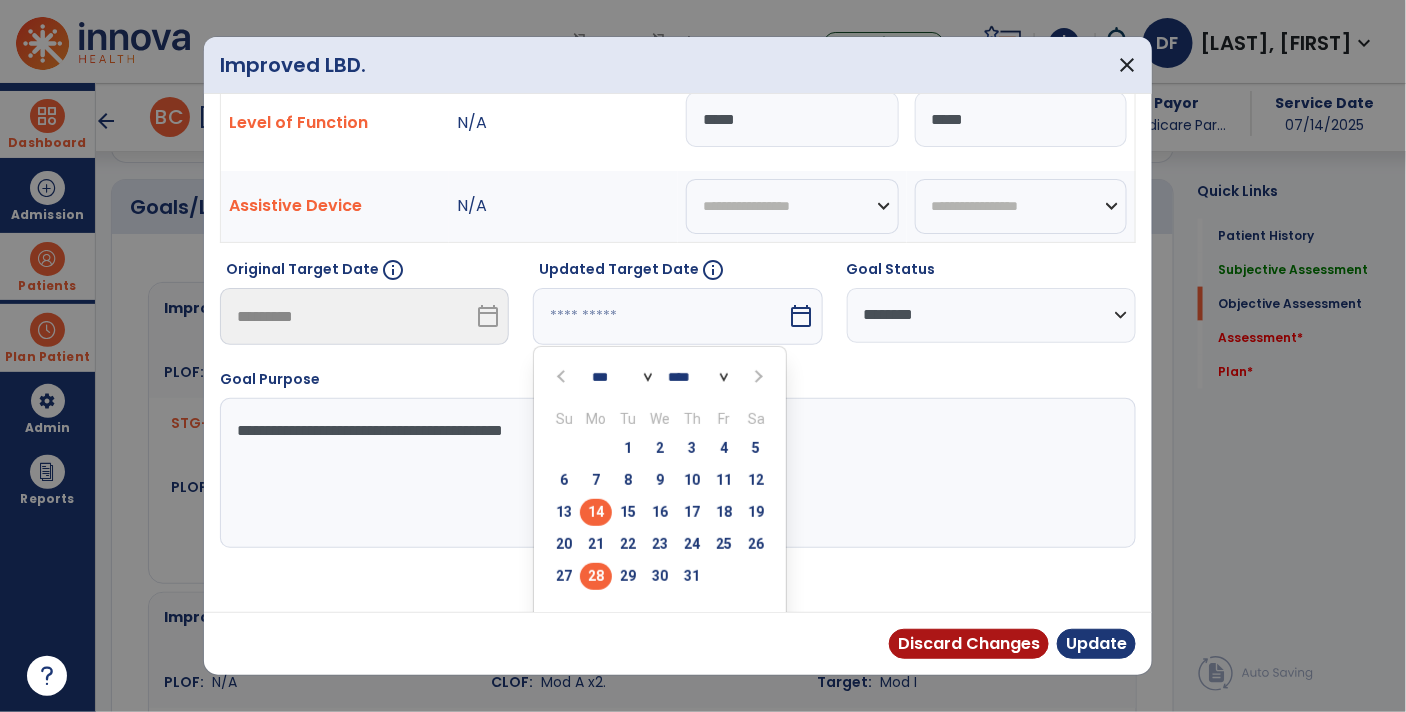 click on "28" at bounding box center [596, 576] 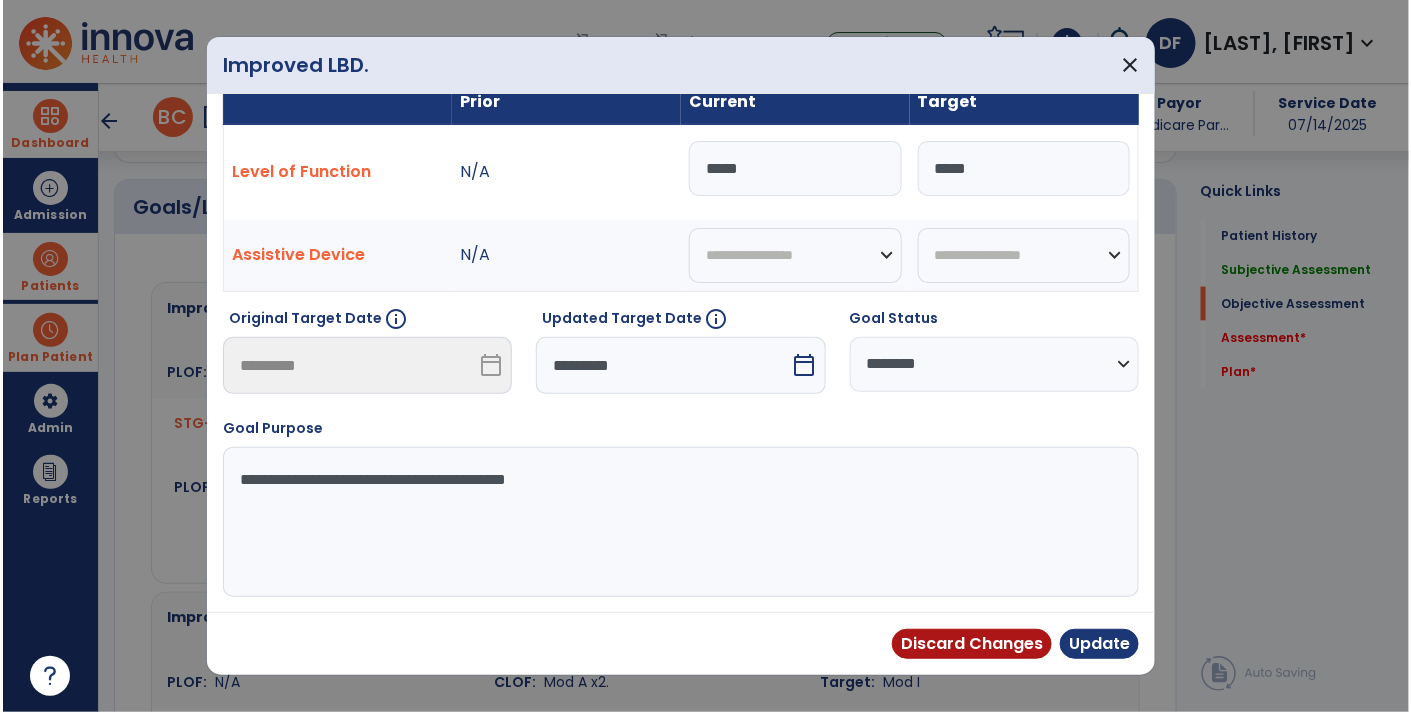 scroll, scrollTop: 27, scrollLeft: 0, axis: vertical 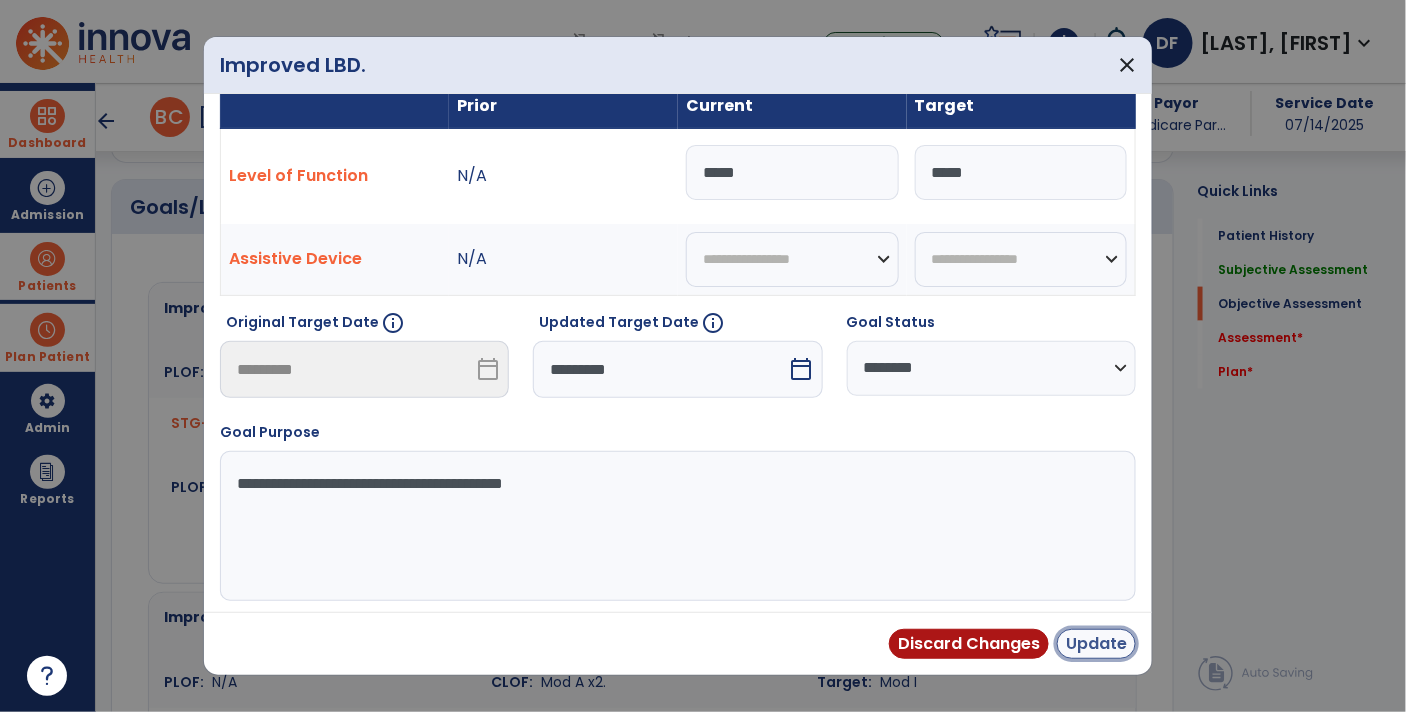 click on "Update" at bounding box center [1096, 644] 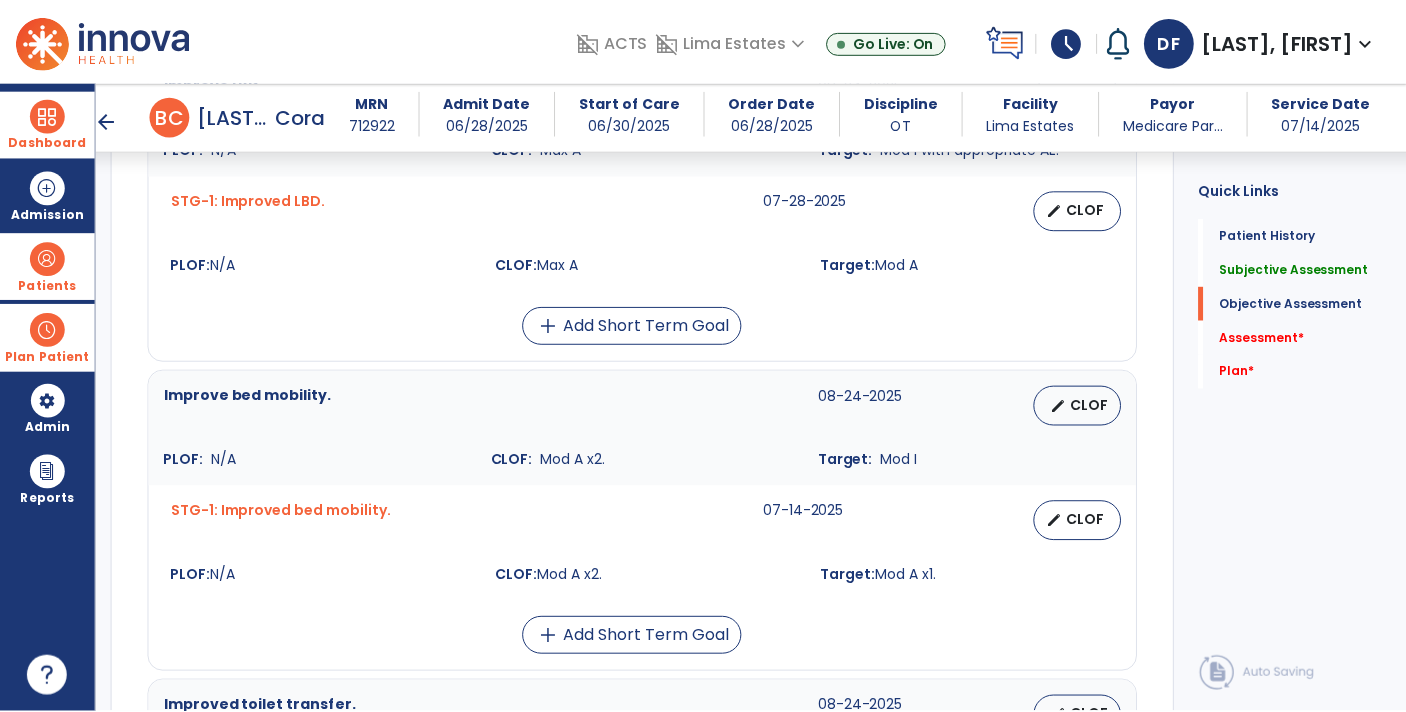 scroll, scrollTop: 985, scrollLeft: 0, axis: vertical 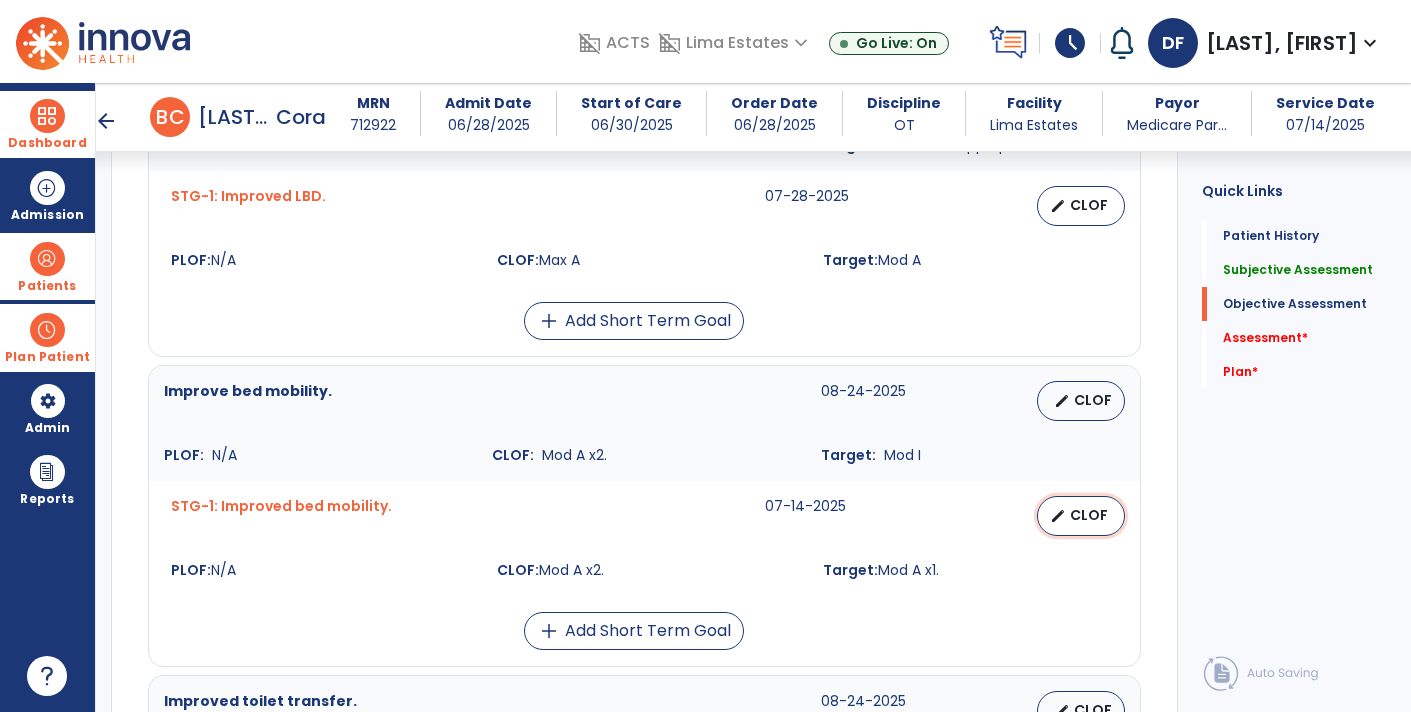 click on "CLOF" at bounding box center [1089, 515] 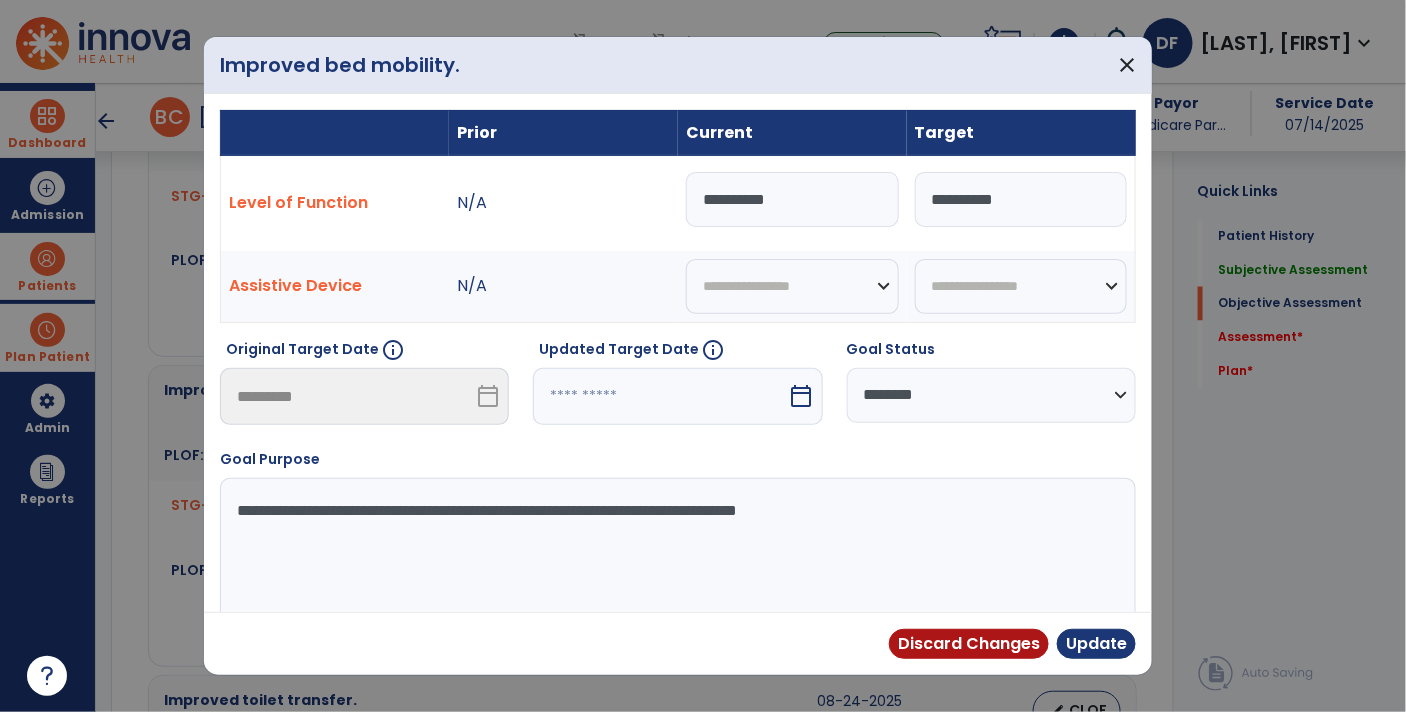 scroll, scrollTop: 985, scrollLeft: 0, axis: vertical 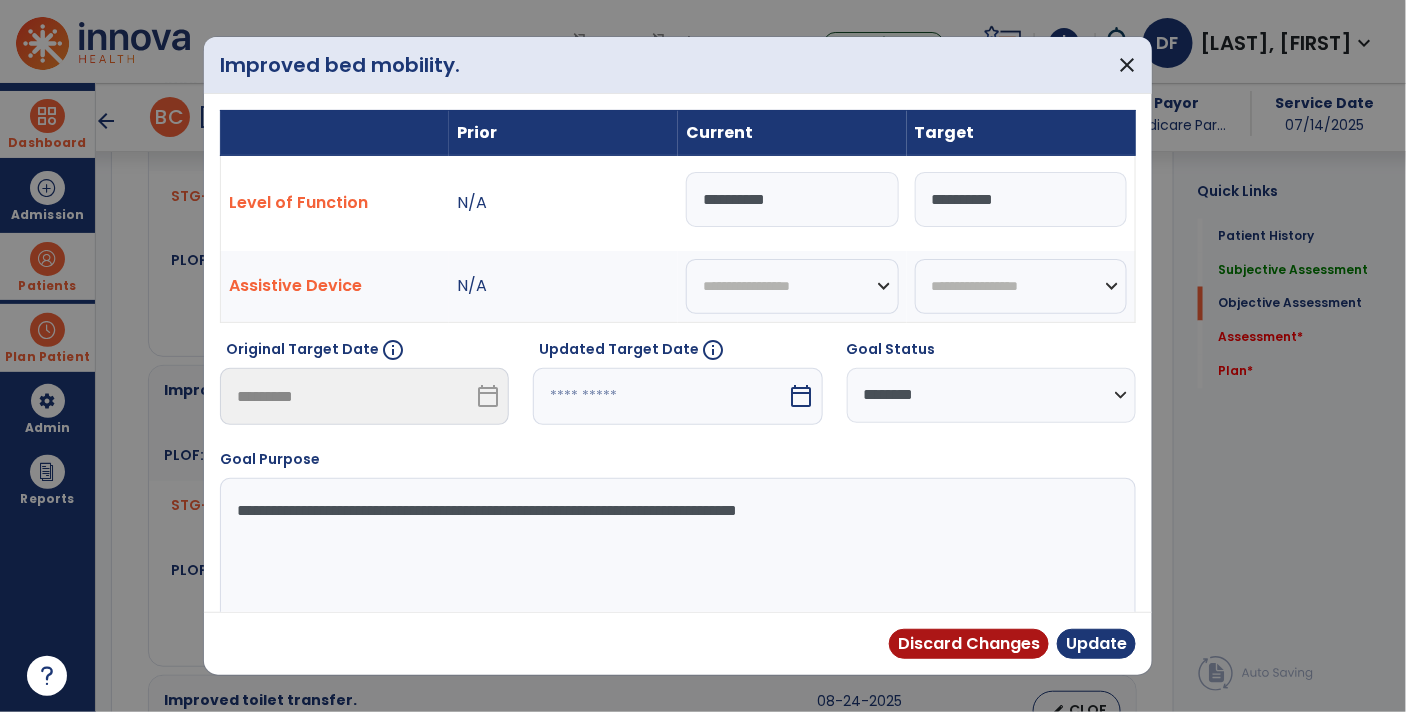 click on "*********" at bounding box center (1021, 199) 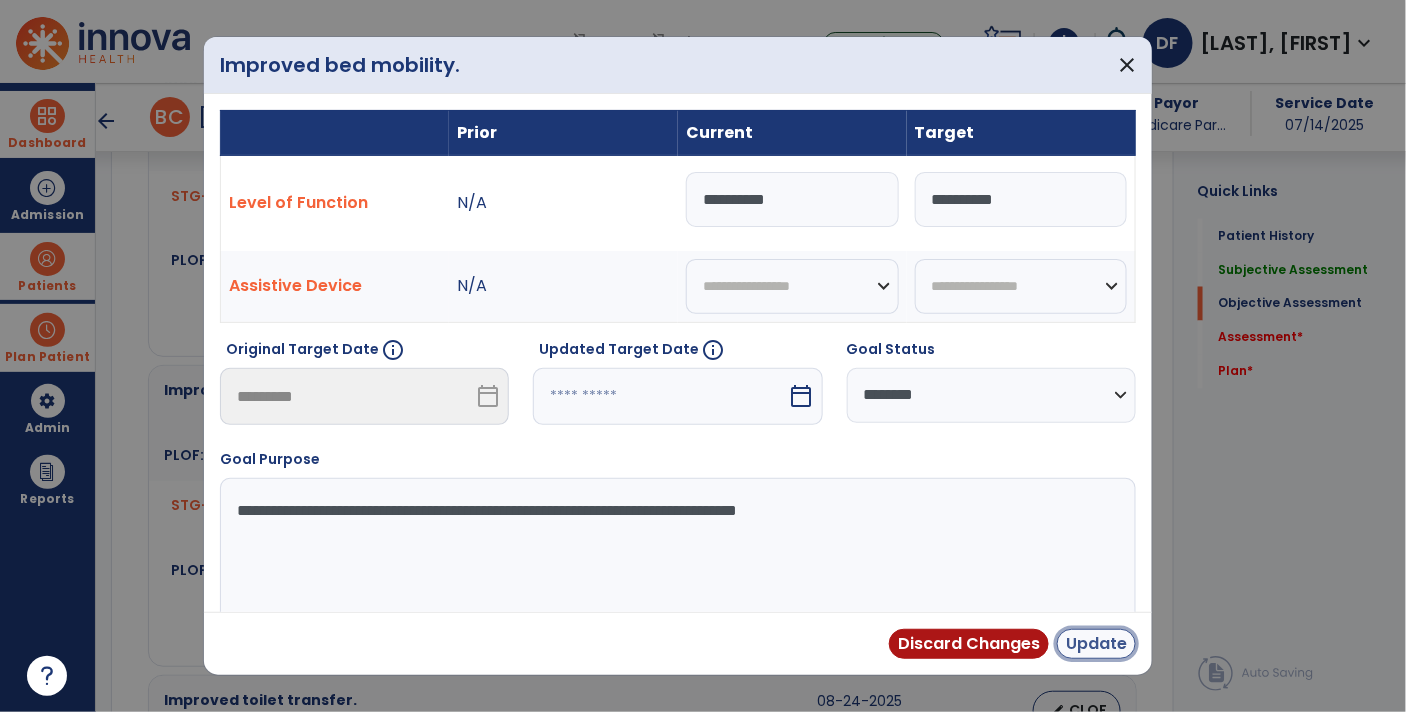 click on "Update" at bounding box center [1096, 644] 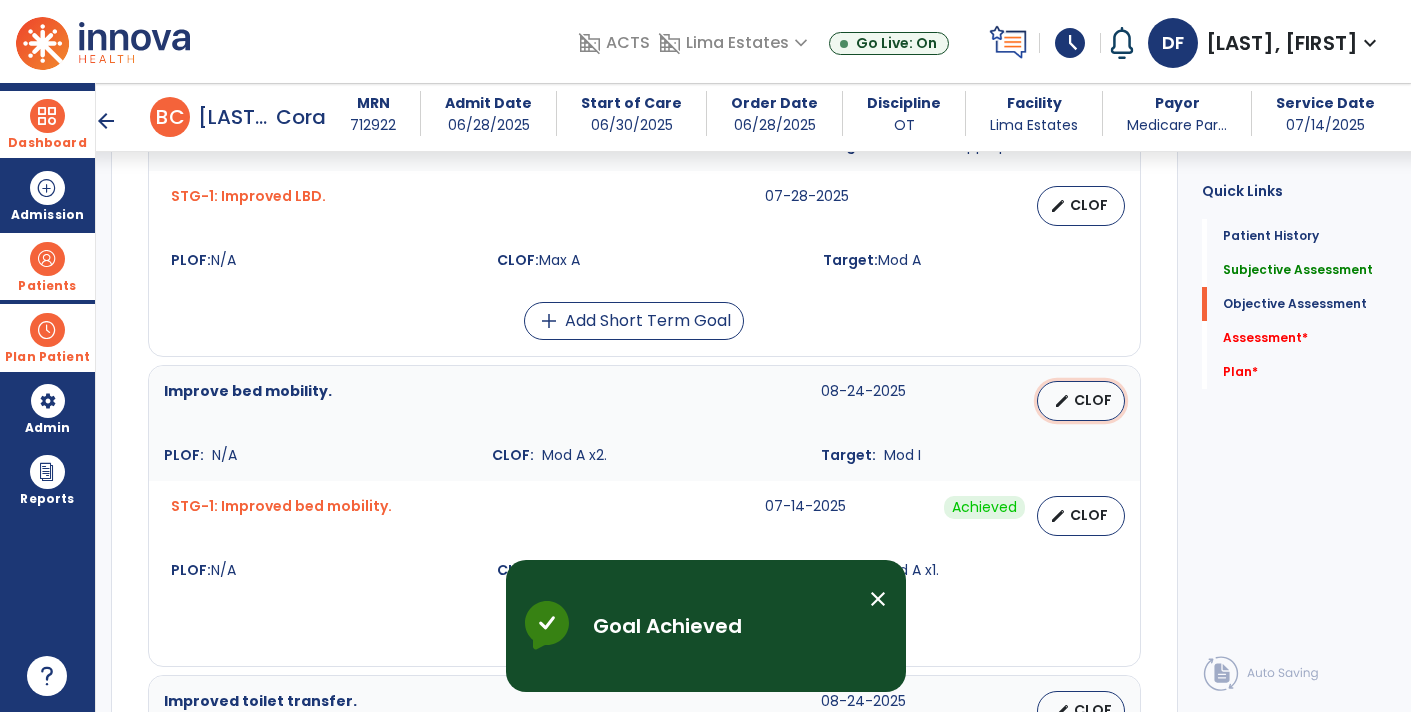 click on "edit   CLOF" at bounding box center (1081, 401) 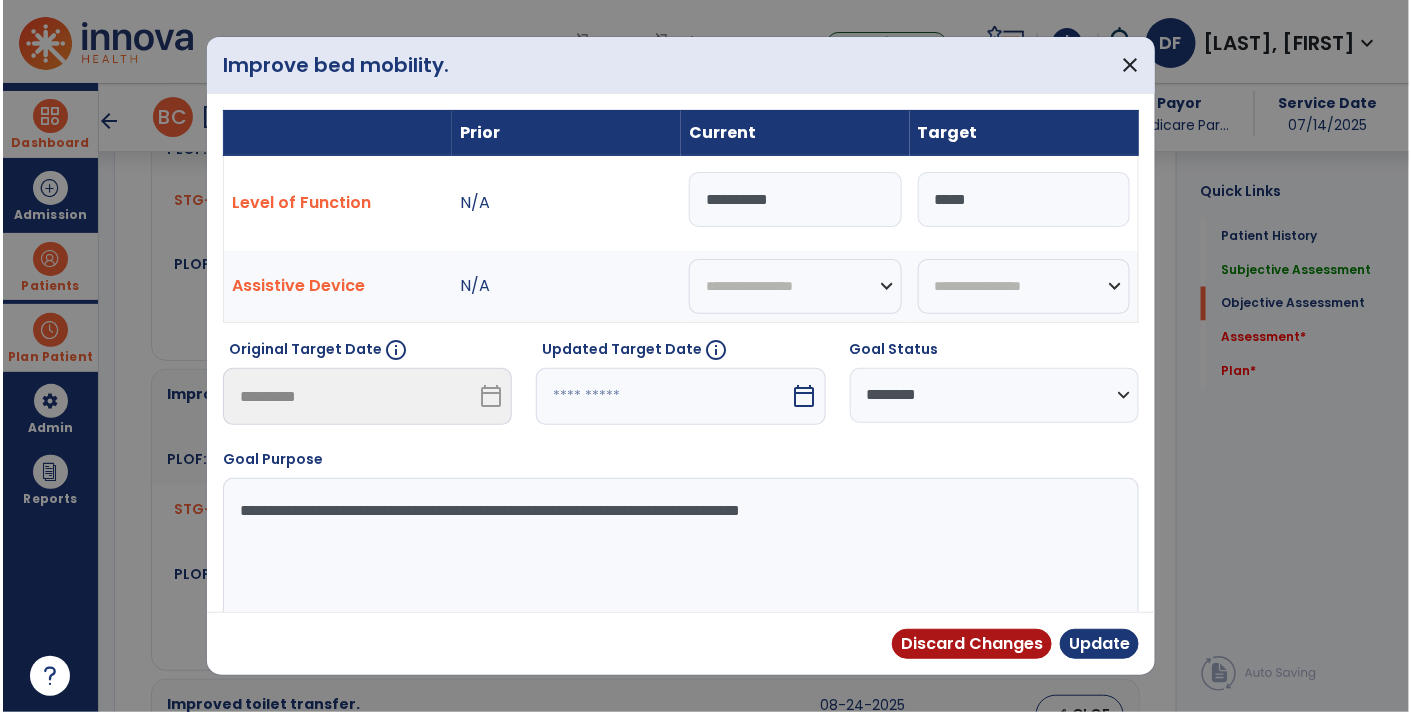 scroll, scrollTop: 985, scrollLeft: 0, axis: vertical 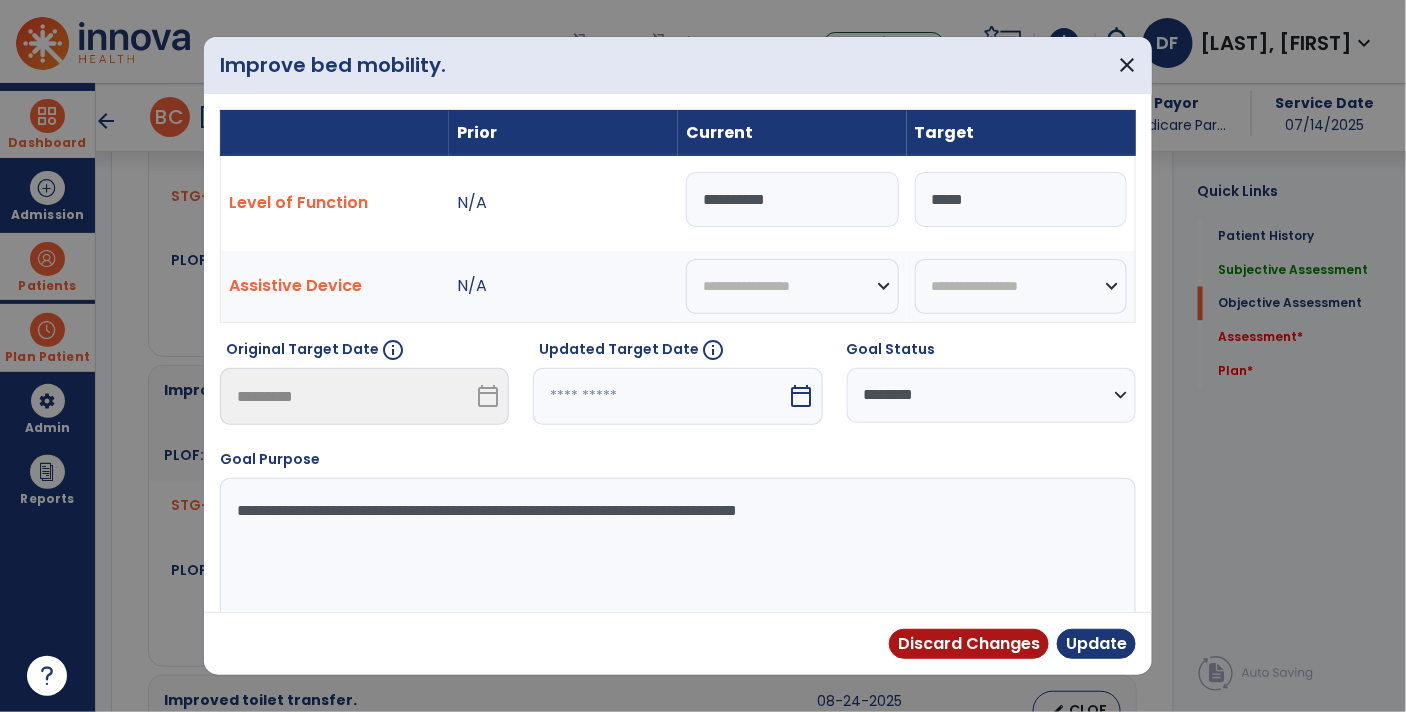 click on "*********" at bounding box center [792, 199] 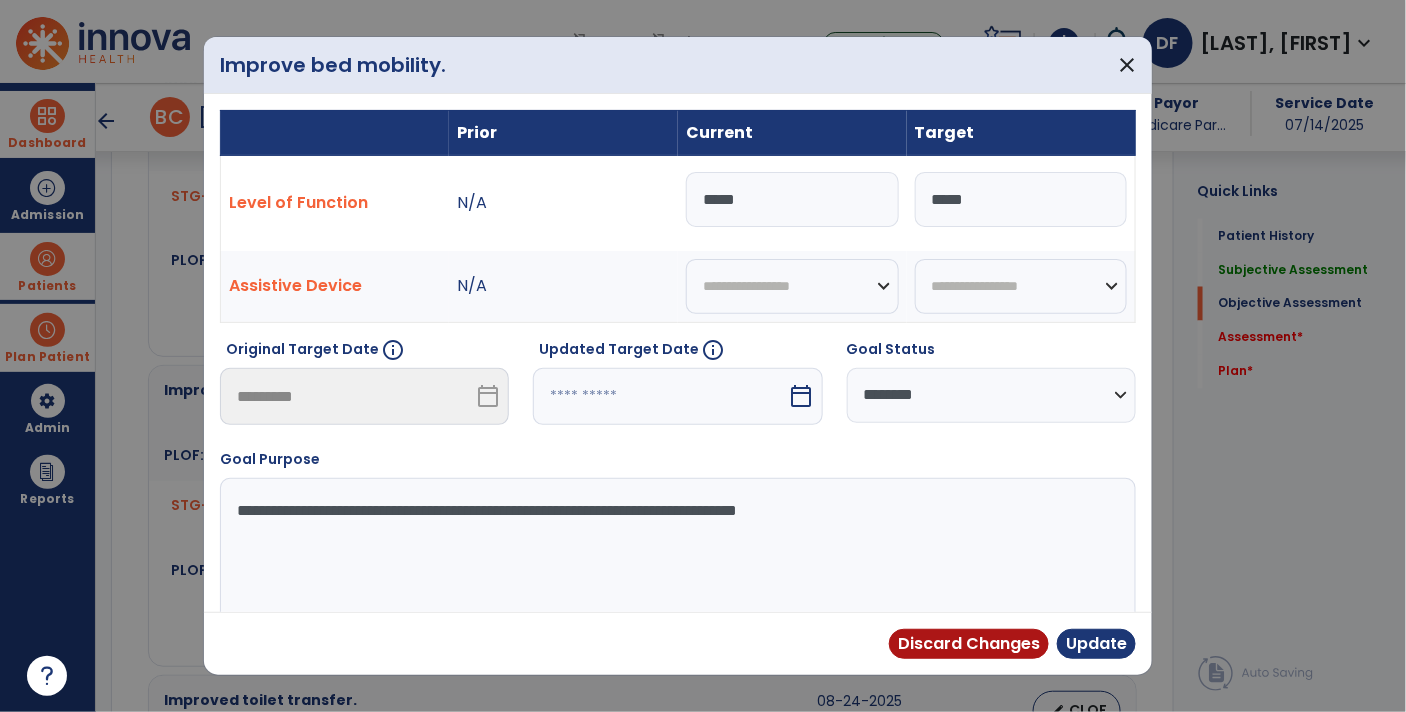 type on "*****" 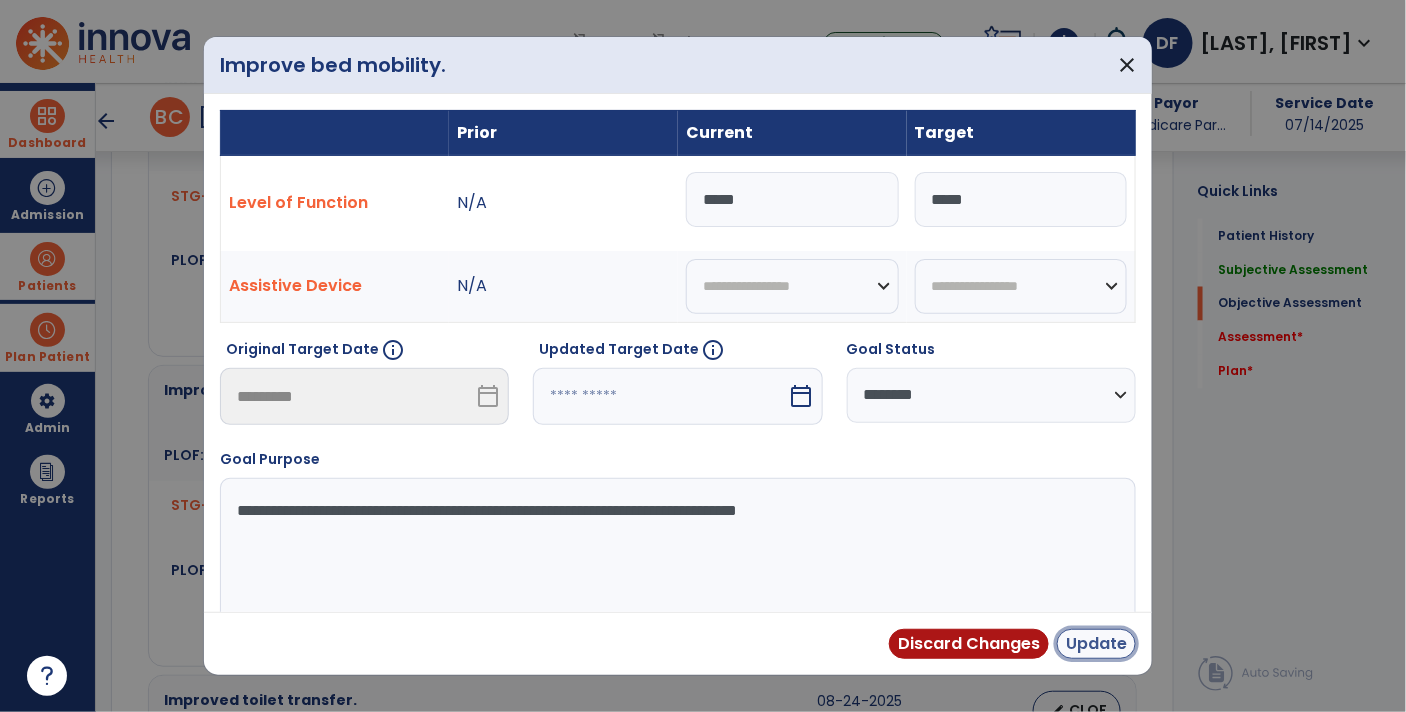 click on "Update" at bounding box center [1096, 644] 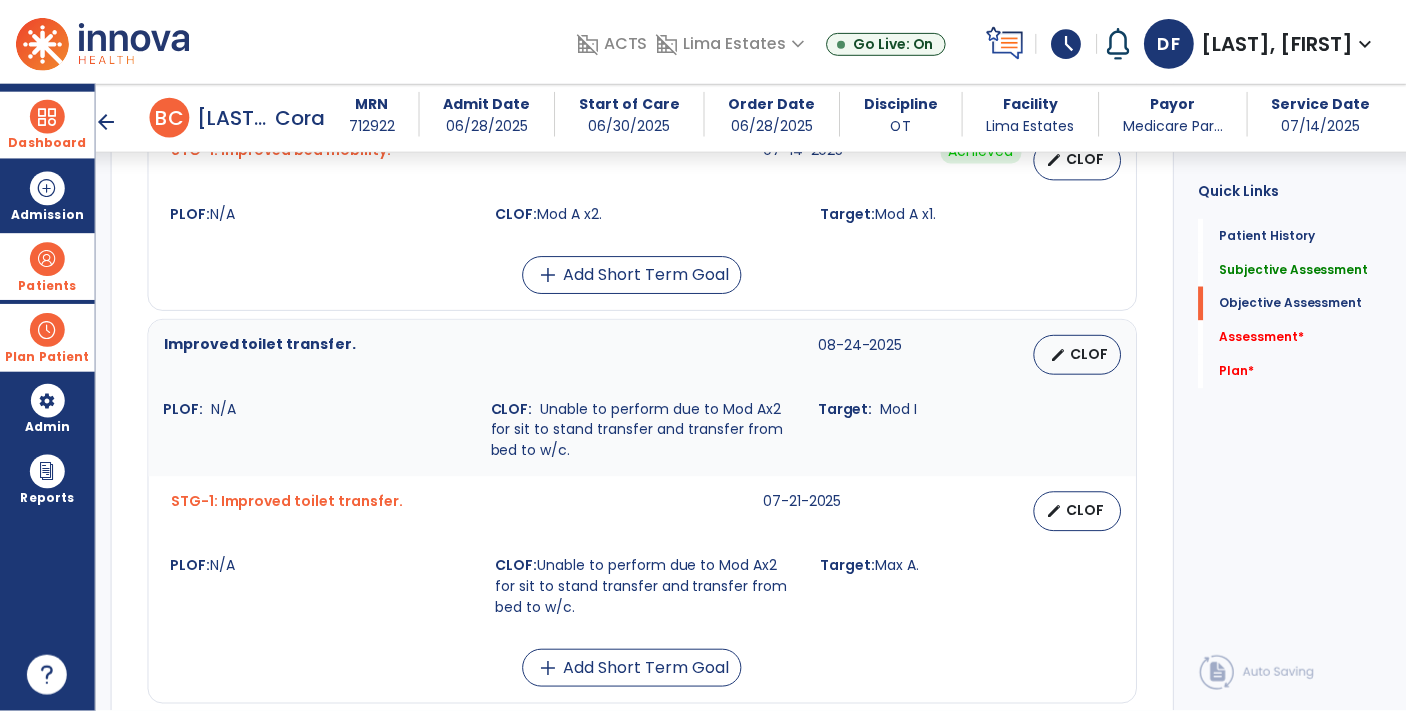 scroll, scrollTop: 1343, scrollLeft: 0, axis: vertical 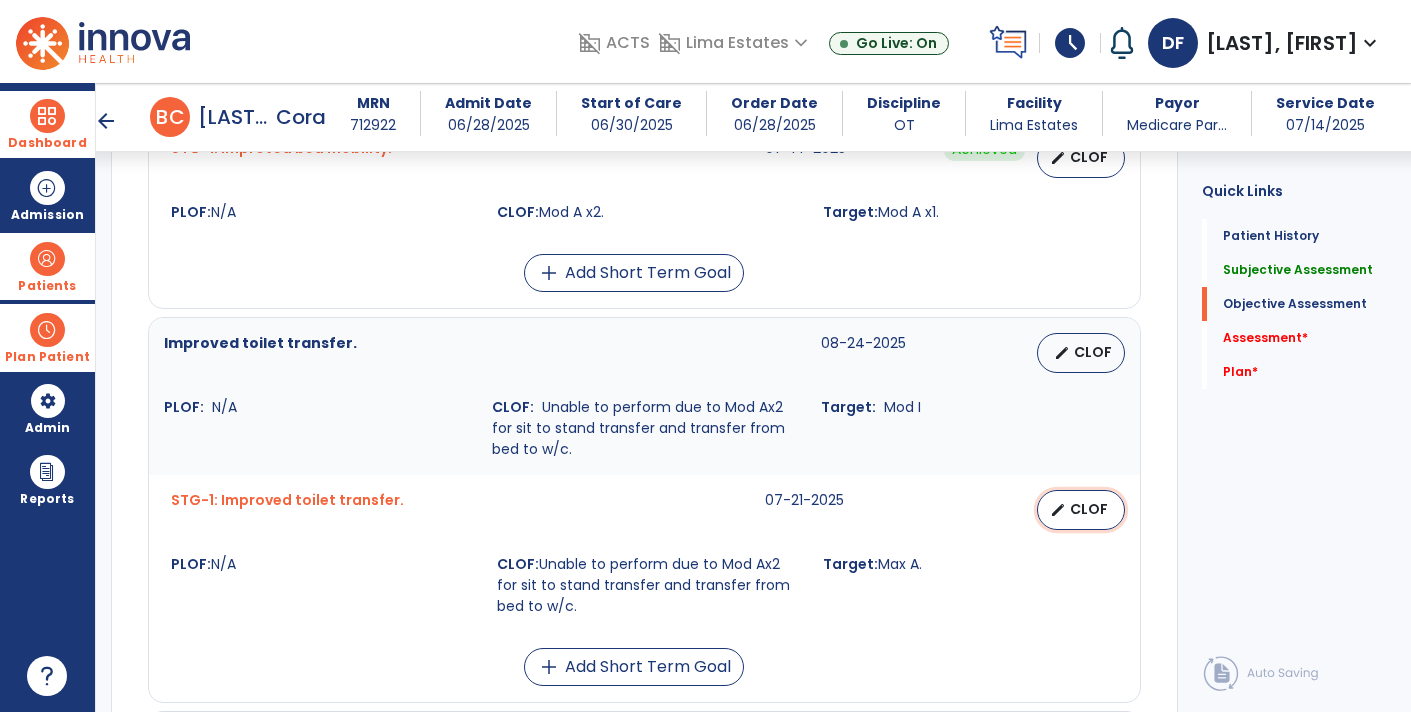 click on "CLOF" at bounding box center (1089, 509) 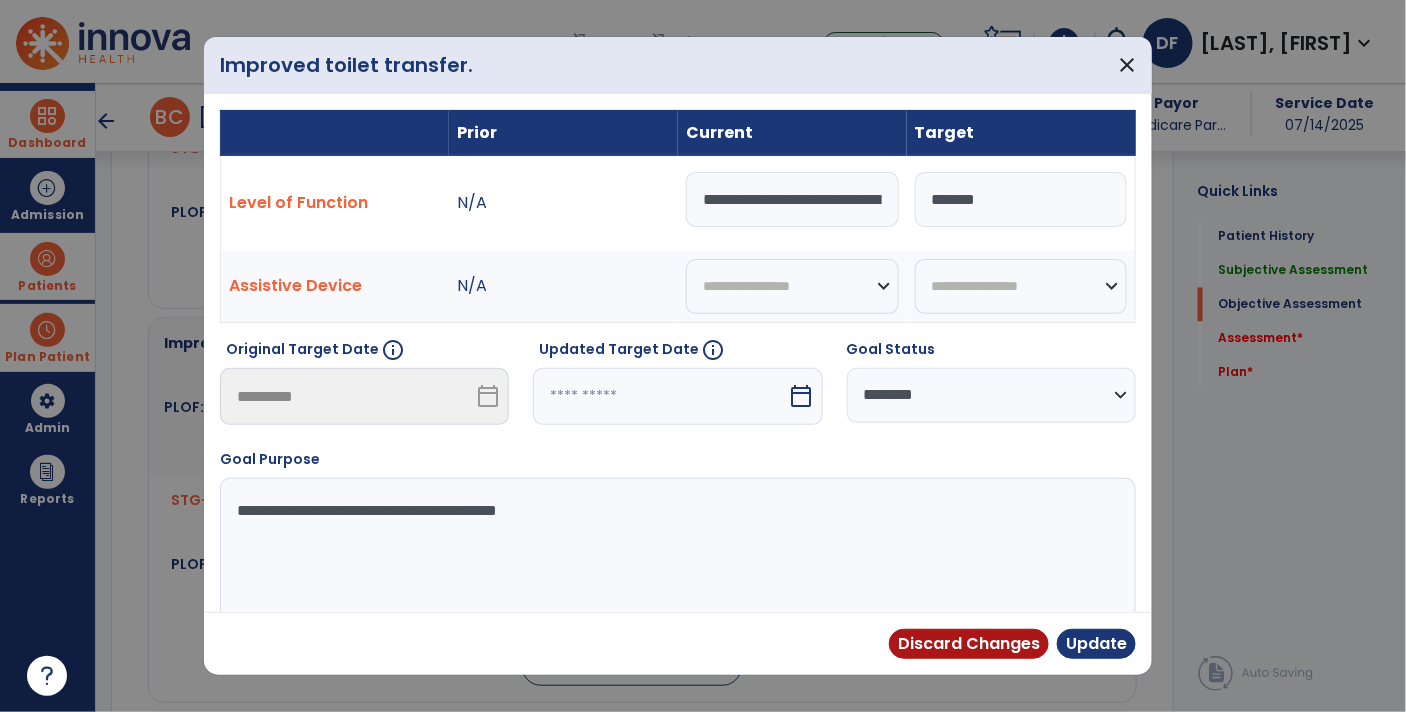 scroll, scrollTop: 1343, scrollLeft: 0, axis: vertical 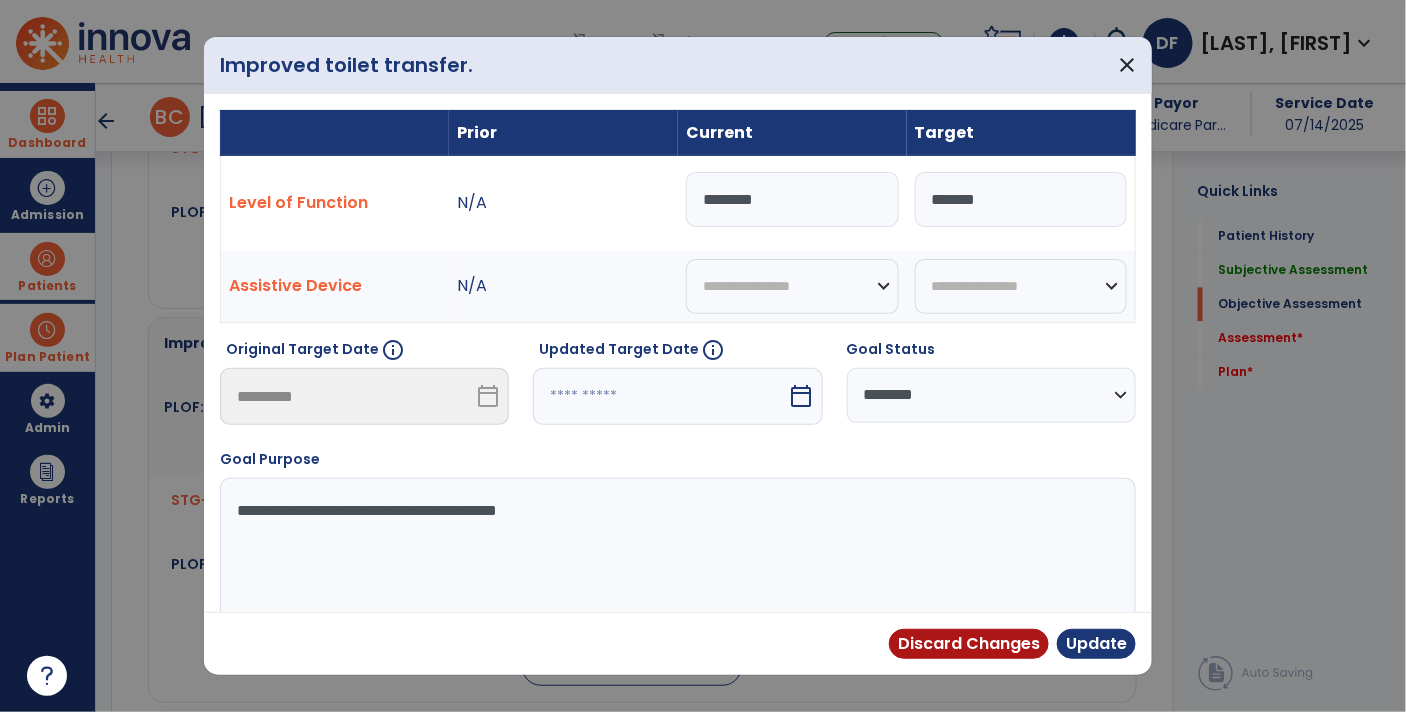 type on "*******" 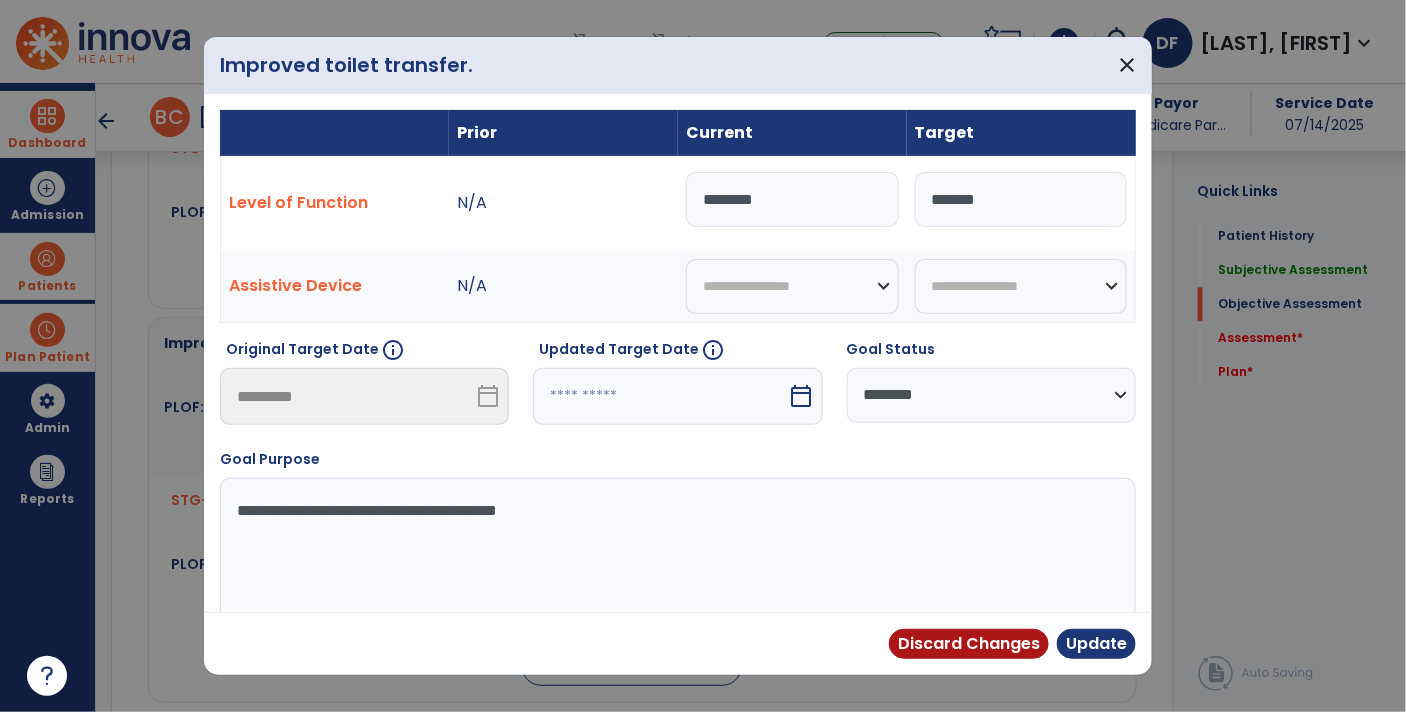 select on "*" 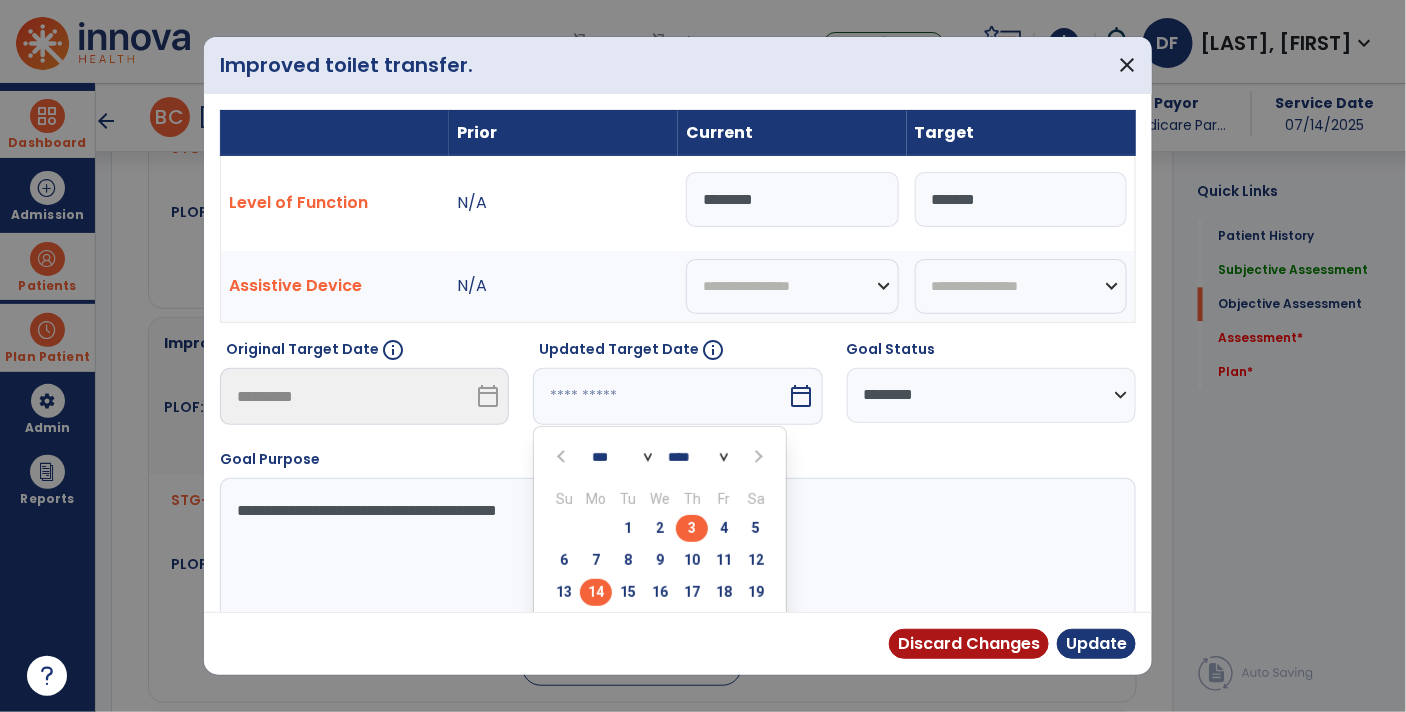 scroll, scrollTop: 46, scrollLeft: 0, axis: vertical 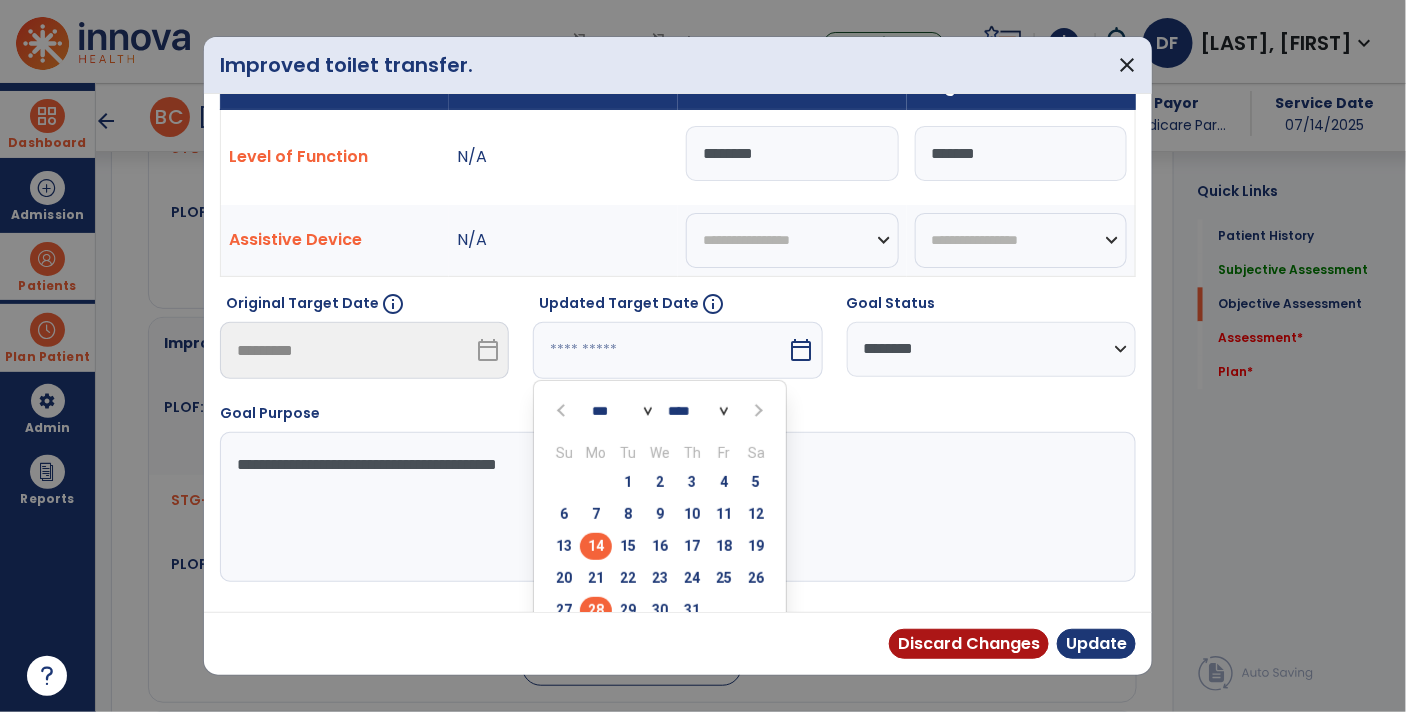 click on "28" at bounding box center [596, 610] 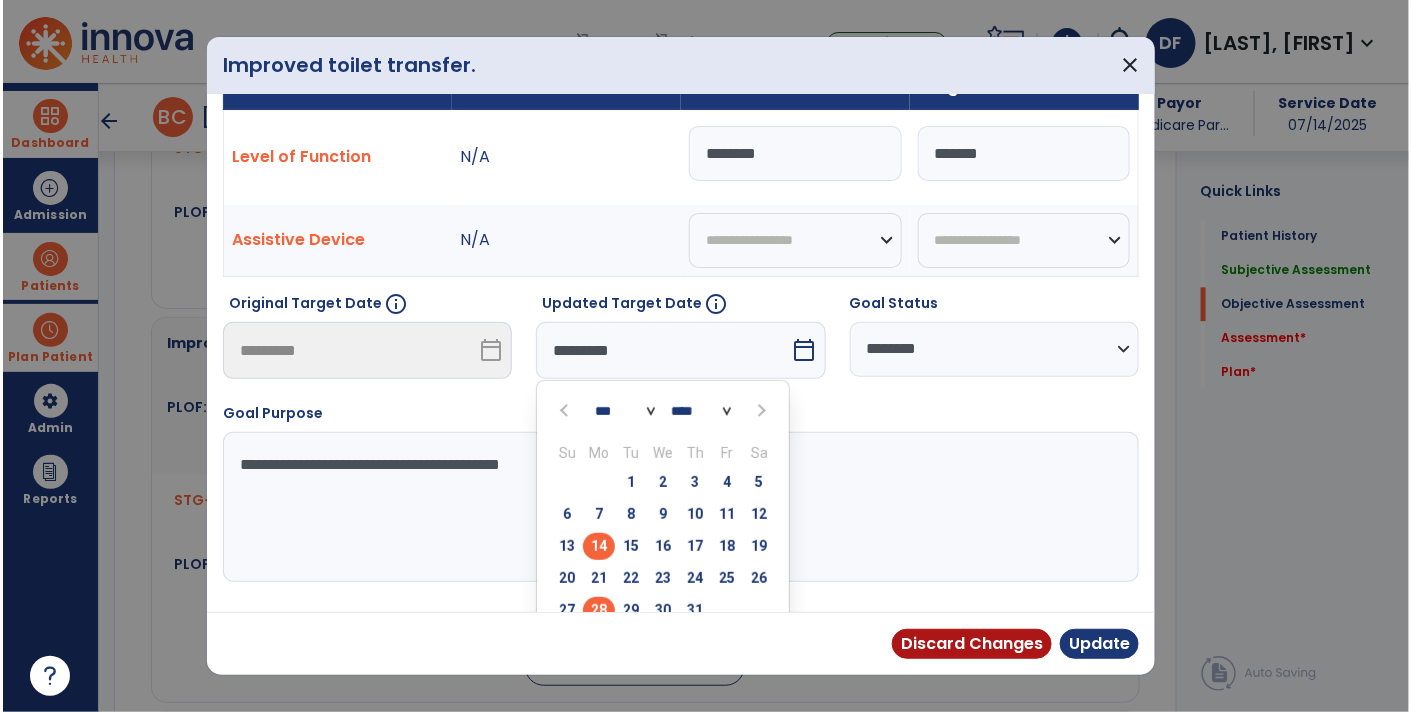 scroll, scrollTop: 27, scrollLeft: 0, axis: vertical 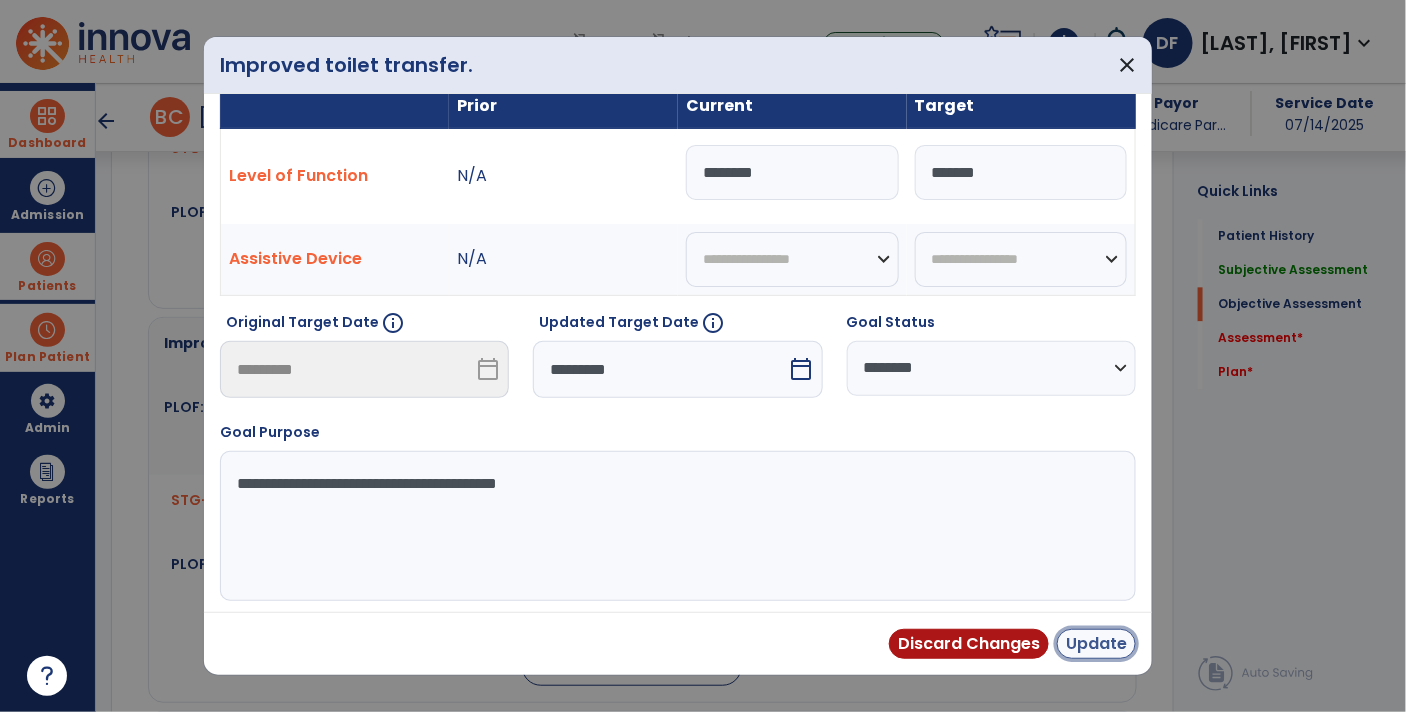 click on "Update" at bounding box center [1096, 644] 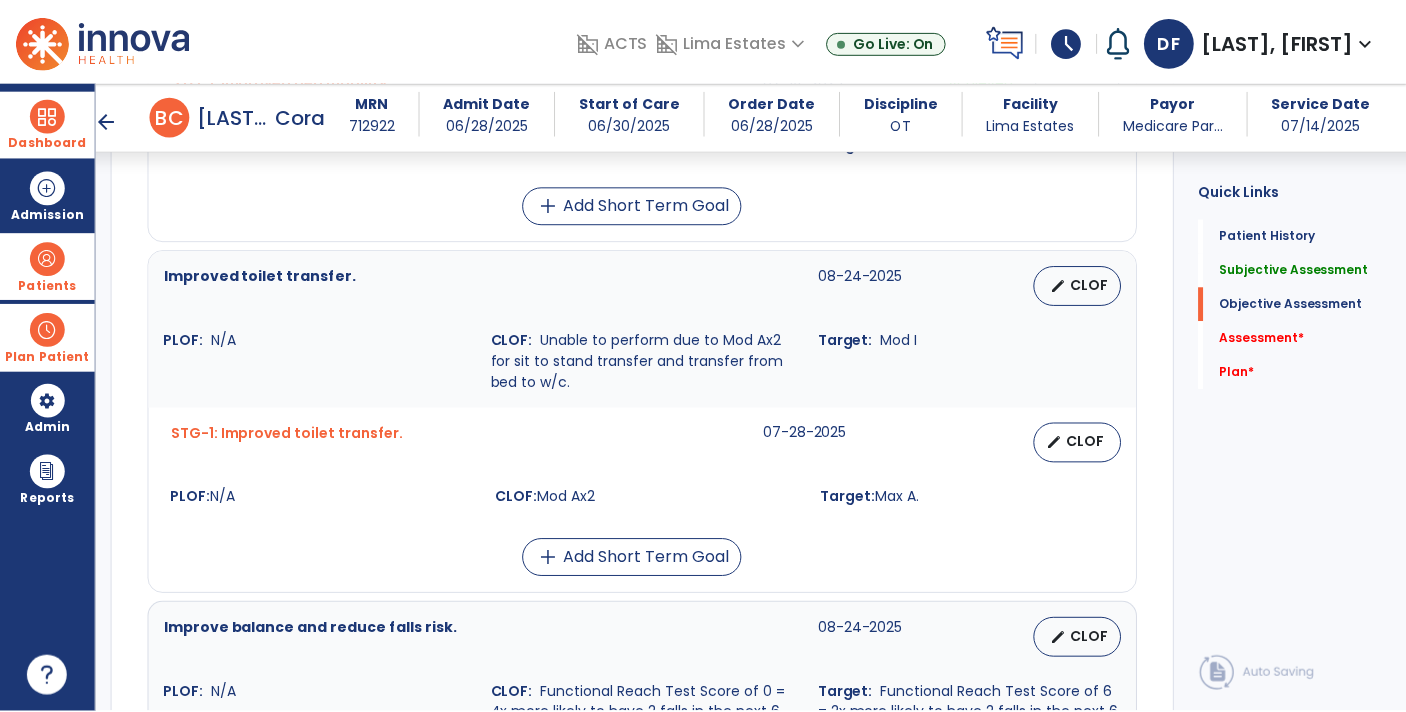 scroll, scrollTop: 1410, scrollLeft: 0, axis: vertical 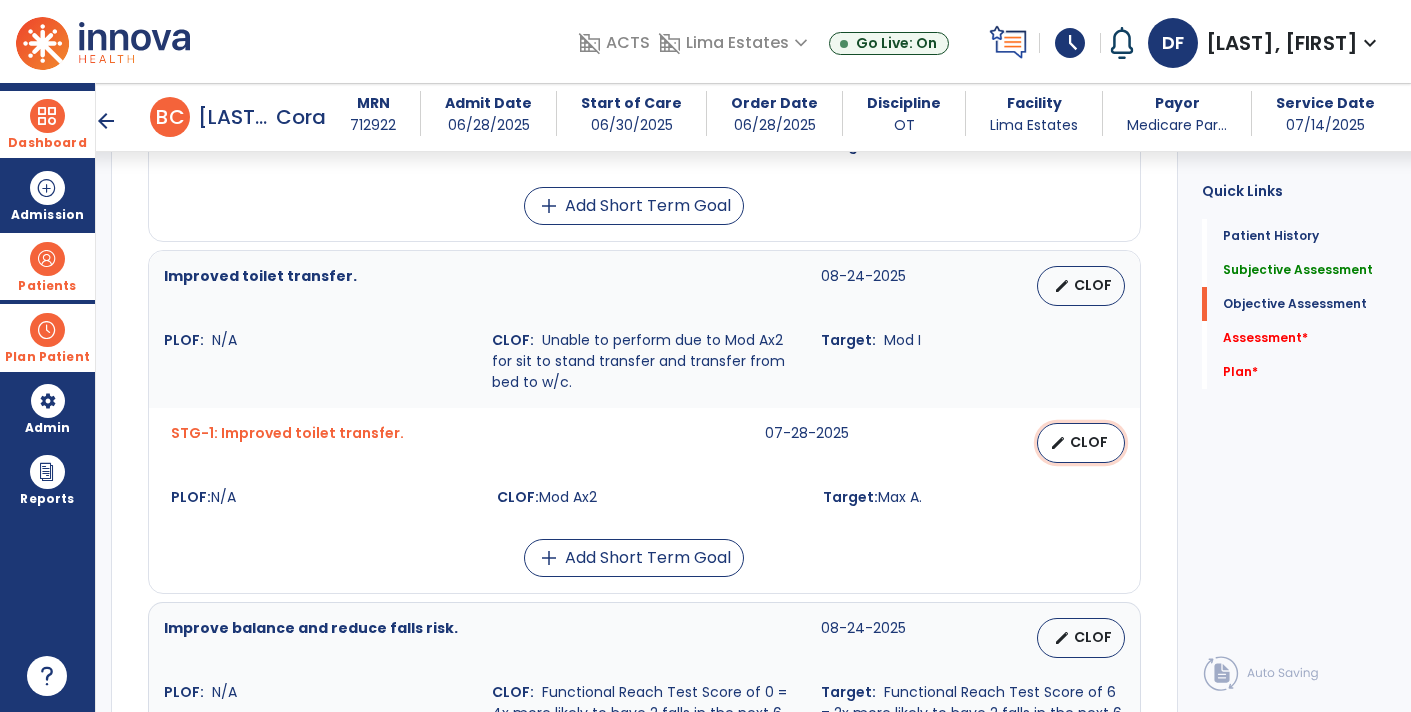 click on "edit   CLOF" at bounding box center (1081, 443) 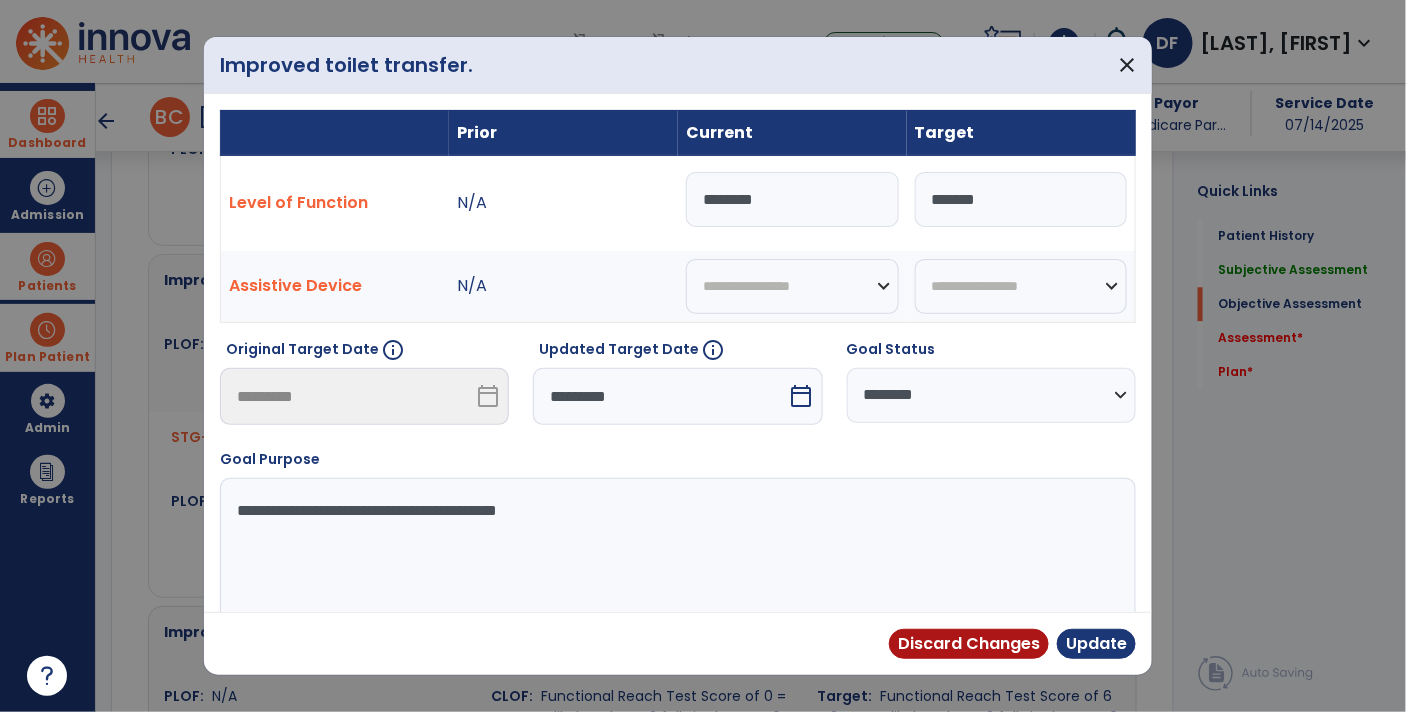 scroll, scrollTop: 1410, scrollLeft: 0, axis: vertical 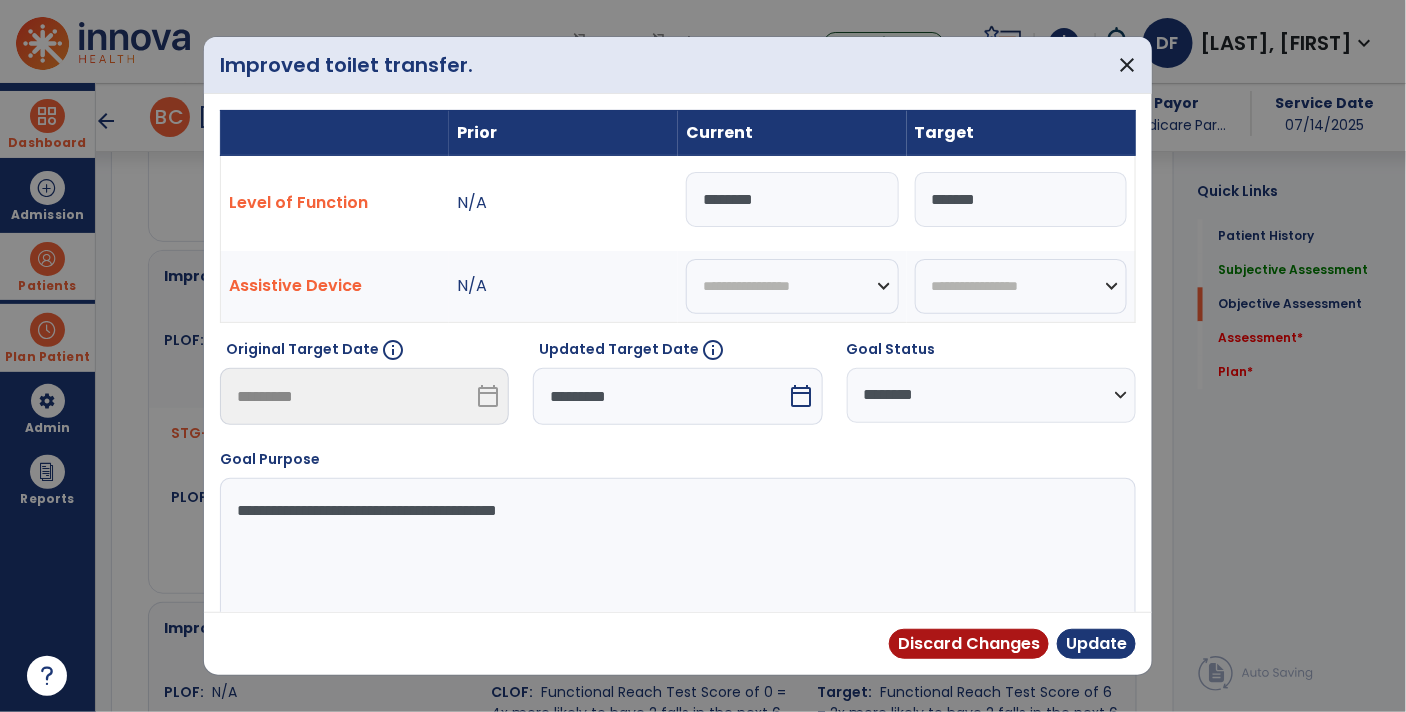 click on "*******" at bounding box center [792, 199] 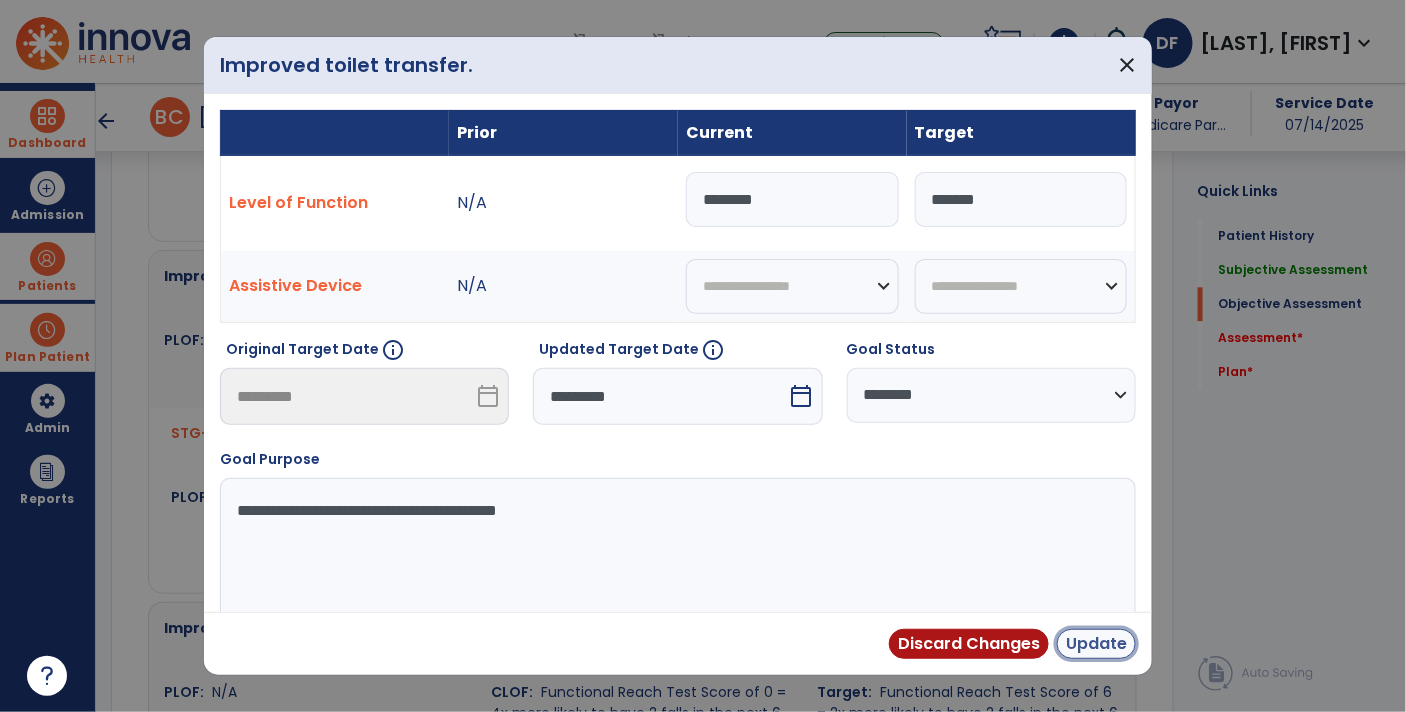 click on "Update" at bounding box center (1096, 644) 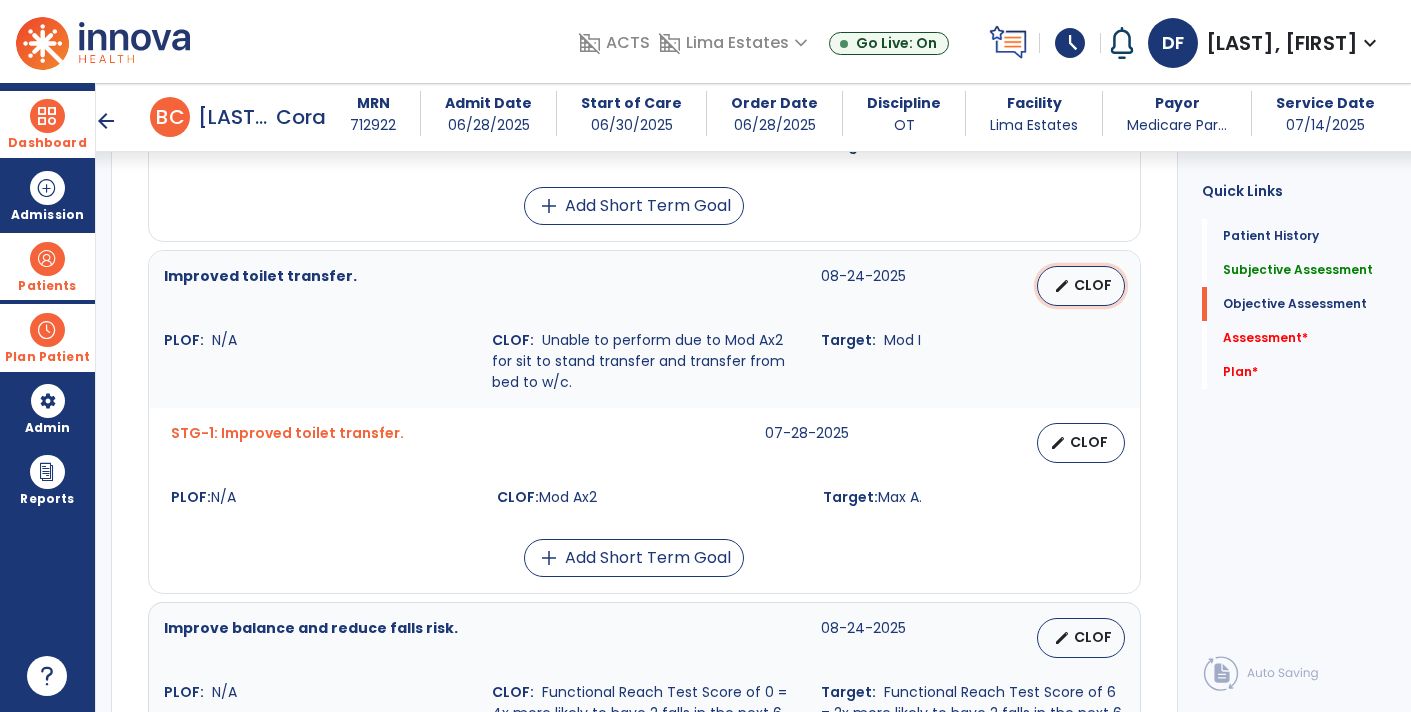 click on "CLOF" at bounding box center (1093, 285) 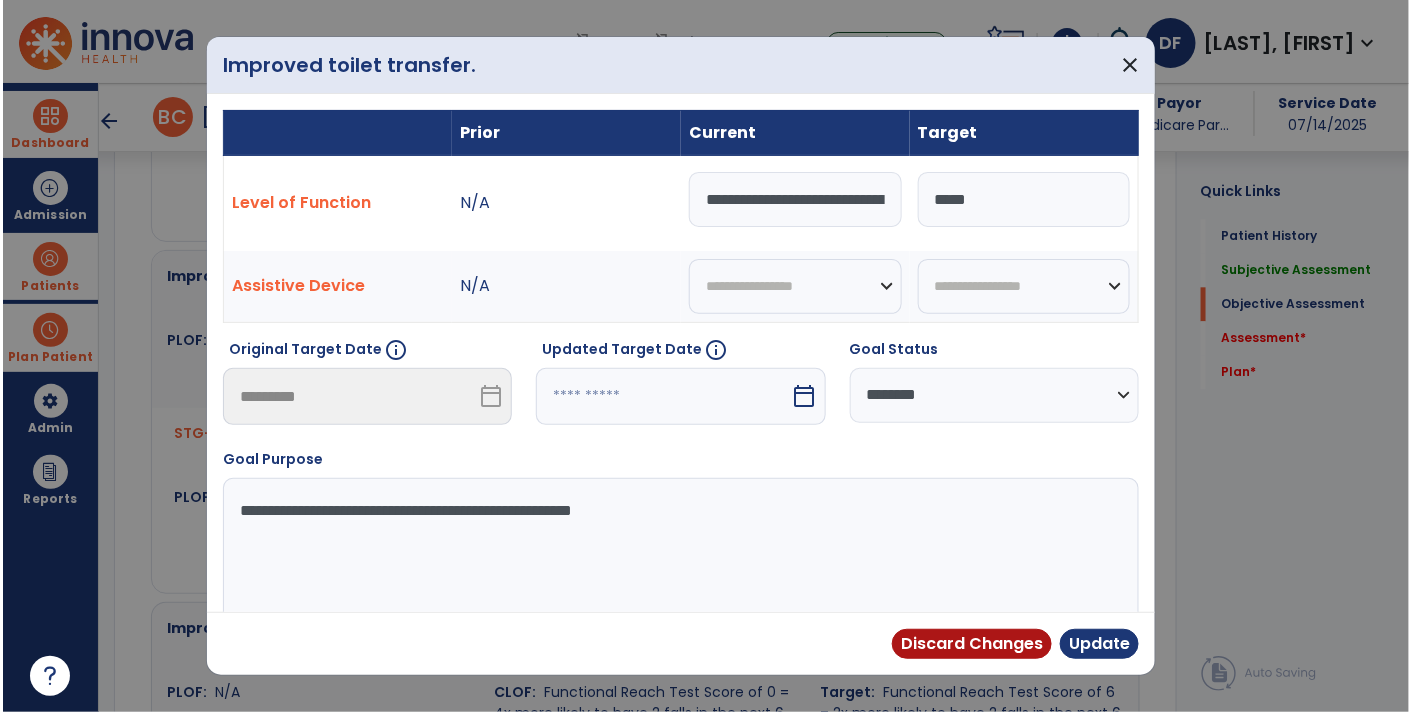 scroll, scrollTop: 1410, scrollLeft: 0, axis: vertical 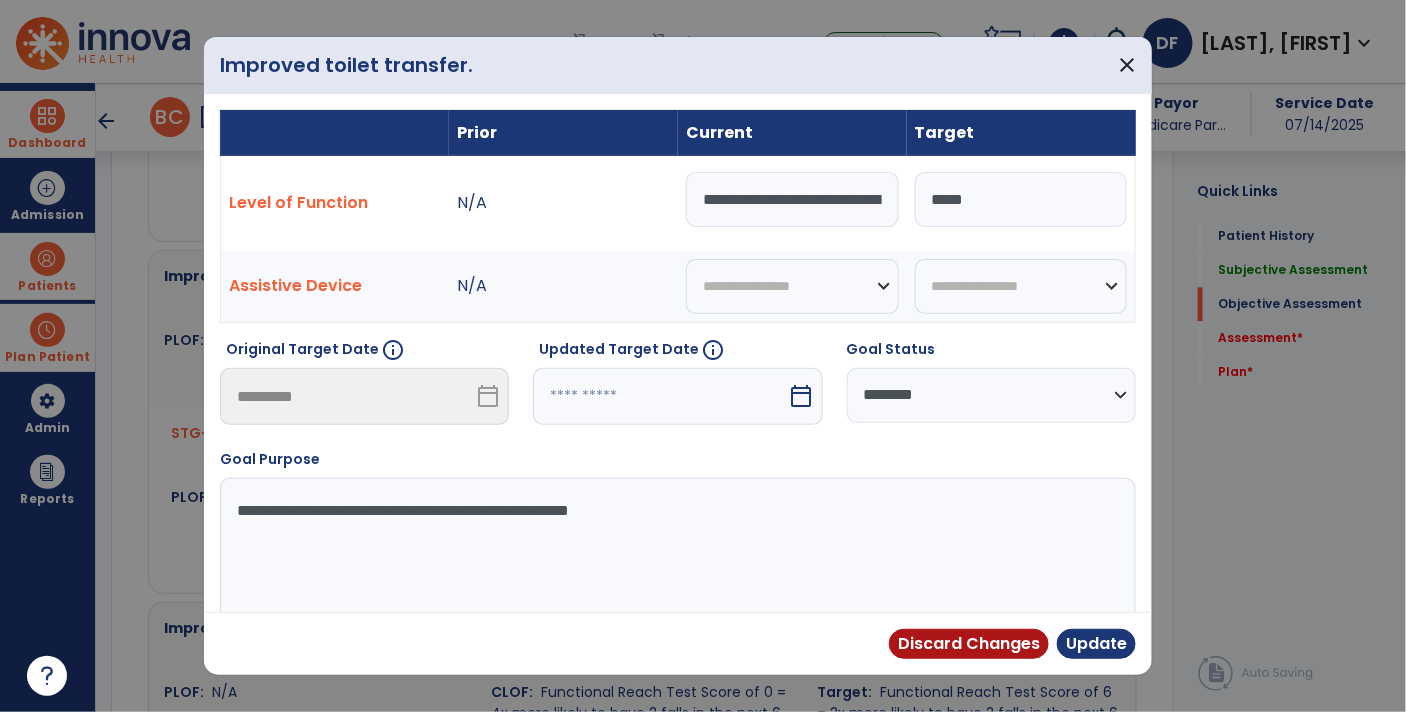 click on "**********" at bounding box center [792, 199] 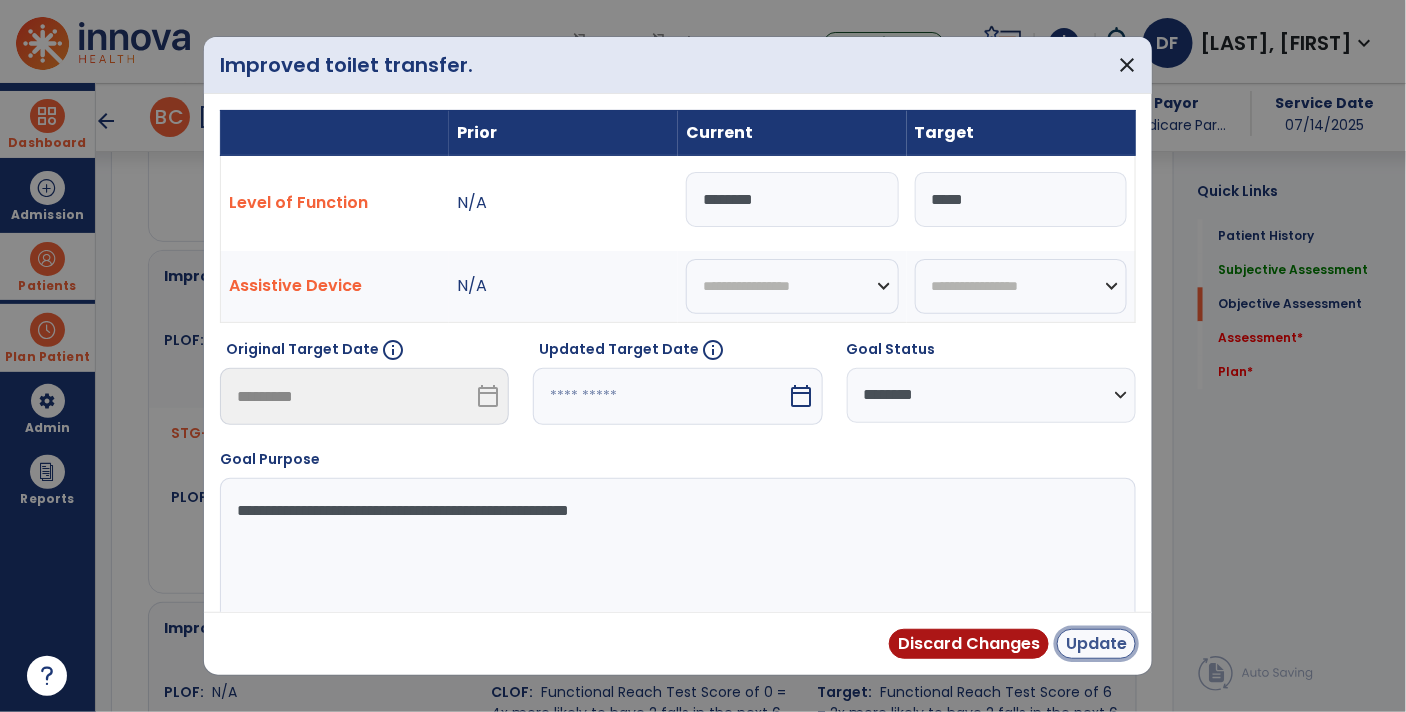 click on "Update" at bounding box center [1096, 644] 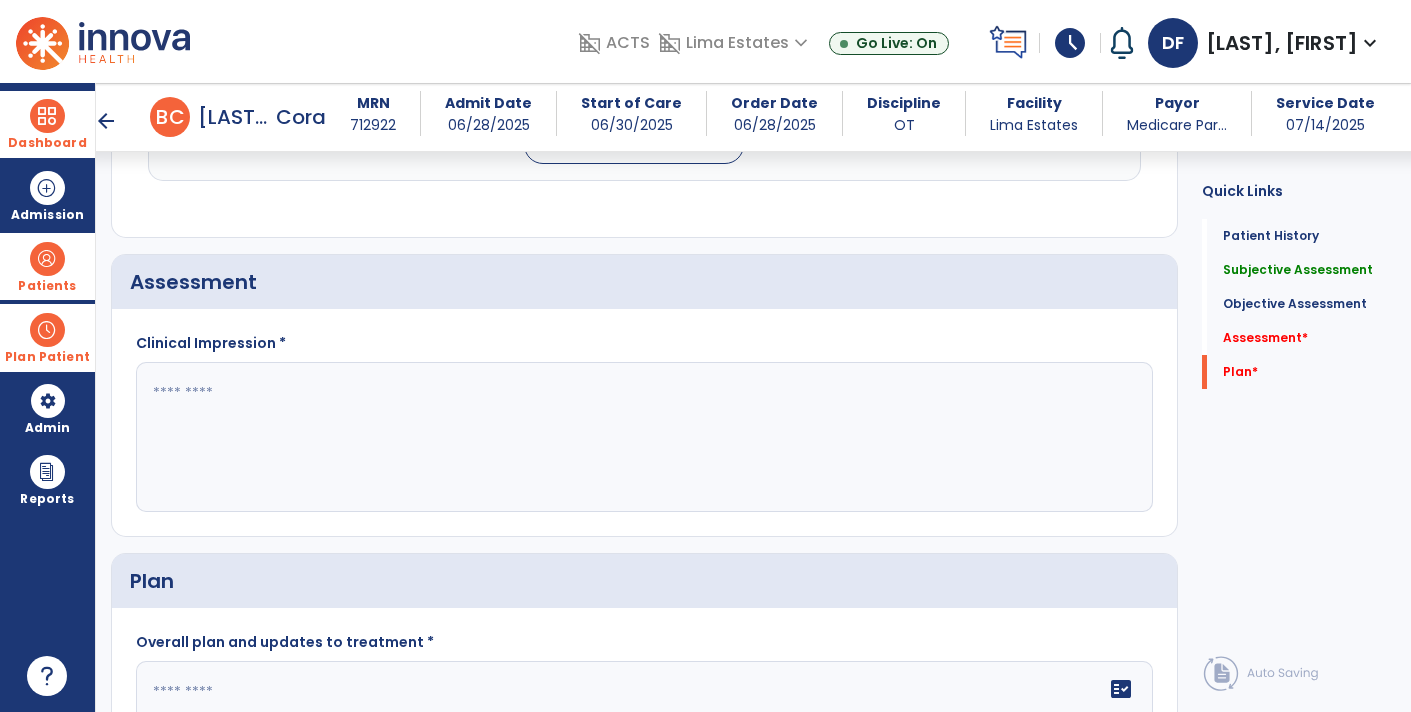 scroll, scrollTop: 2295, scrollLeft: 0, axis: vertical 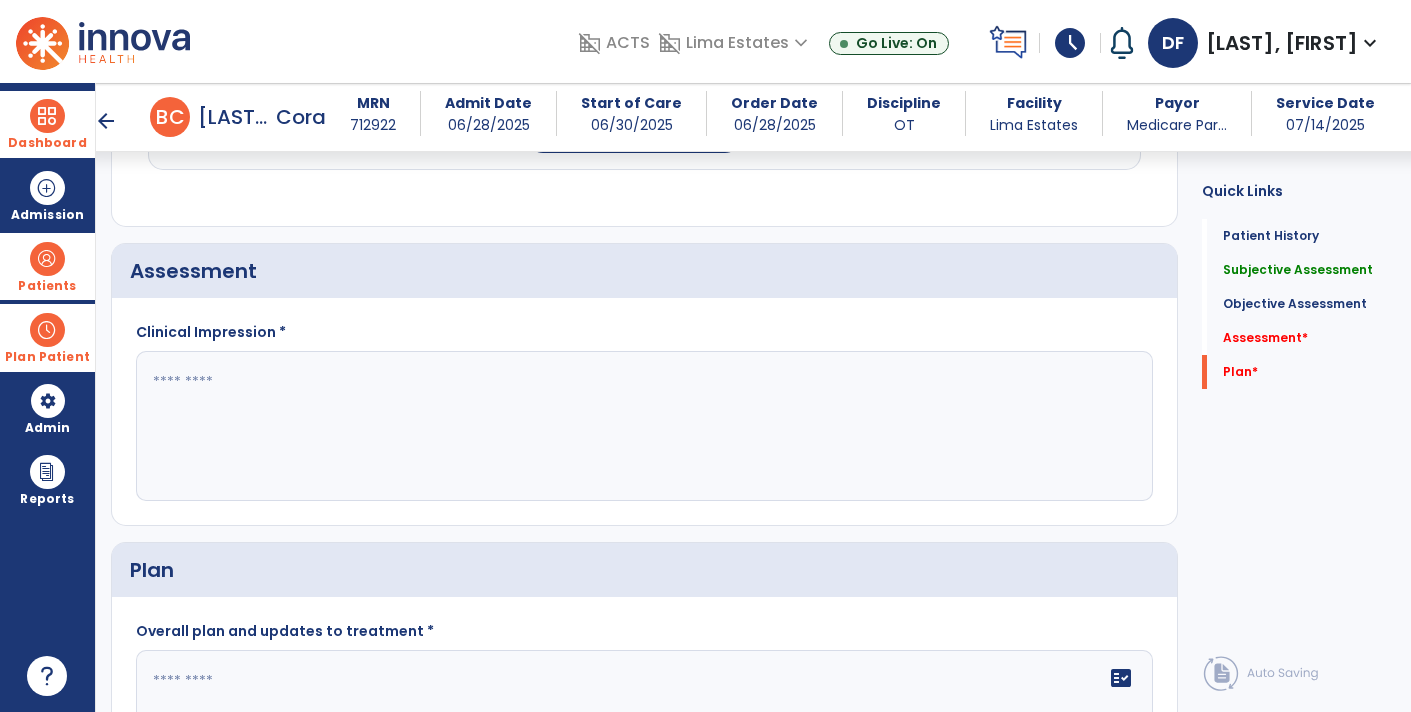 click 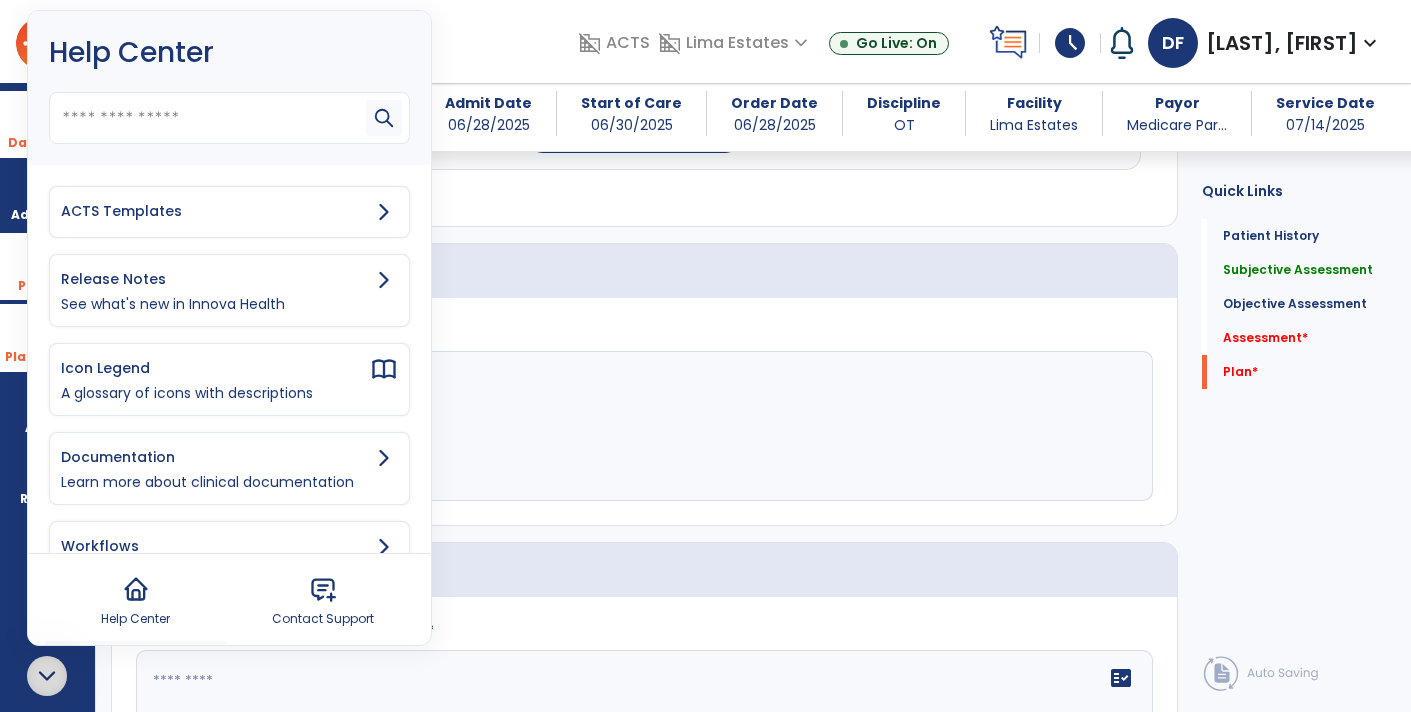 click on "ACTS Templates" at bounding box center [229, 212] 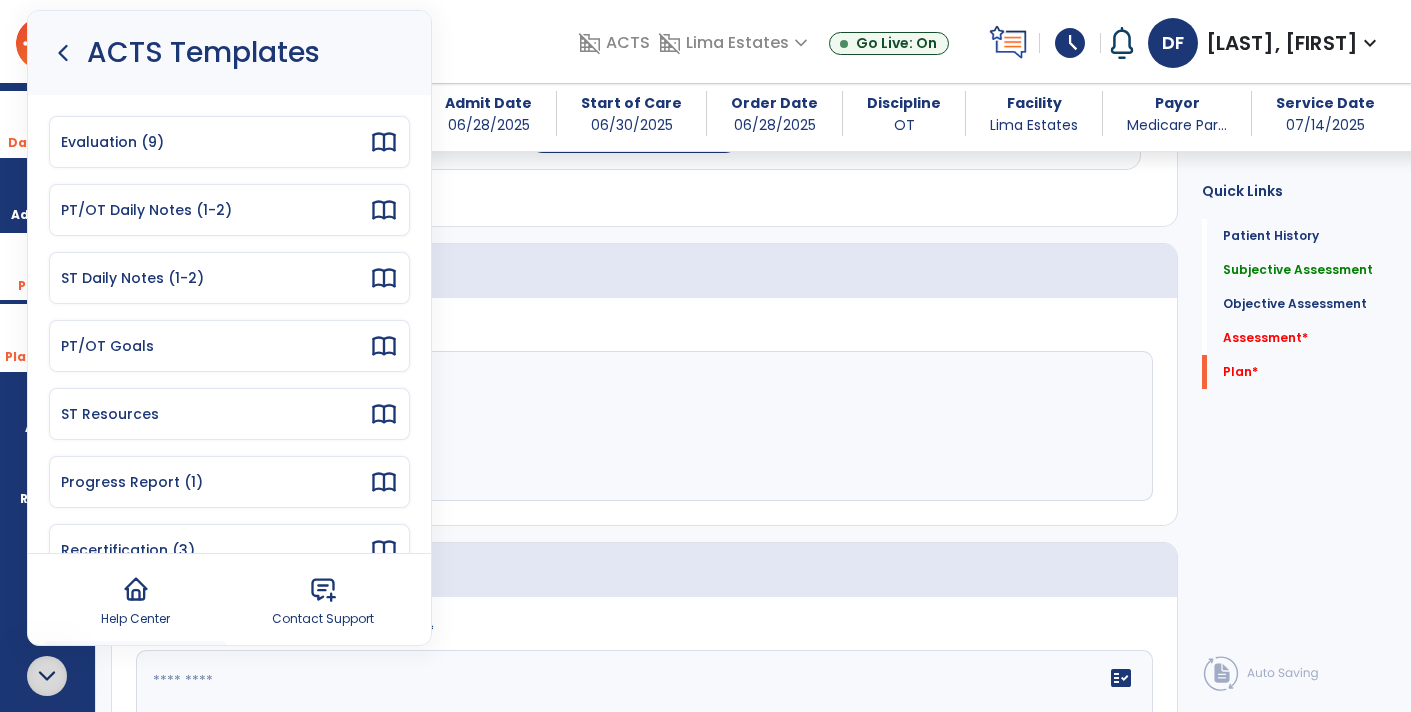 scroll, scrollTop: 132, scrollLeft: 0, axis: vertical 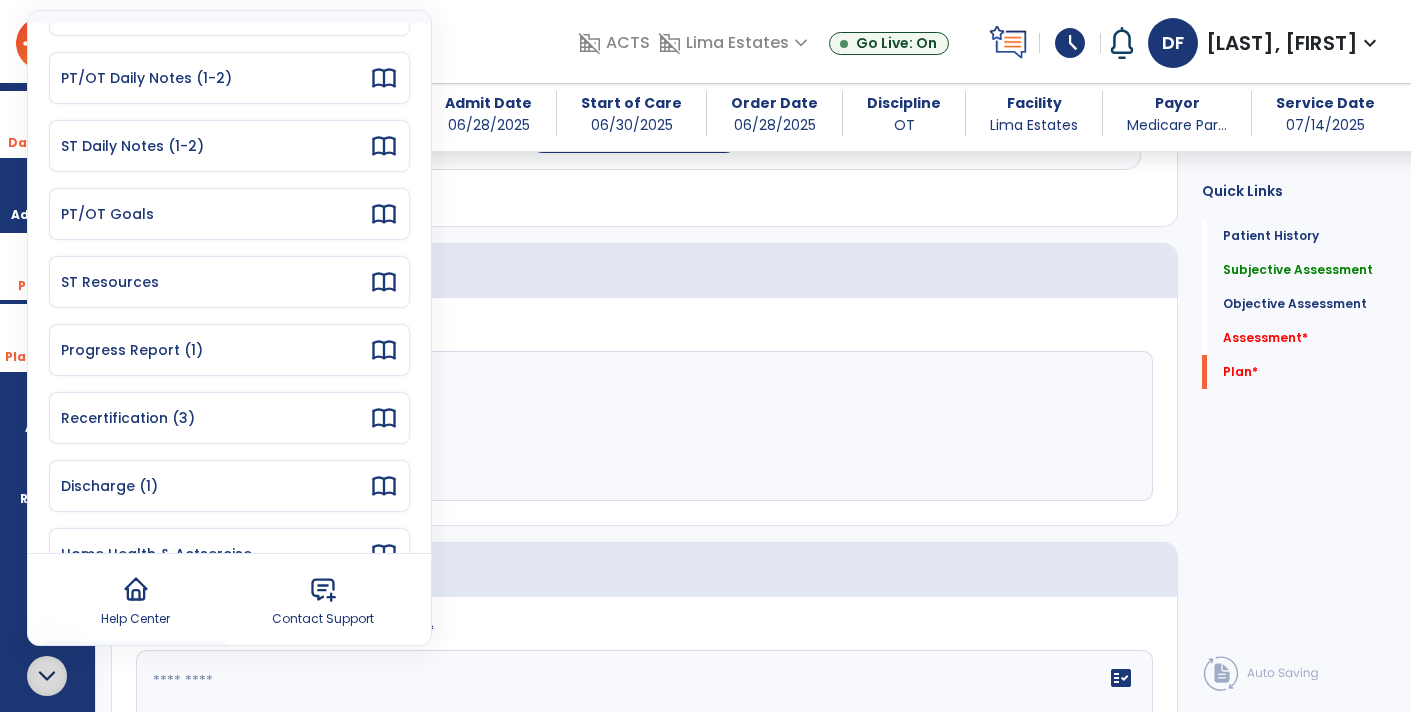 click on "Progress Report (1)" at bounding box center [229, 350] 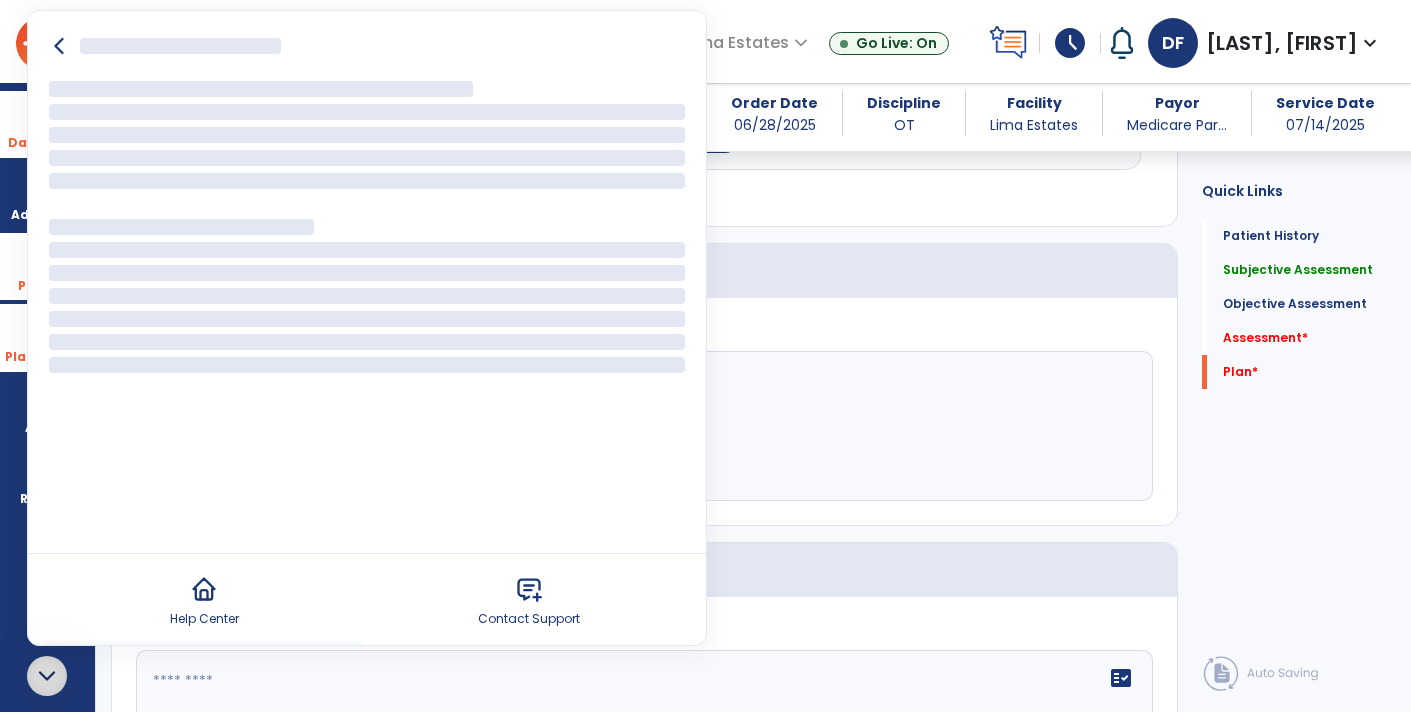 scroll, scrollTop: 0, scrollLeft: 0, axis: both 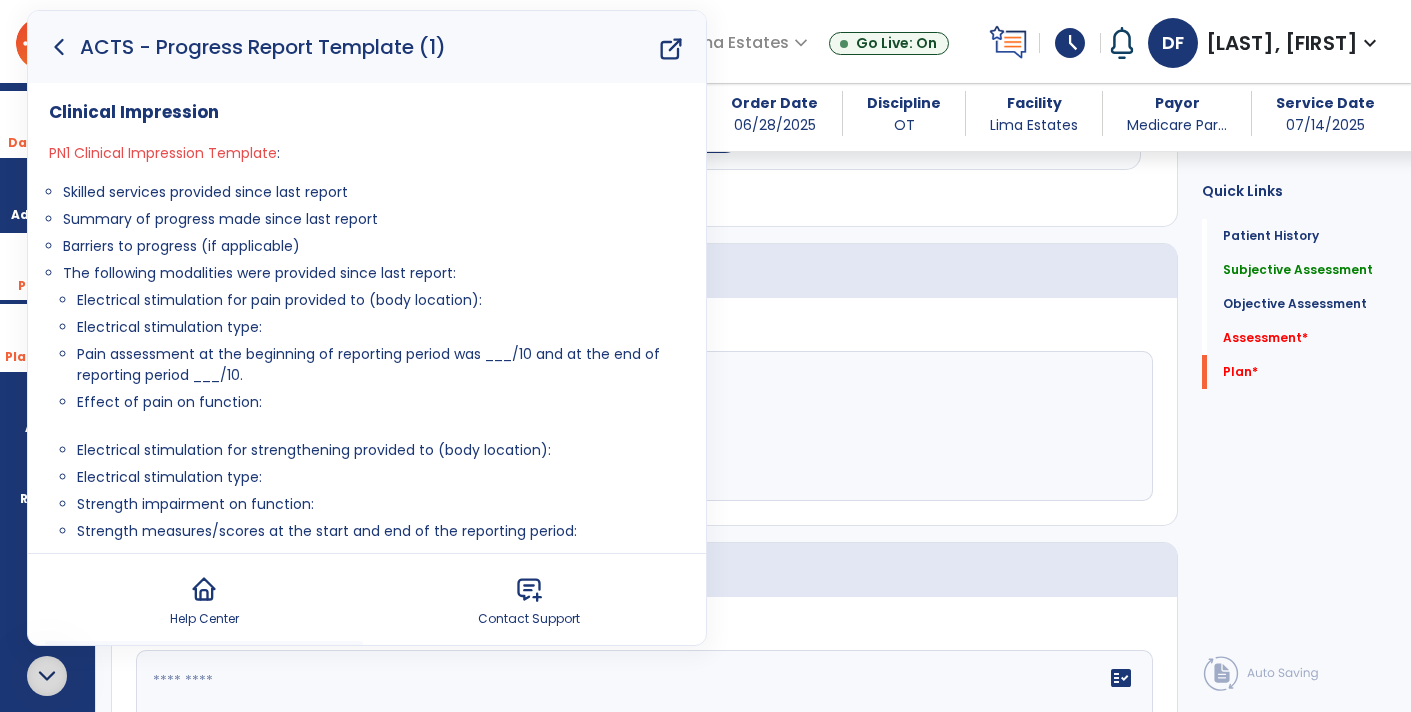 drag, startPoint x: 64, startPoint y: 190, endPoint x: 315, endPoint y: 247, distance: 257.39075 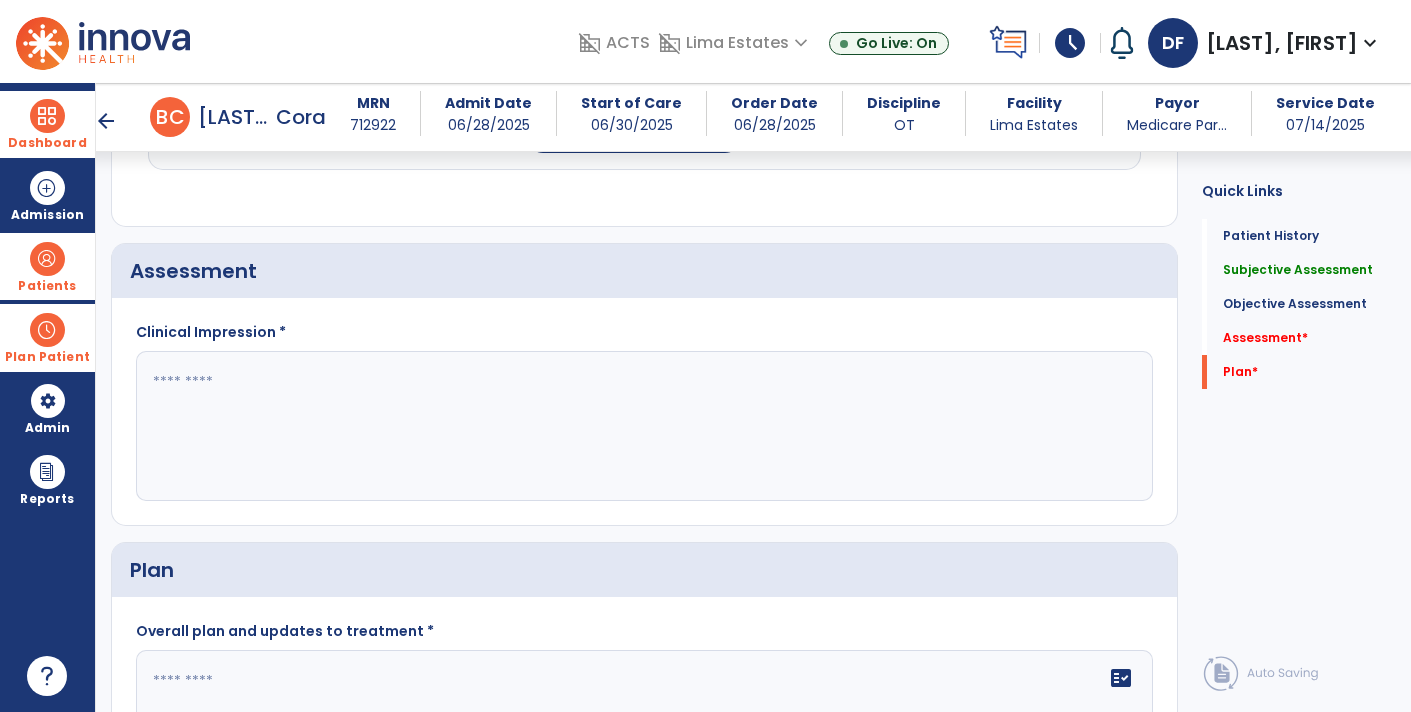 click 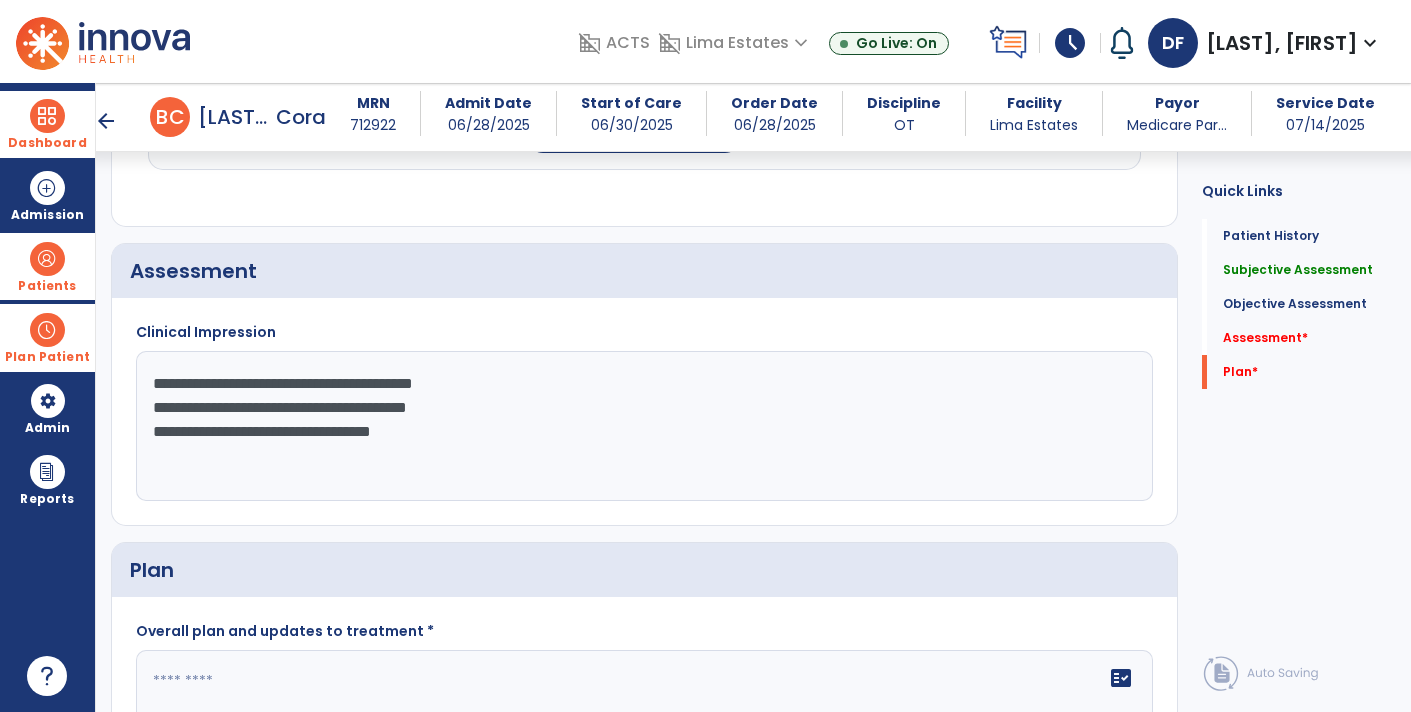 click on "**********" 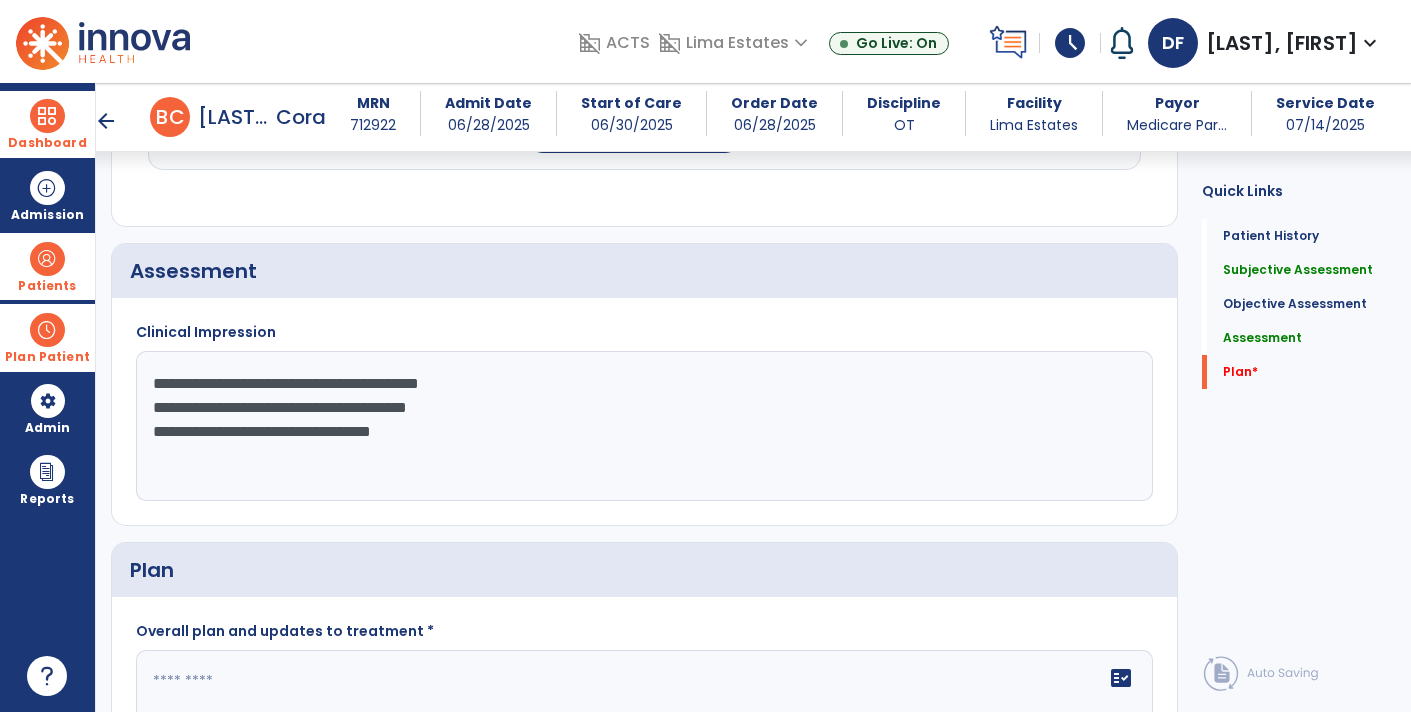 click on "**********" 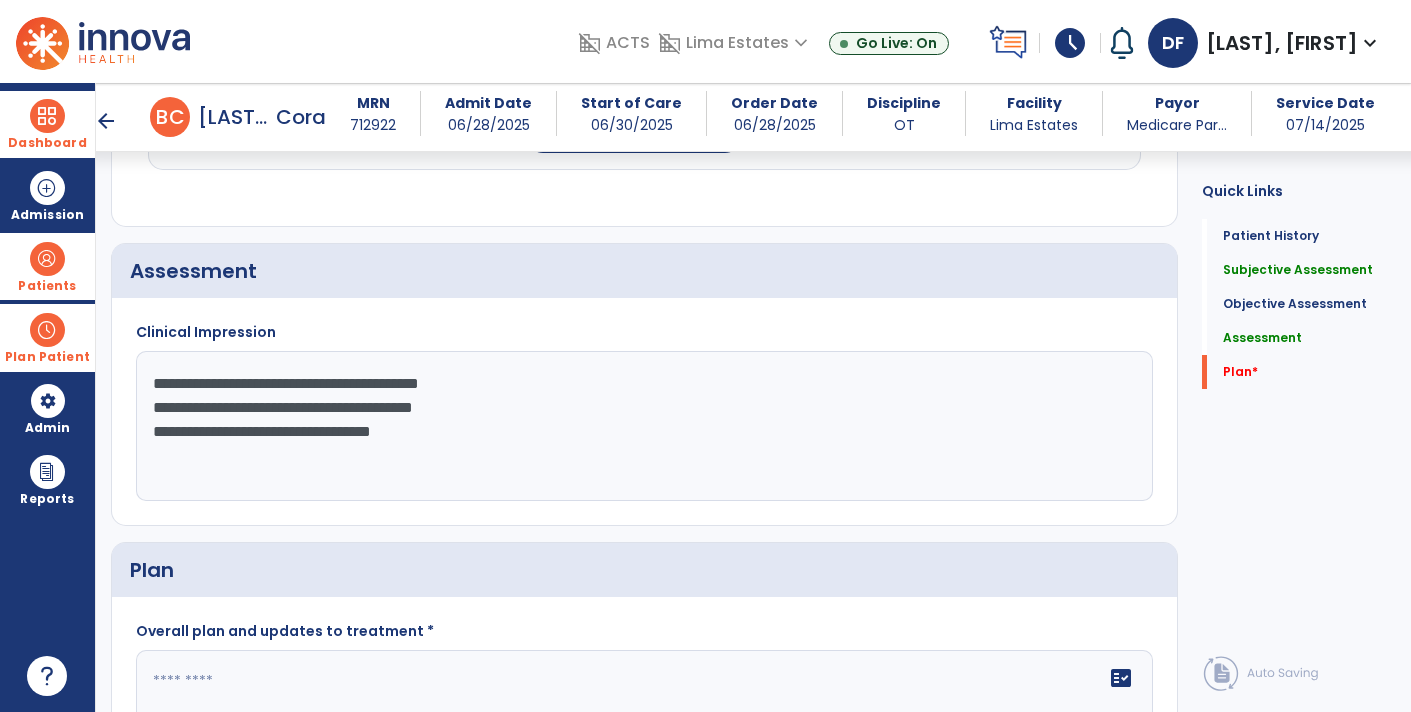 click on "**********" 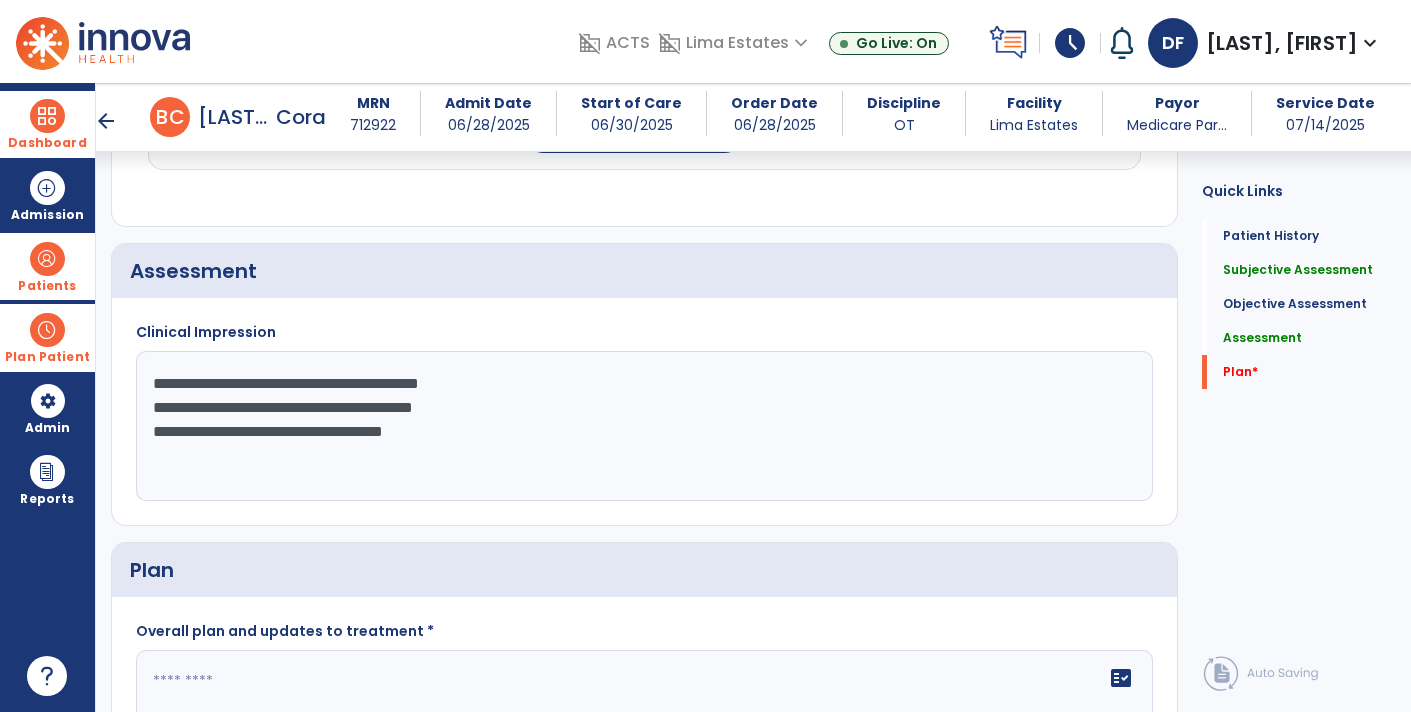 click on "**********" 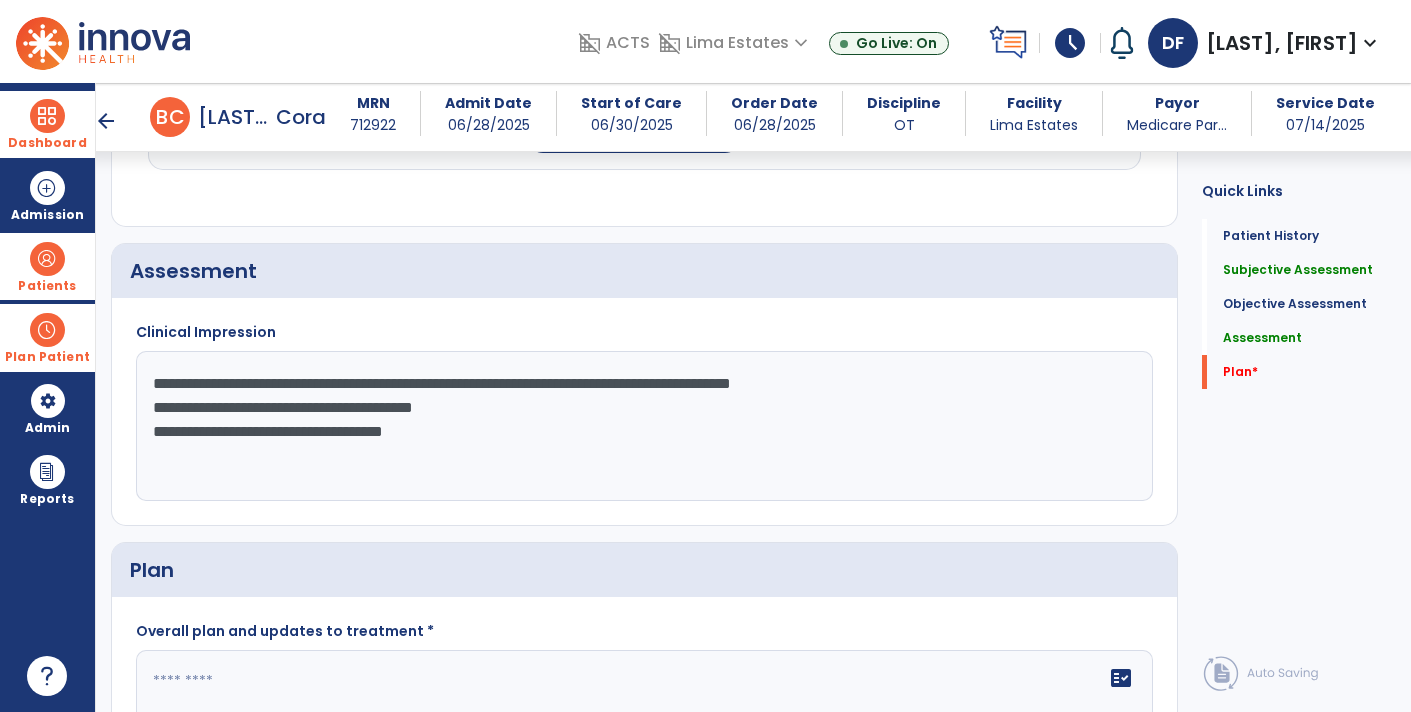 click on "**********" 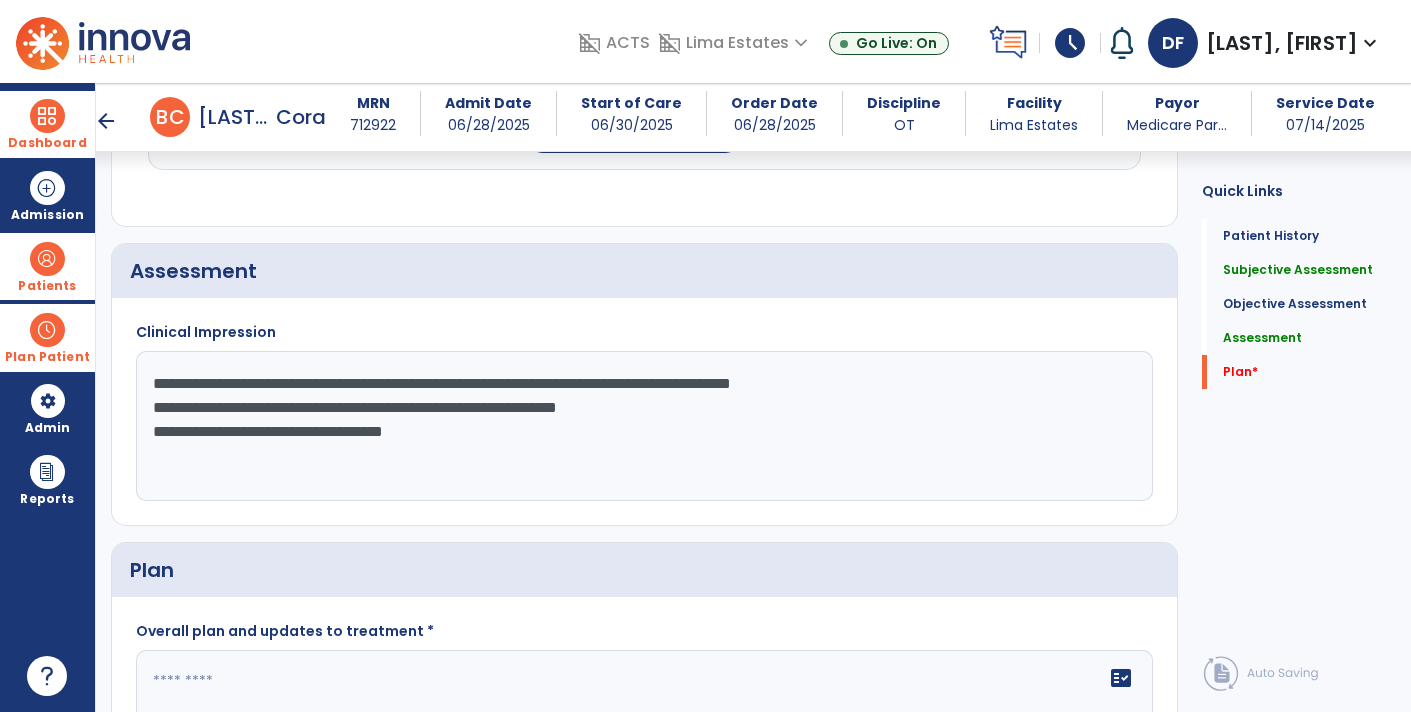 click on "**********" 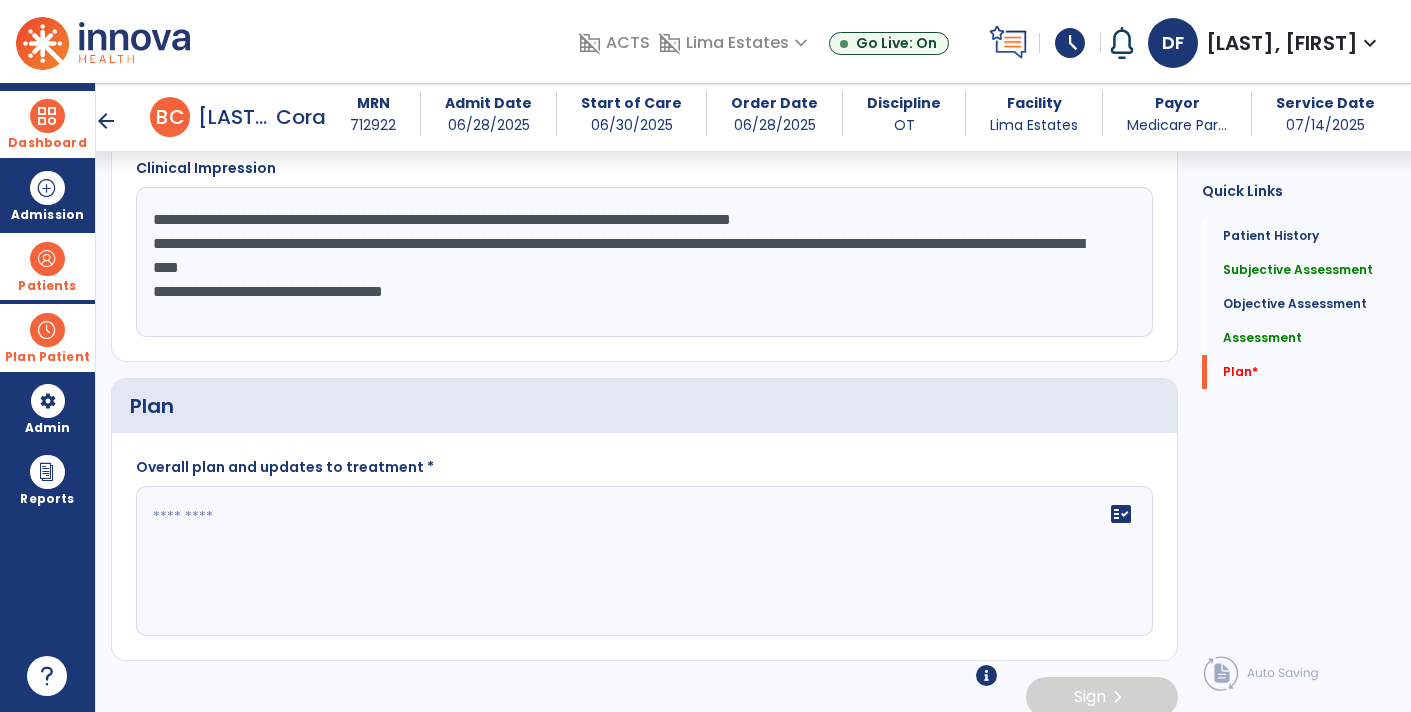 scroll, scrollTop: 2469, scrollLeft: 0, axis: vertical 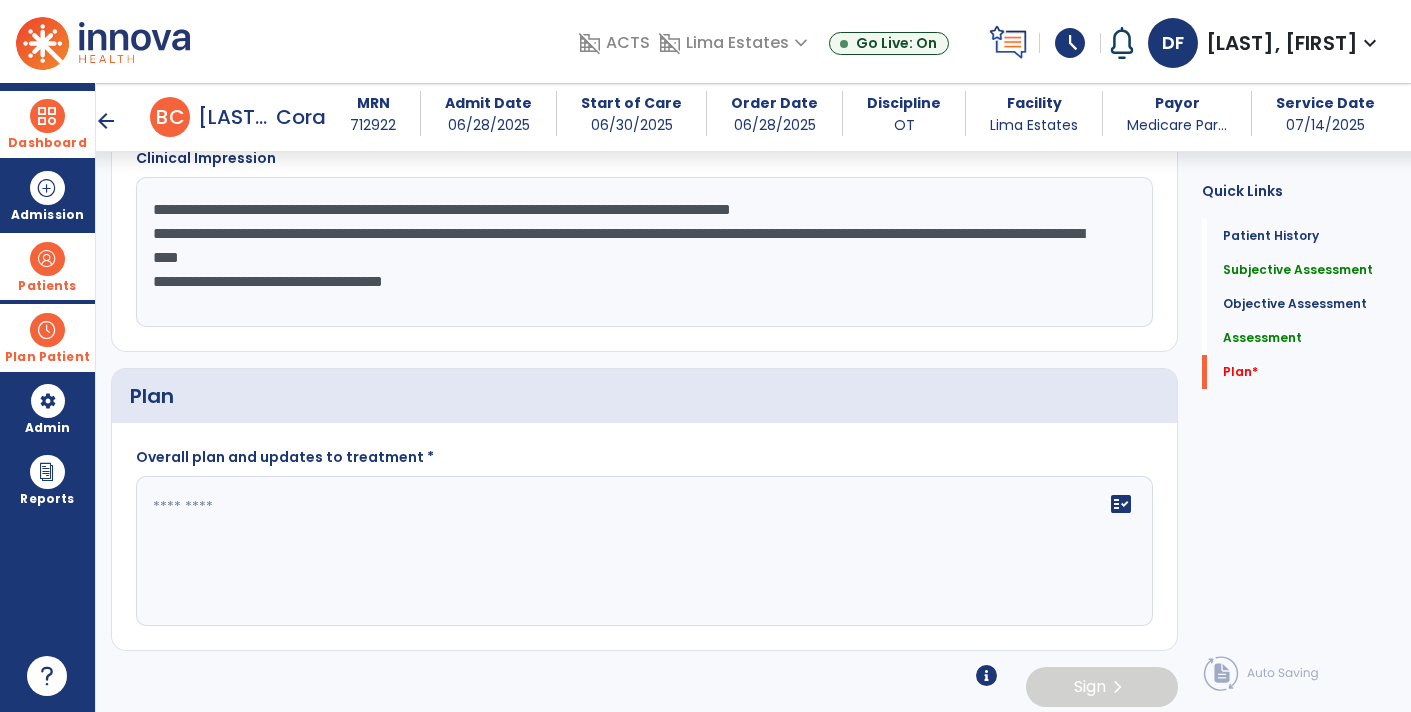 click on "**********" 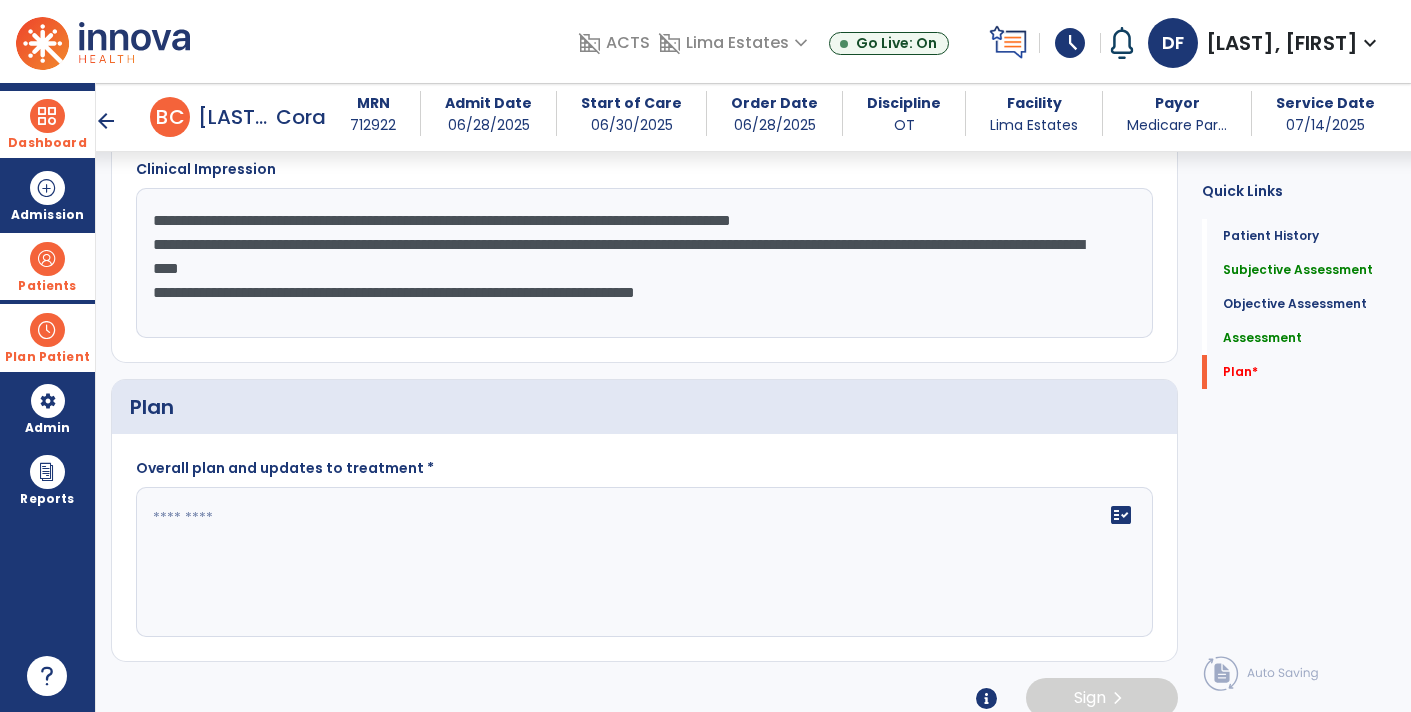 scroll, scrollTop: 2446, scrollLeft: 0, axis: vertical 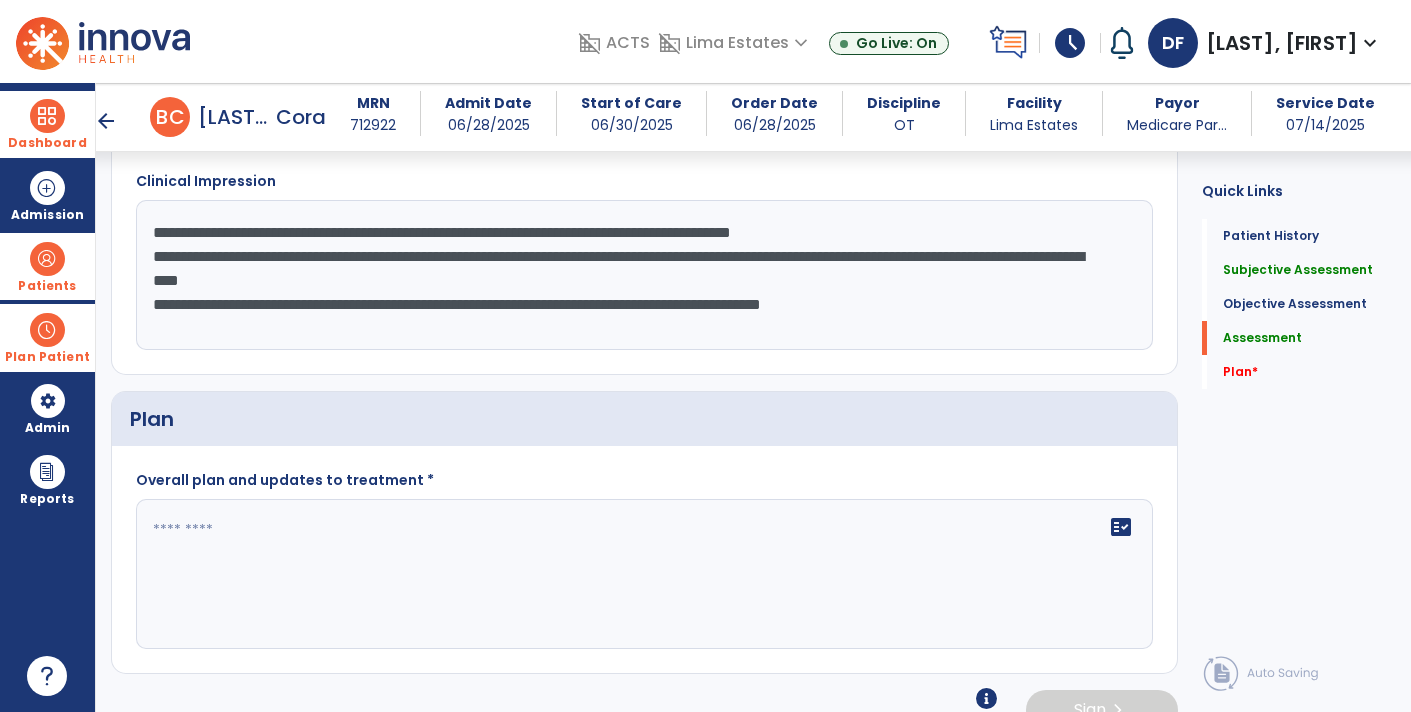 type on "**********" 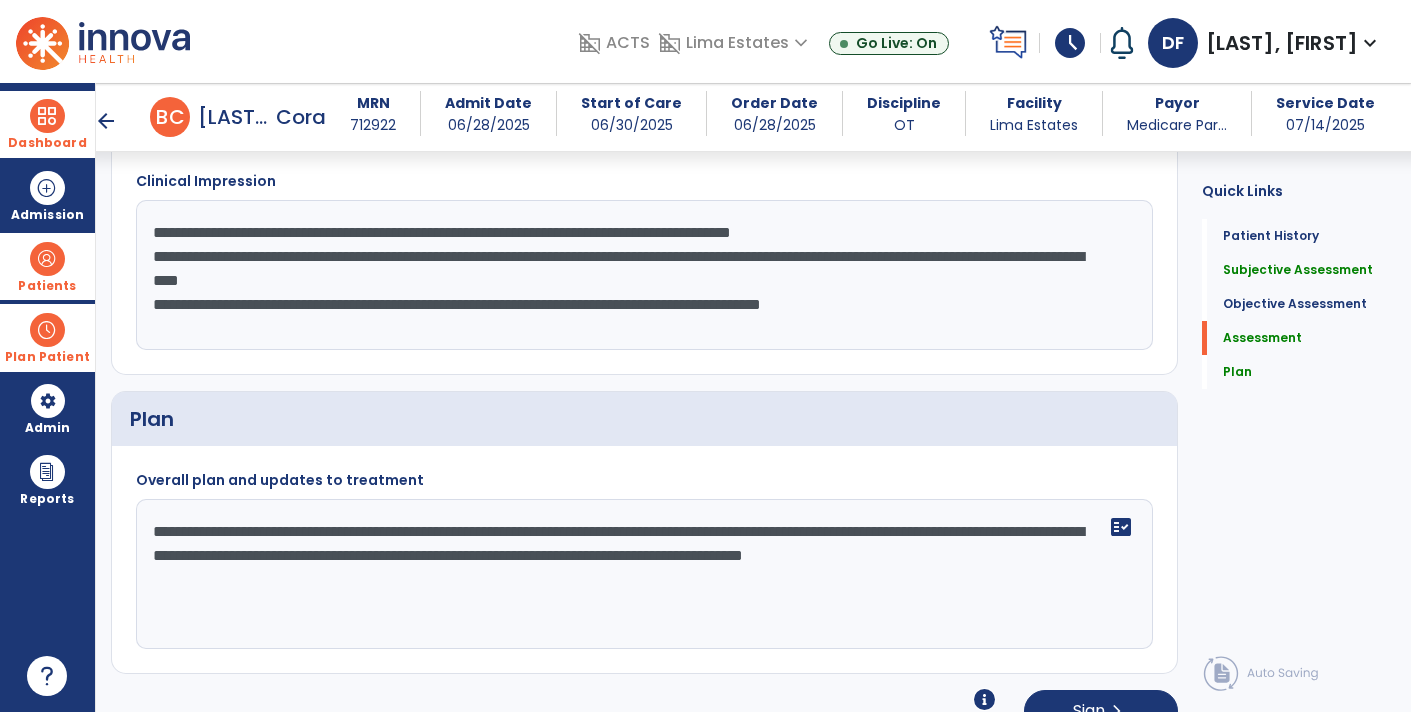 type on "**********" 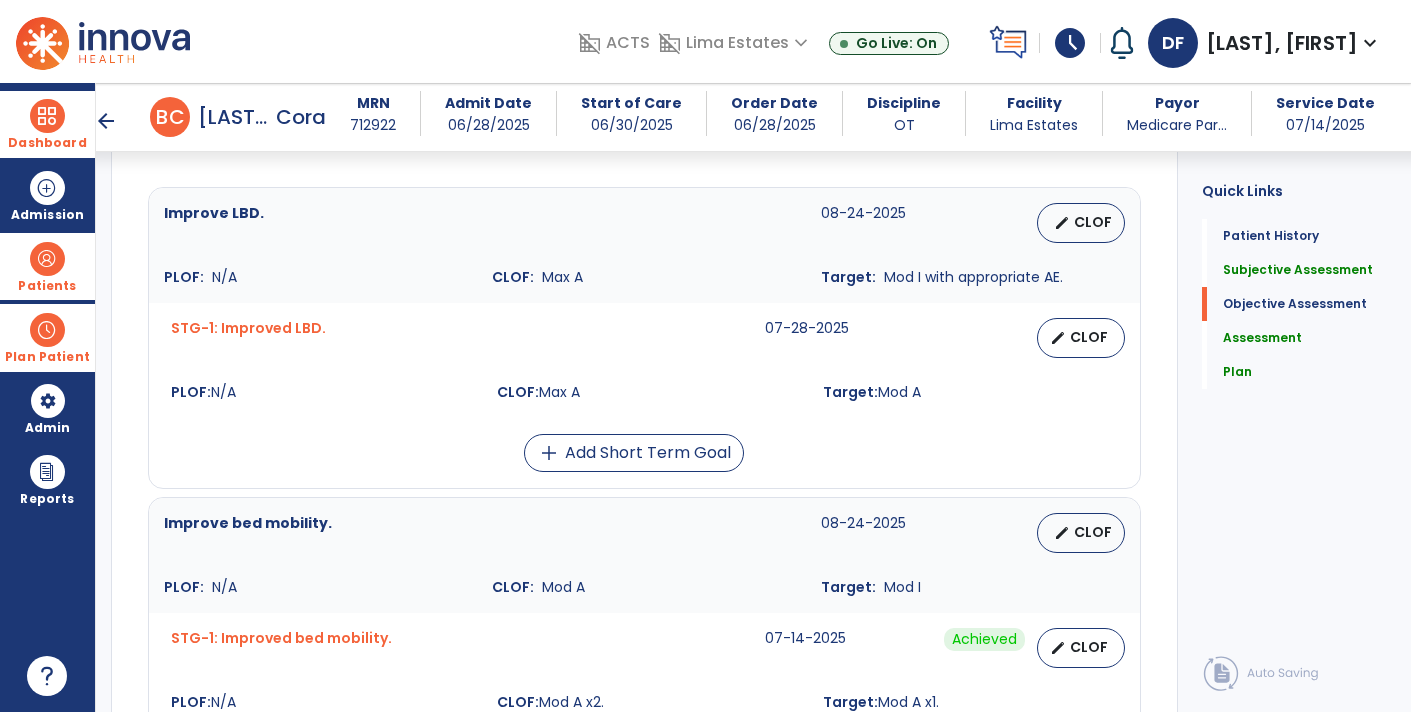 scroll, scrollTop: 0, scrollLeft: 0, axis: both 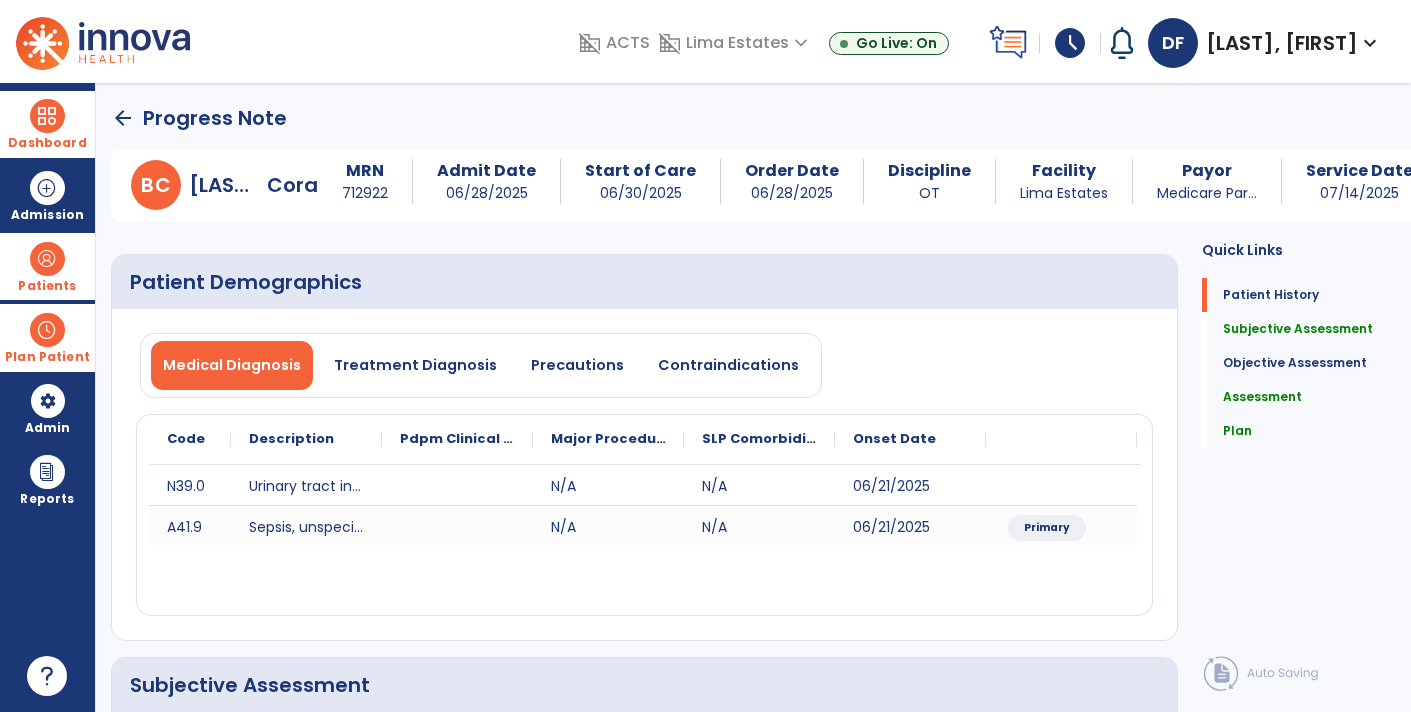 click at bounding box center [47, 116] 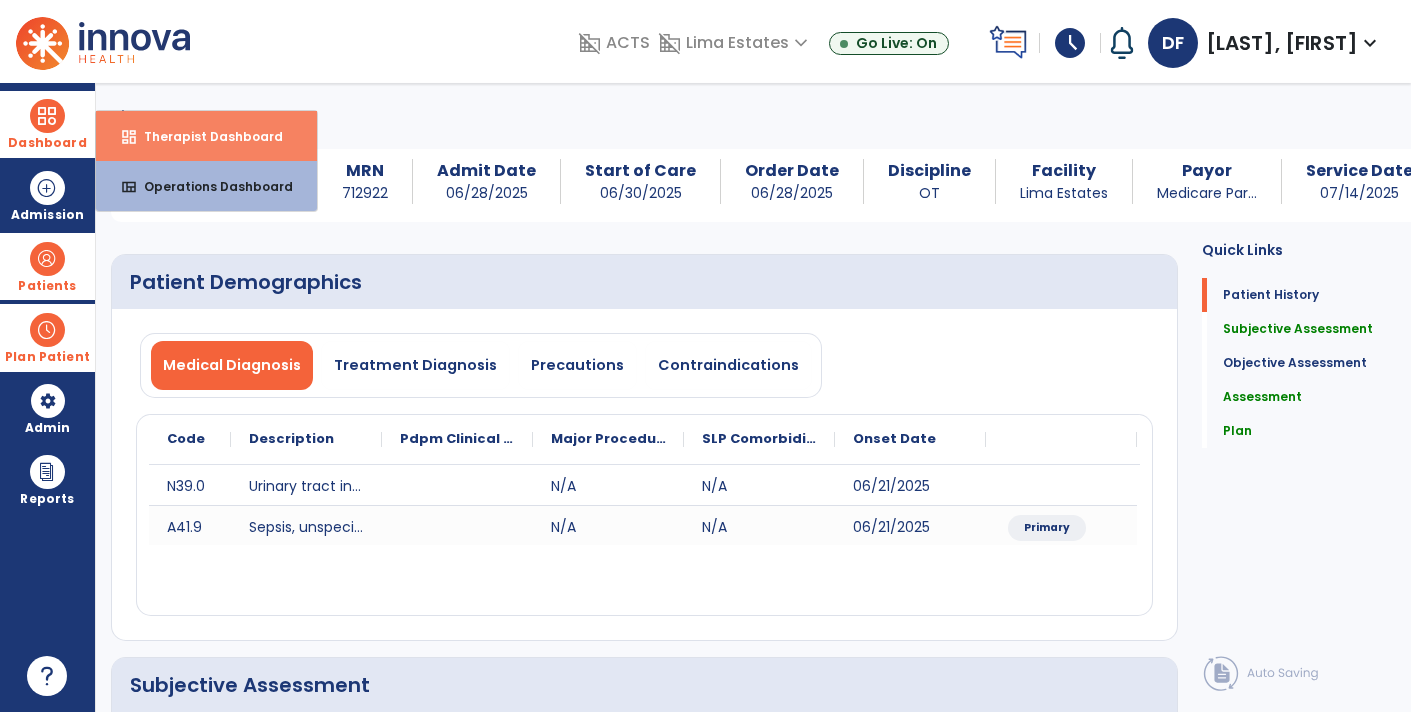 click on "dashboard  Therapist Dashboard" at bounding box center [206, 136] 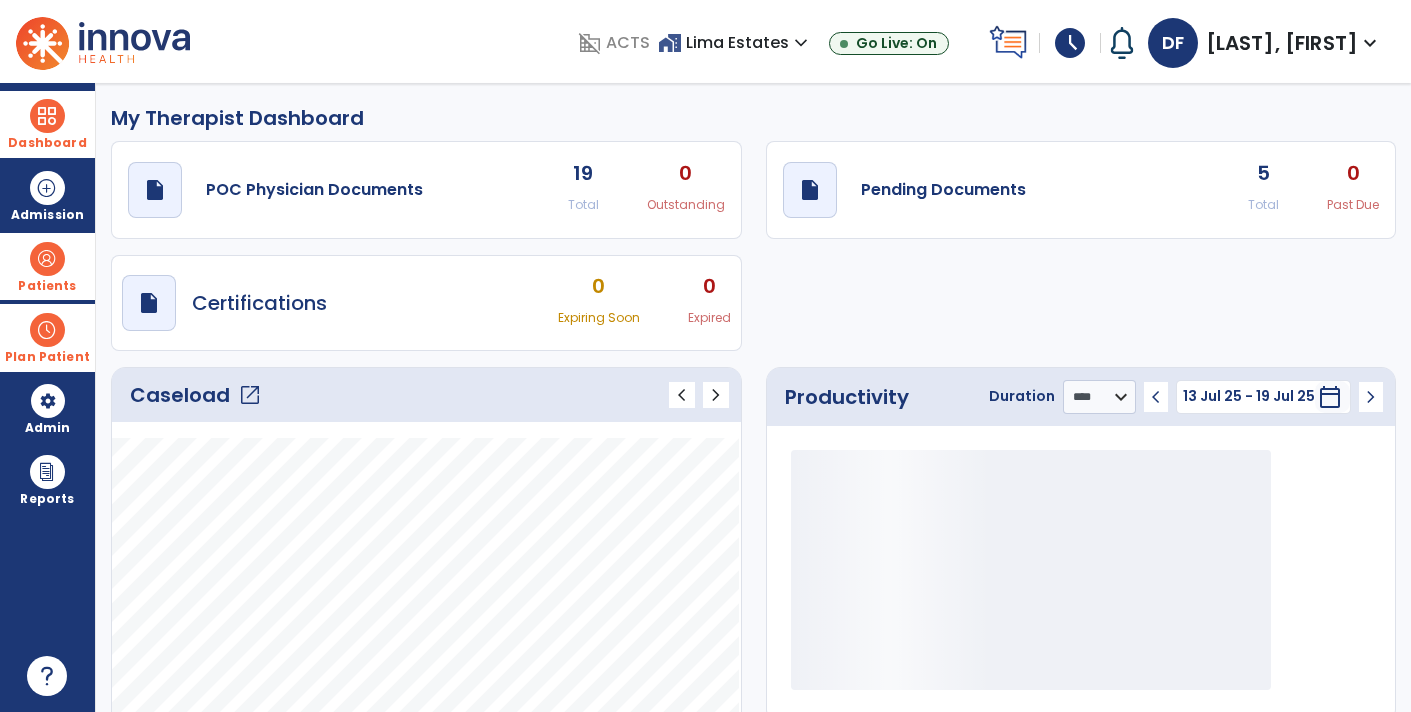 click on "draft   open_in_new  Pending Documents 5 Total 0 Past Due" 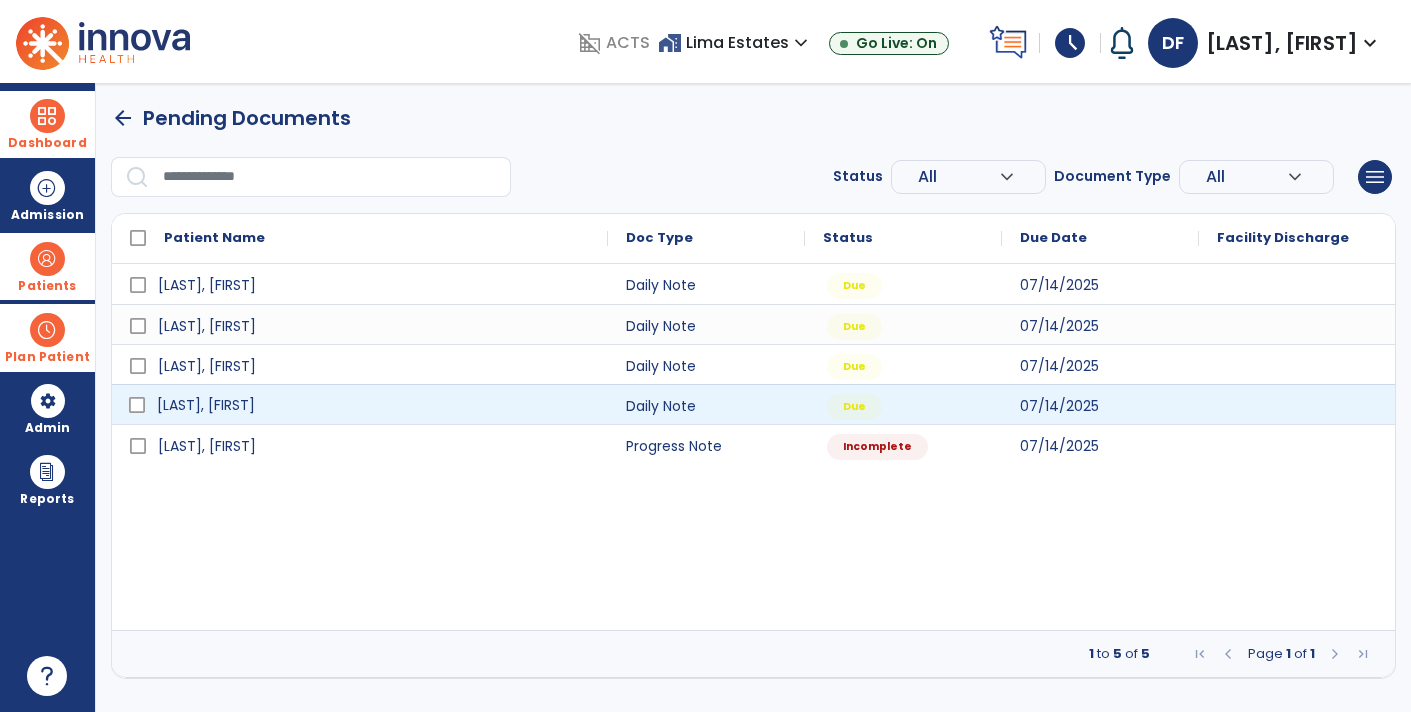 click on "[LAST], [FIRST]" at bounding box center [374, 405] 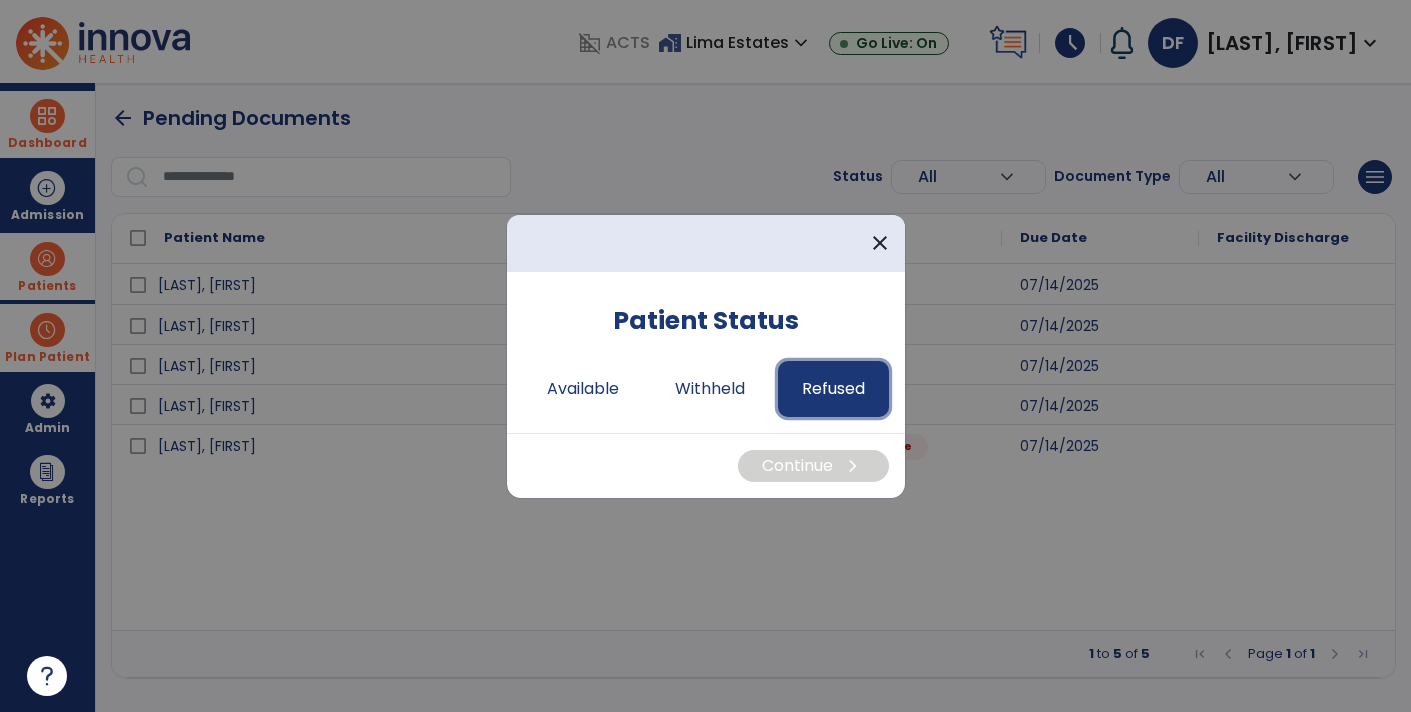 click on "Refused" at bounding box center (833, 389) 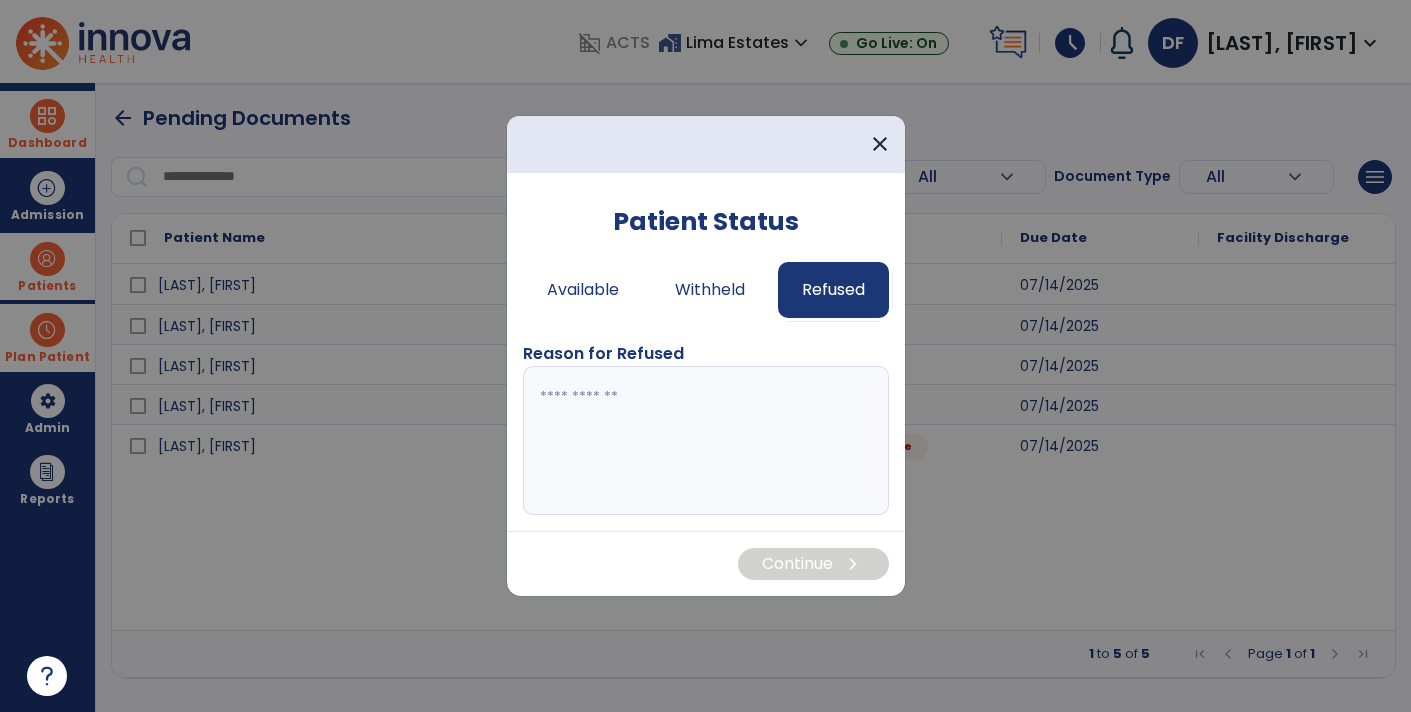click at bounding box center (706, 441) 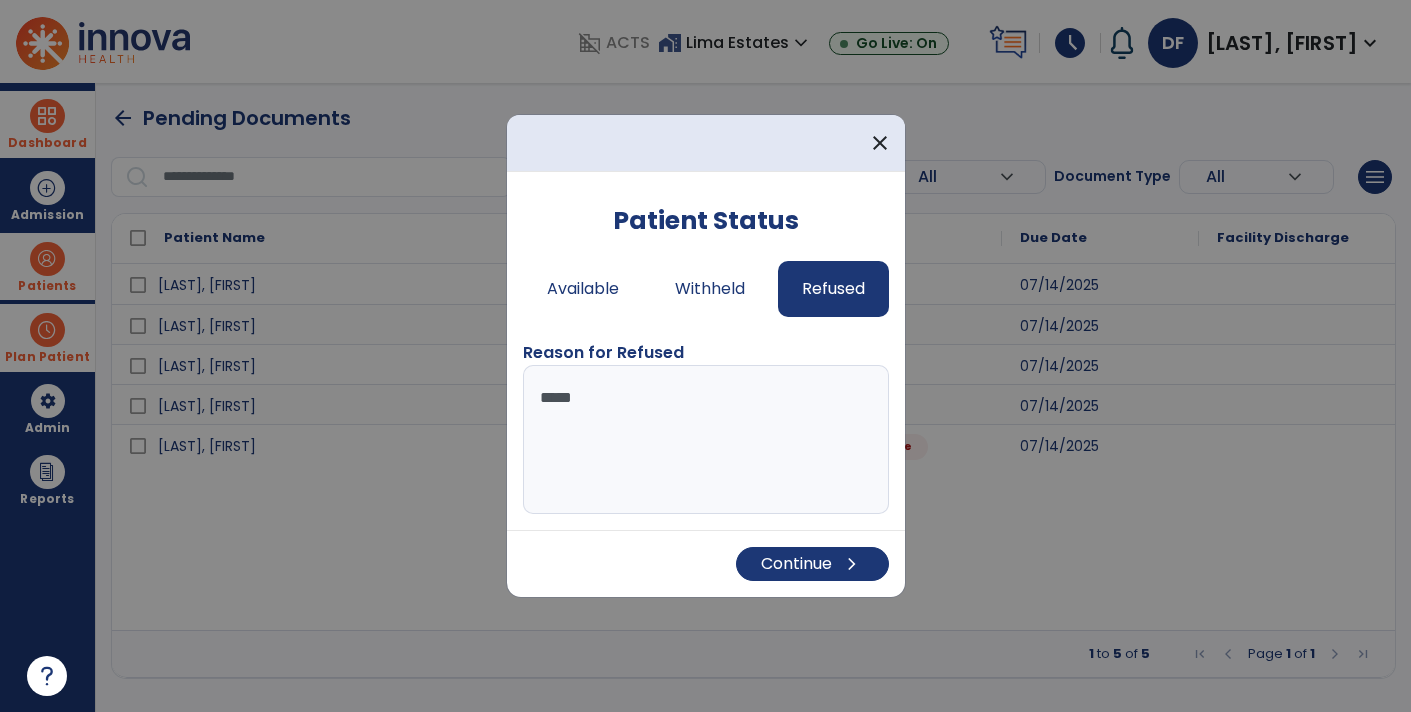 type on "******" 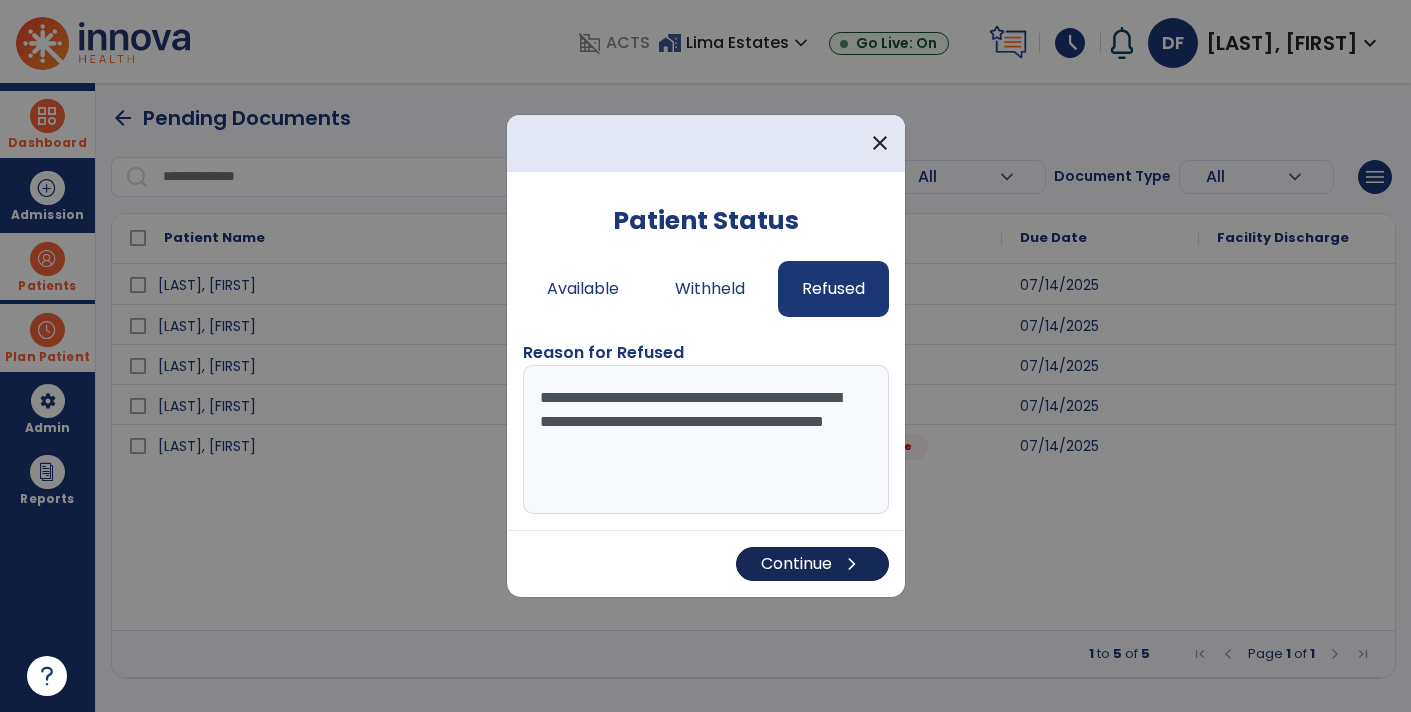 type on "**********" 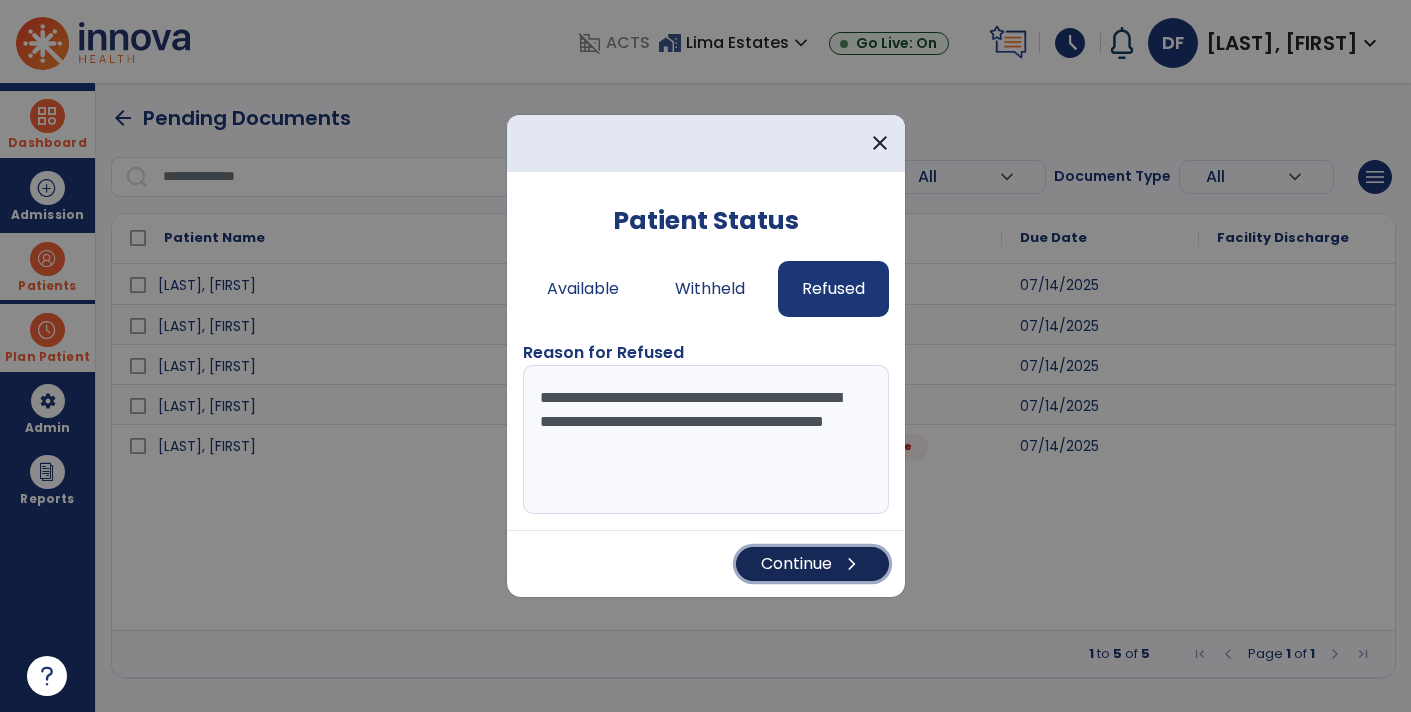 click on "Continue   chevron_right" at bounding box center [812, 564] 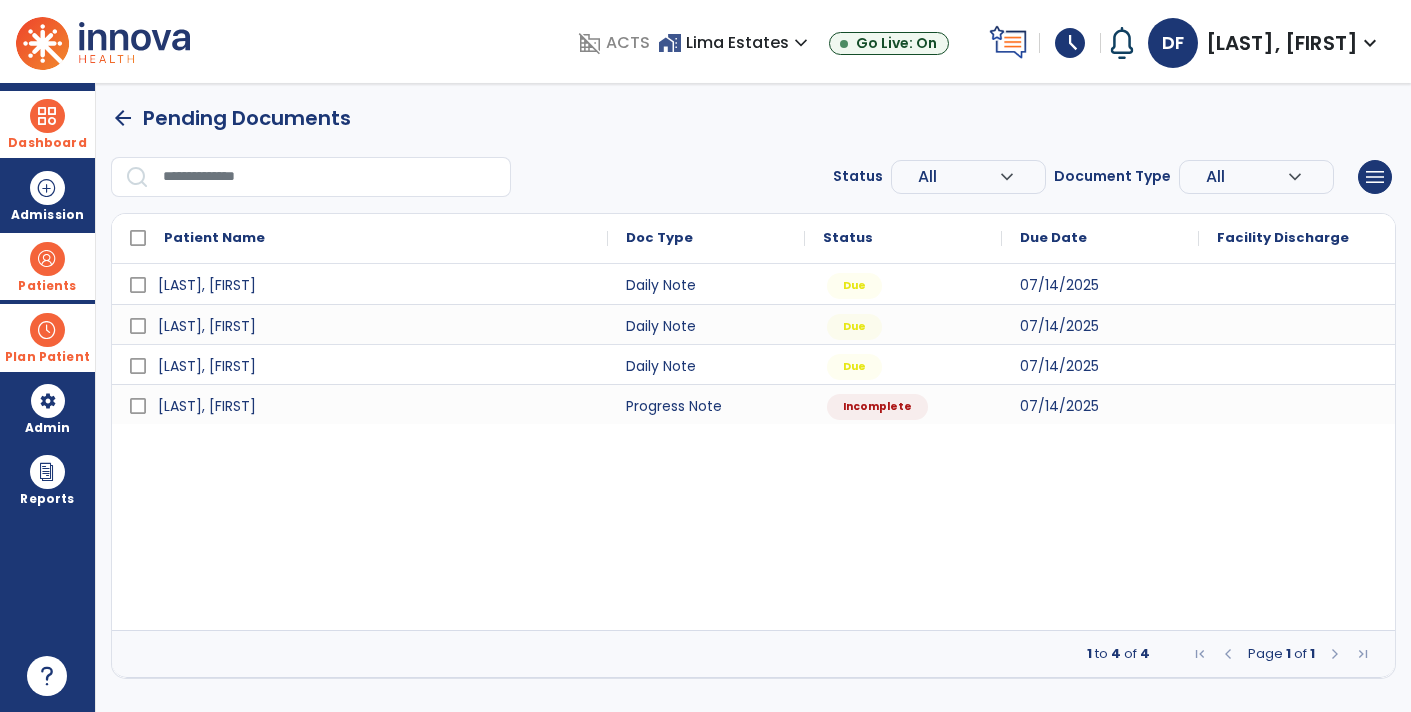 click on "Plan Patient" at bounding box center (47, 266) 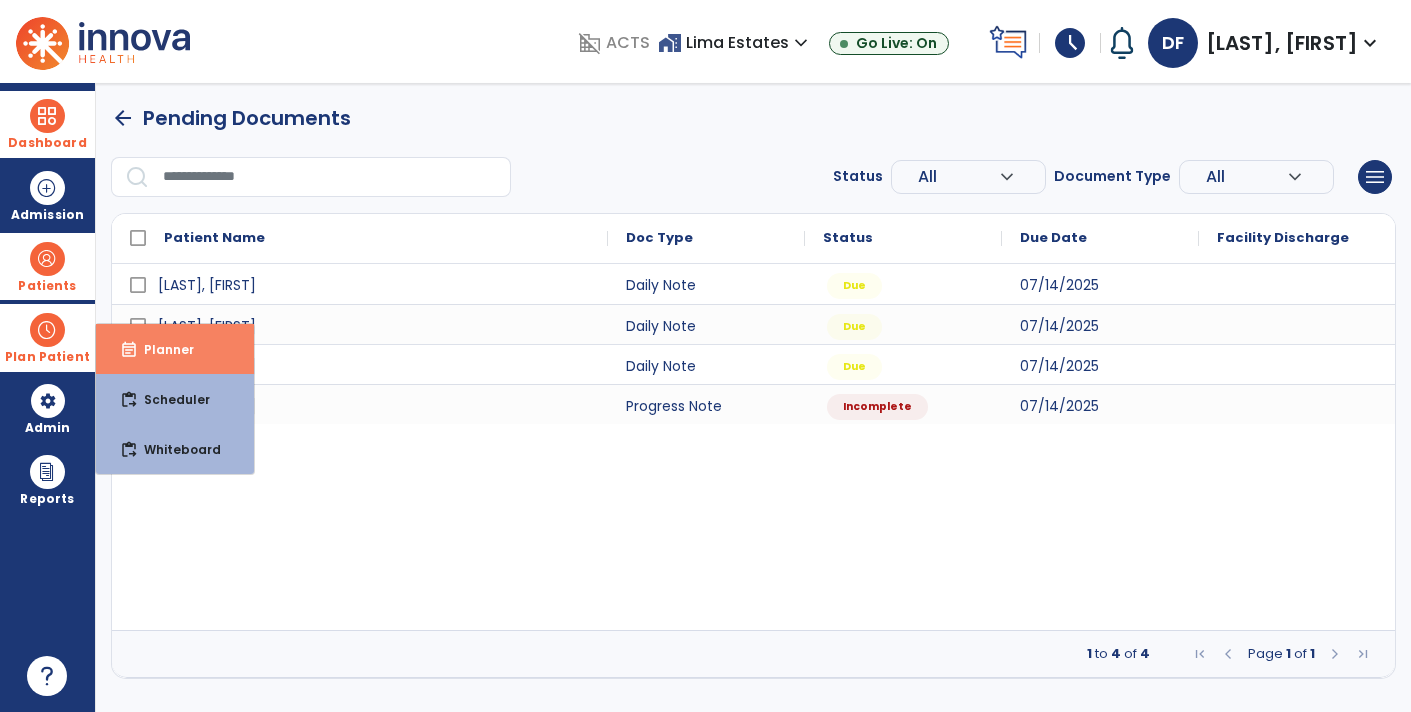 click on "event_note  Planner" at bounding box center (175, 349) 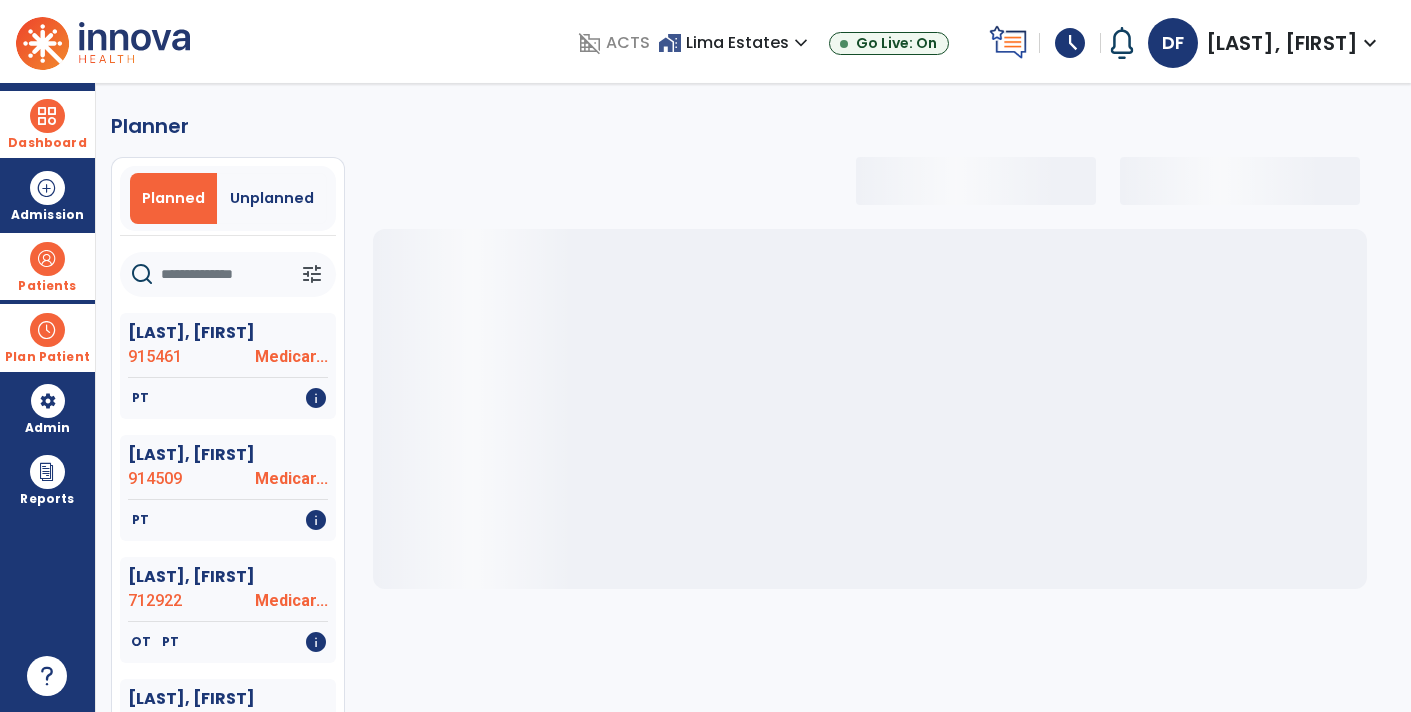 select on "***" 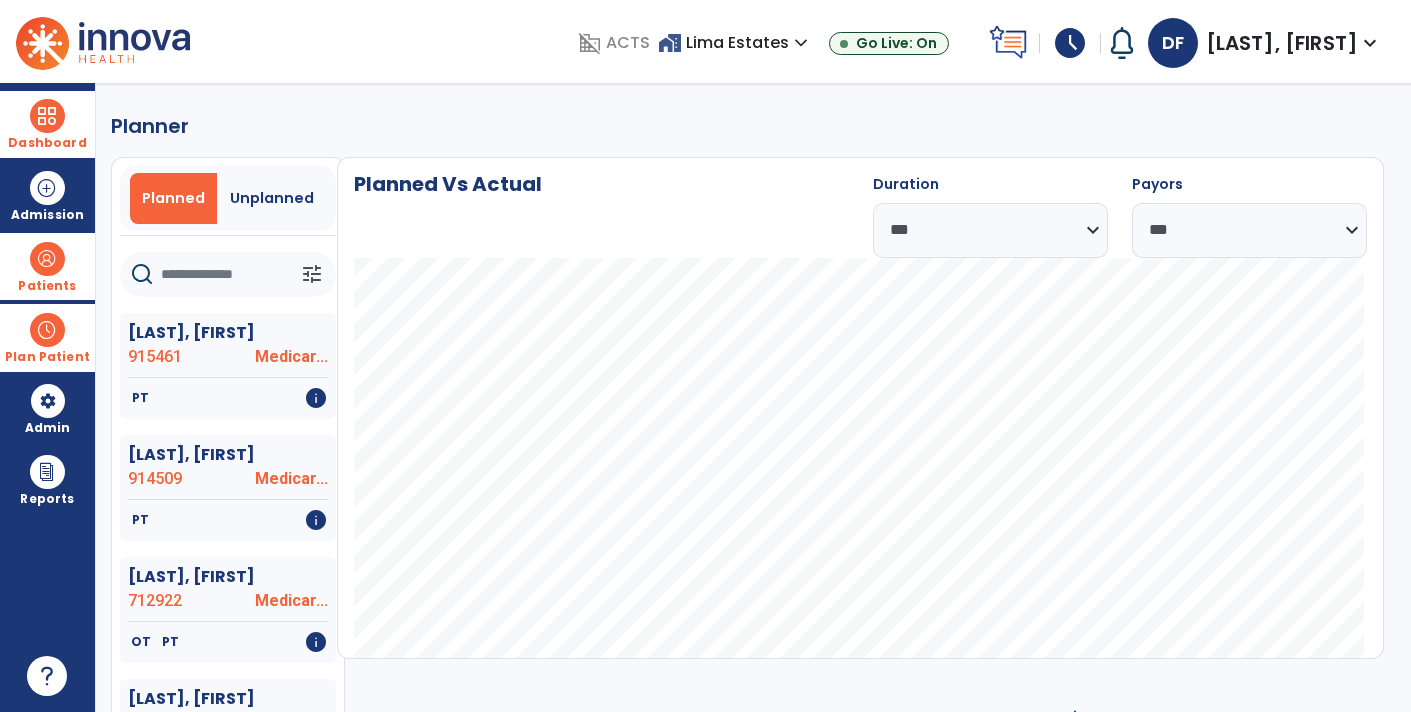 click 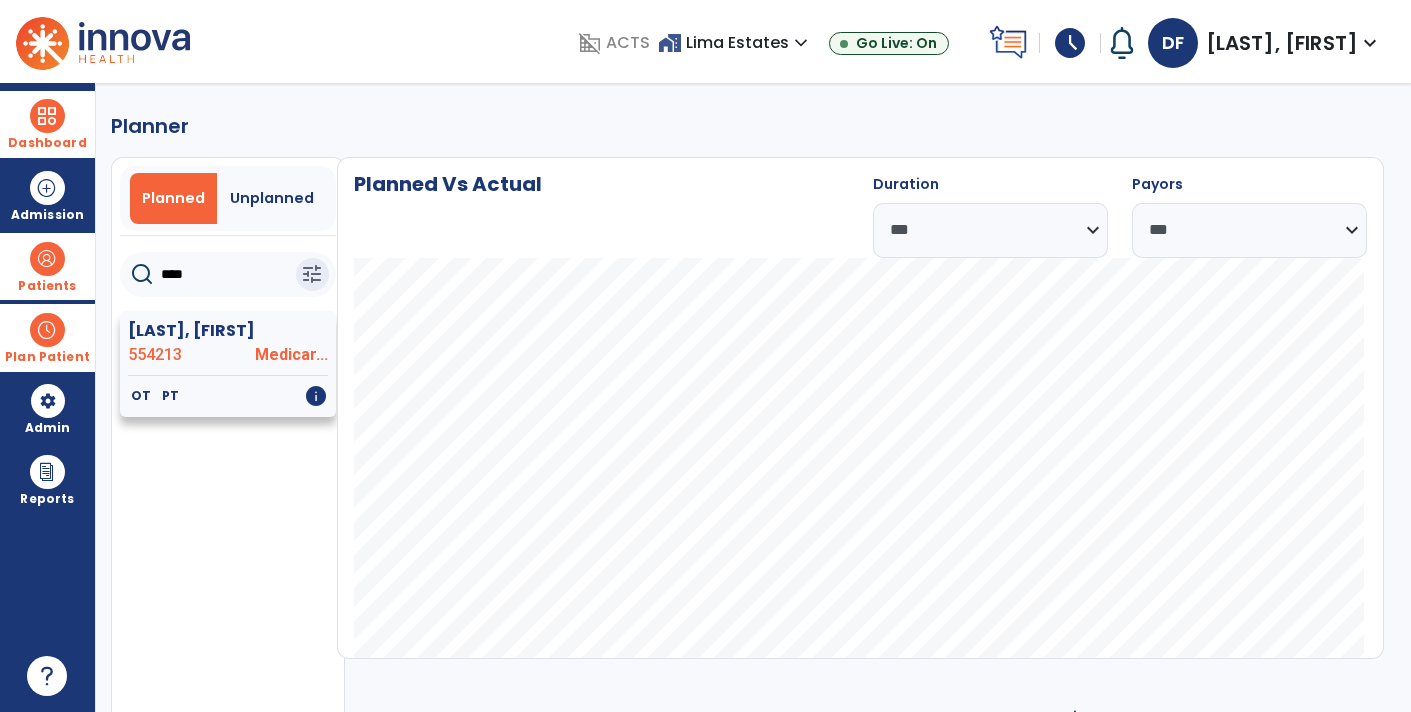 type on "****" 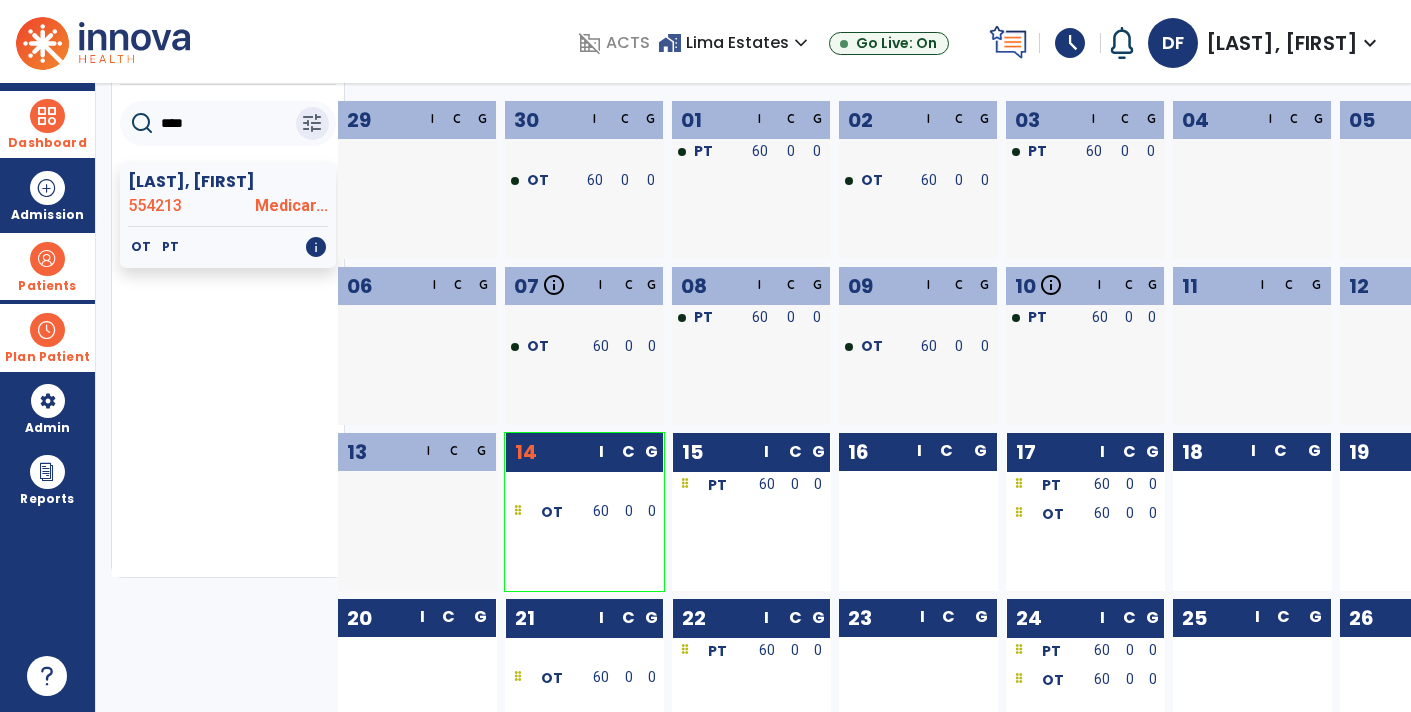 scroll, scrollTop: 152, scrollLeft: 0, axis: vertical 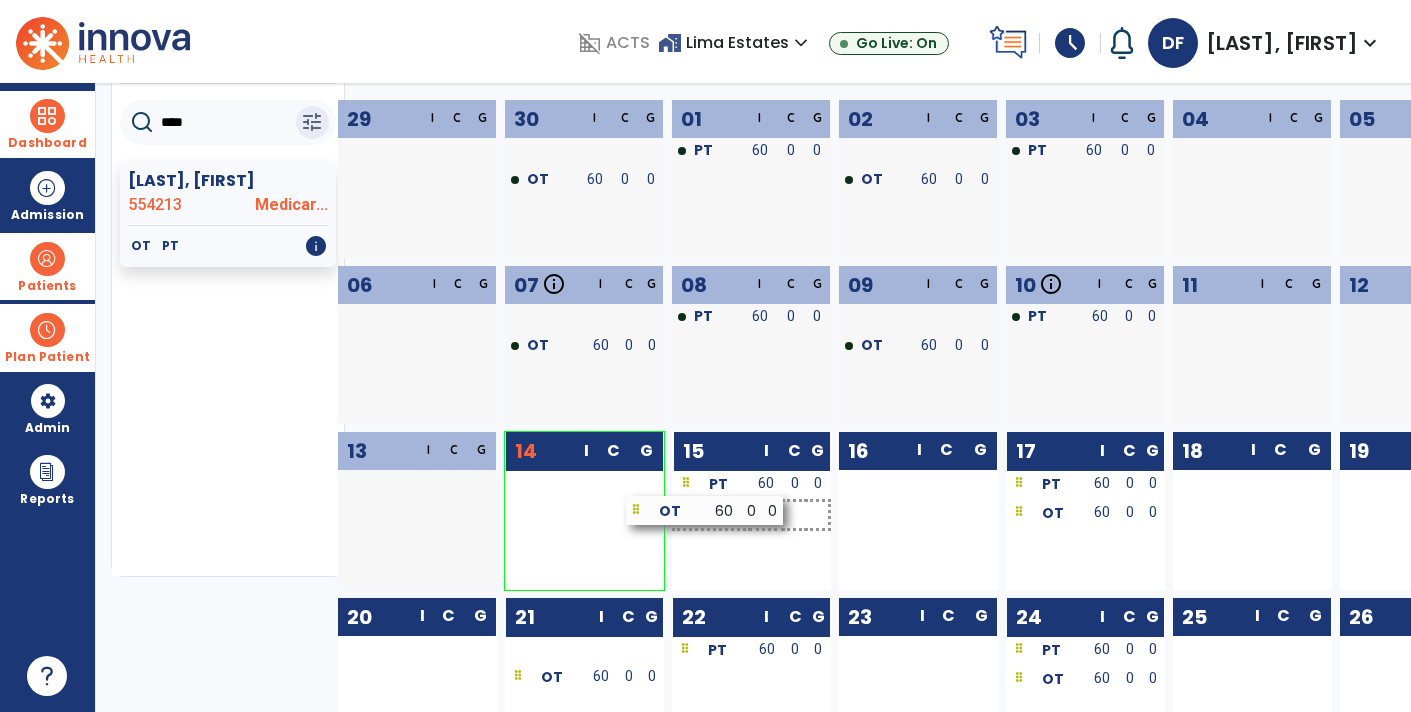 drag, startPoint x: 636, startPoint y: 518, endPoint x: 783, endPoint y: 518, distance: 147 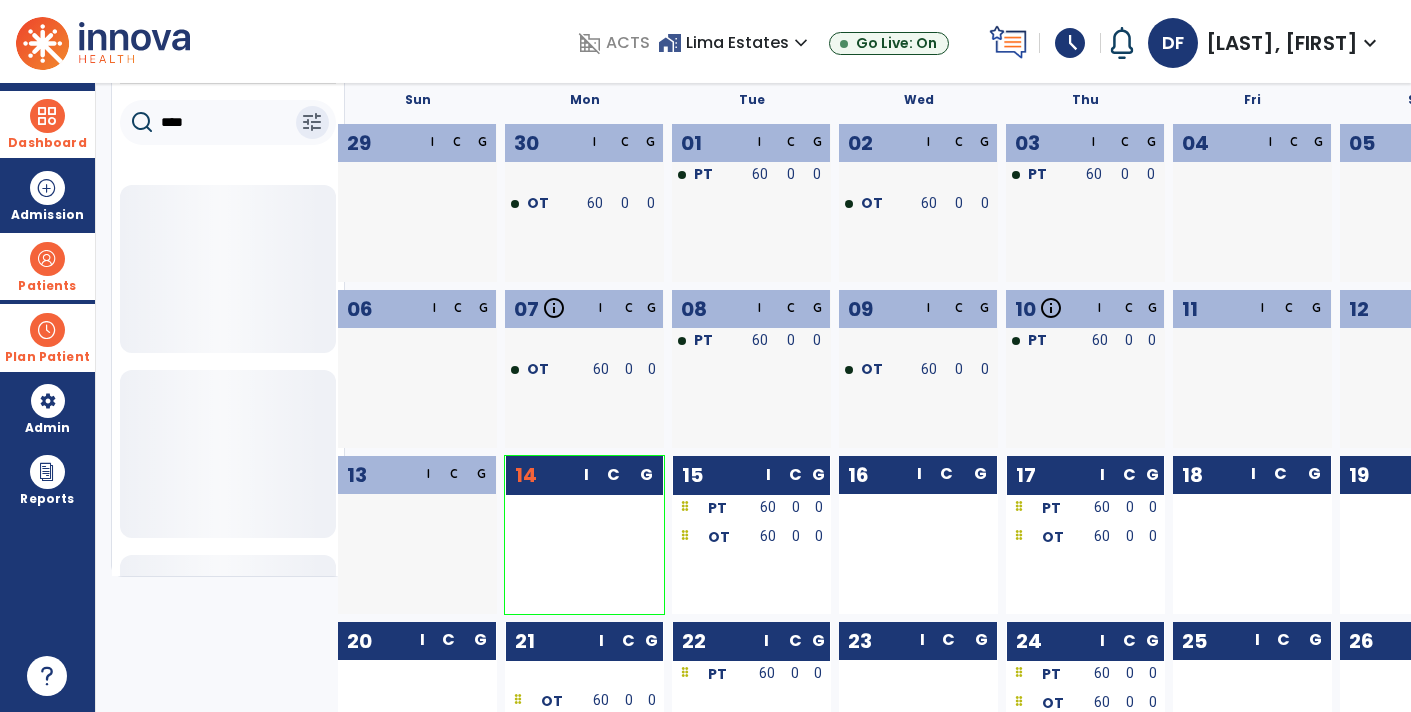 drag, startPoint x: 832, startPoint y: 518, endPoint x: 865, endPoint y: 517, distance: 33.01515 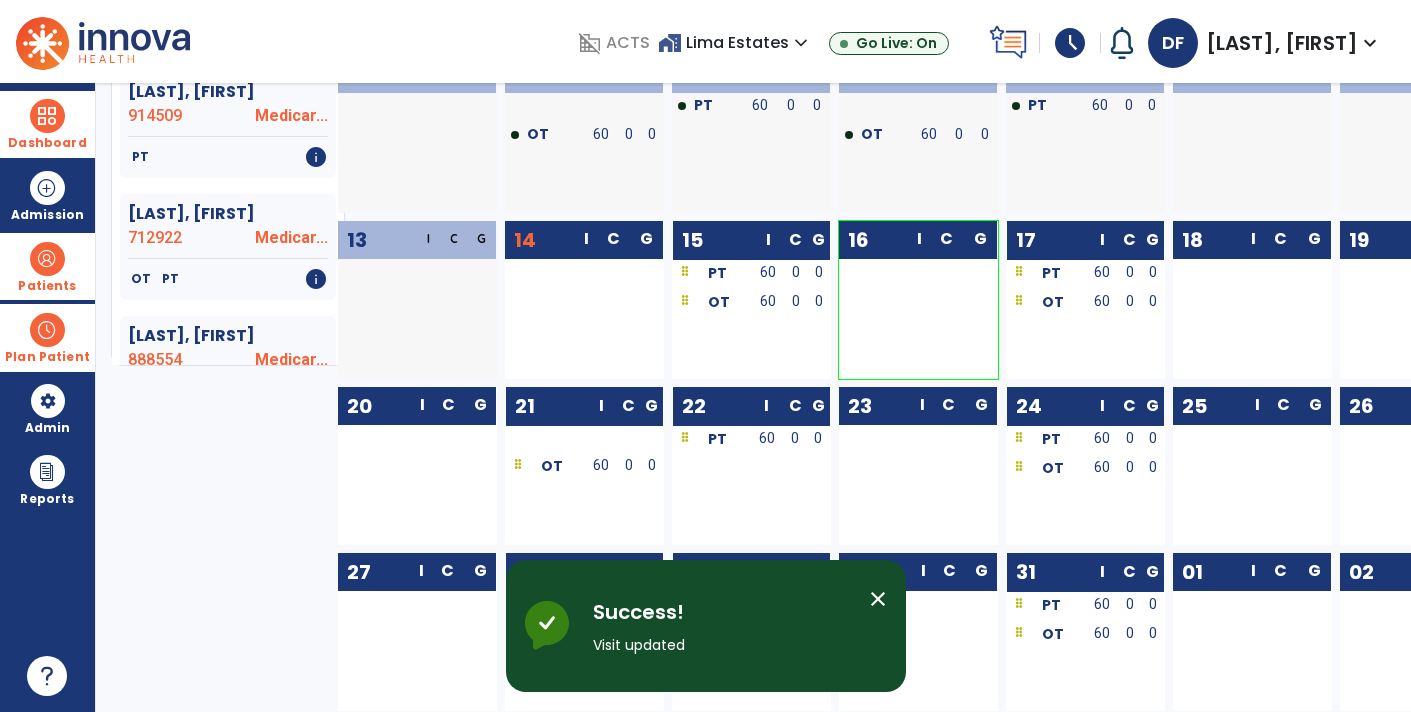 scroll, scrollTop: 362, scrollLeft: 0, axis: vertical 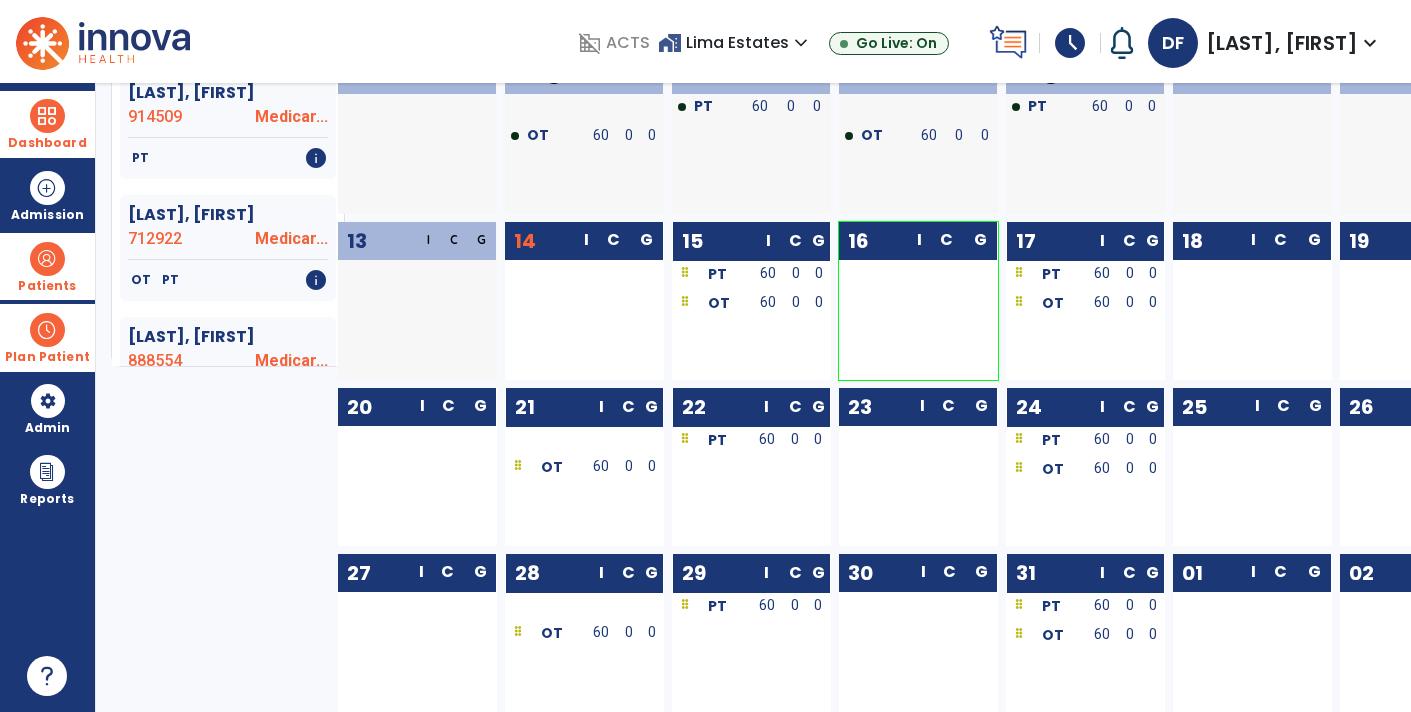 drag, startPoint x: 732, startPoint y: 298, endPoint x: 906, endPoint y: 282, distance: 174.73409 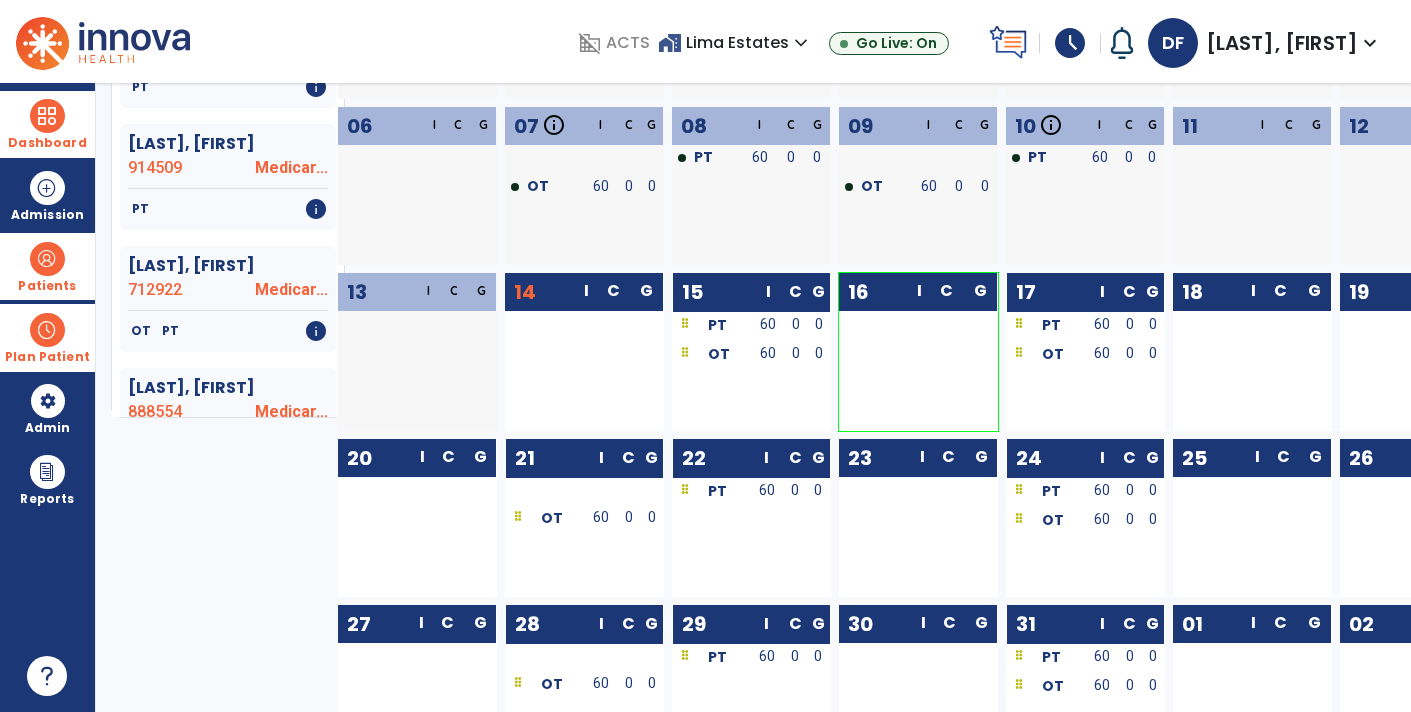 scroll, scrollTop: 313, scrollLeft: 0, axis: vertical 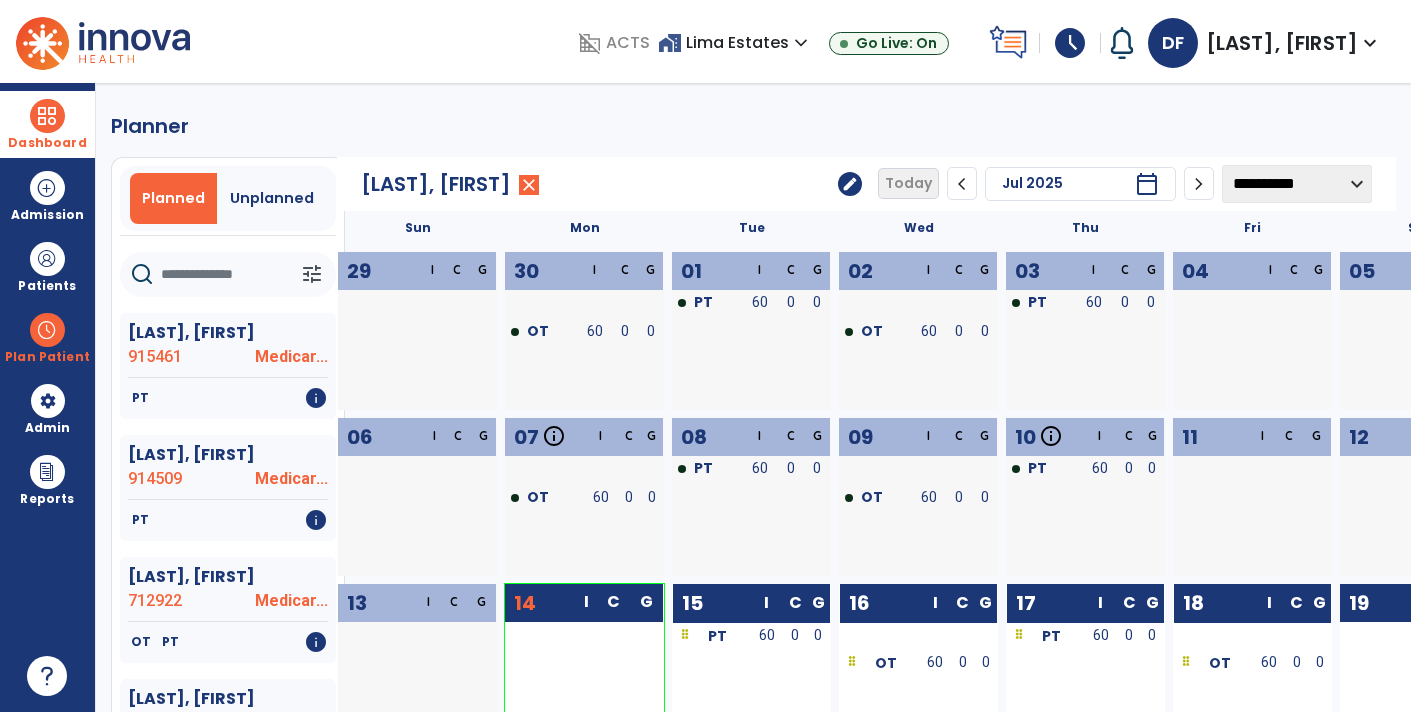 click on "Dashboard" at bounding box center [47, 143] 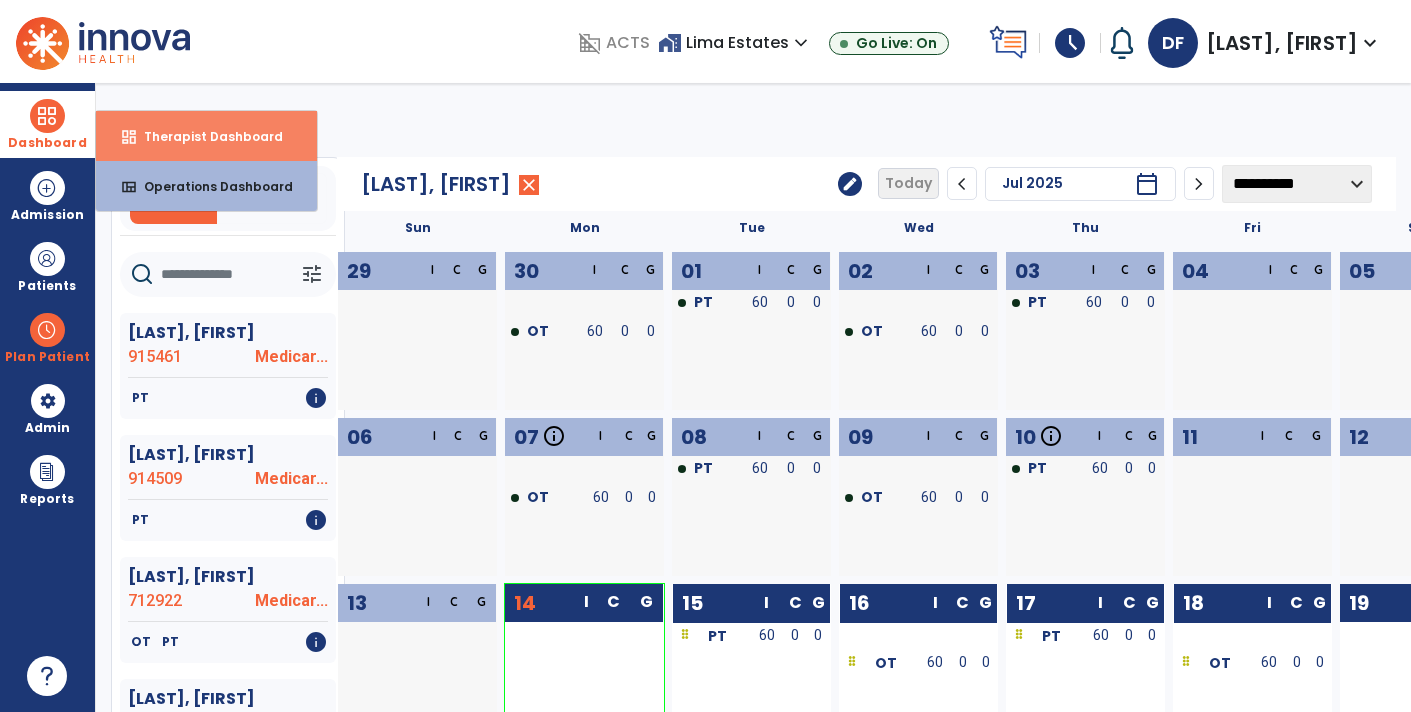 click on "dashboard" at bounding box center (129, 137) 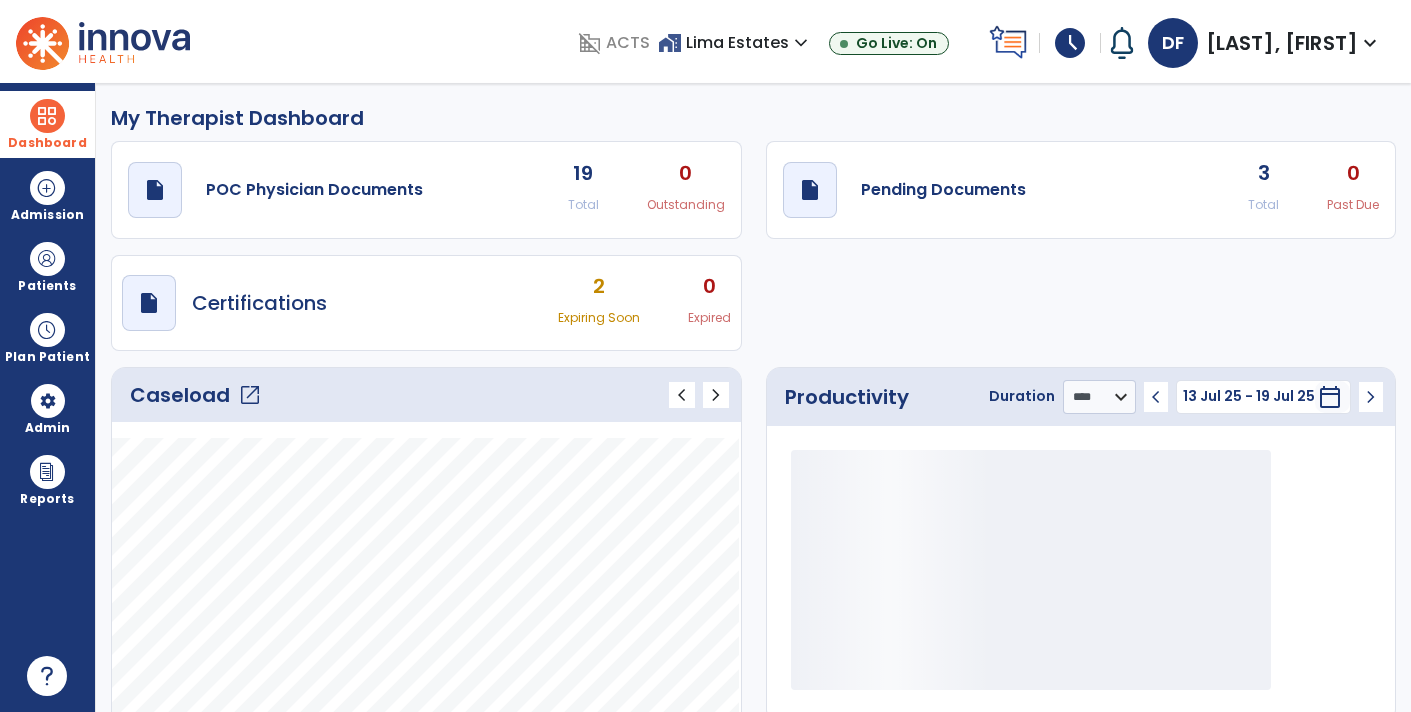 click on "draft   open_in_new  Pending Documents 3 Total 0 Past Due" 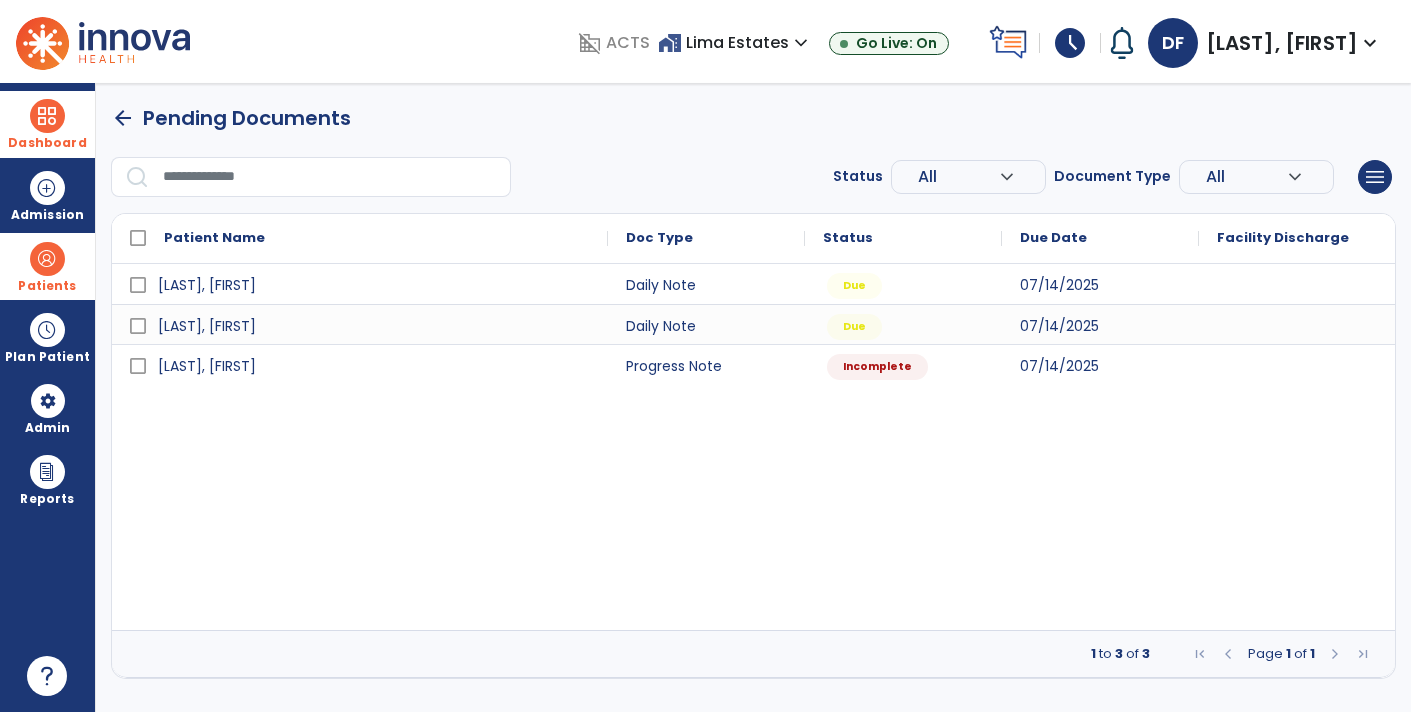 click on "Patients  format_list_bulleted  Patient List  space_dashboard  Patient Board  insert_chart  PDPM Board" at bounding box center (47, 266) 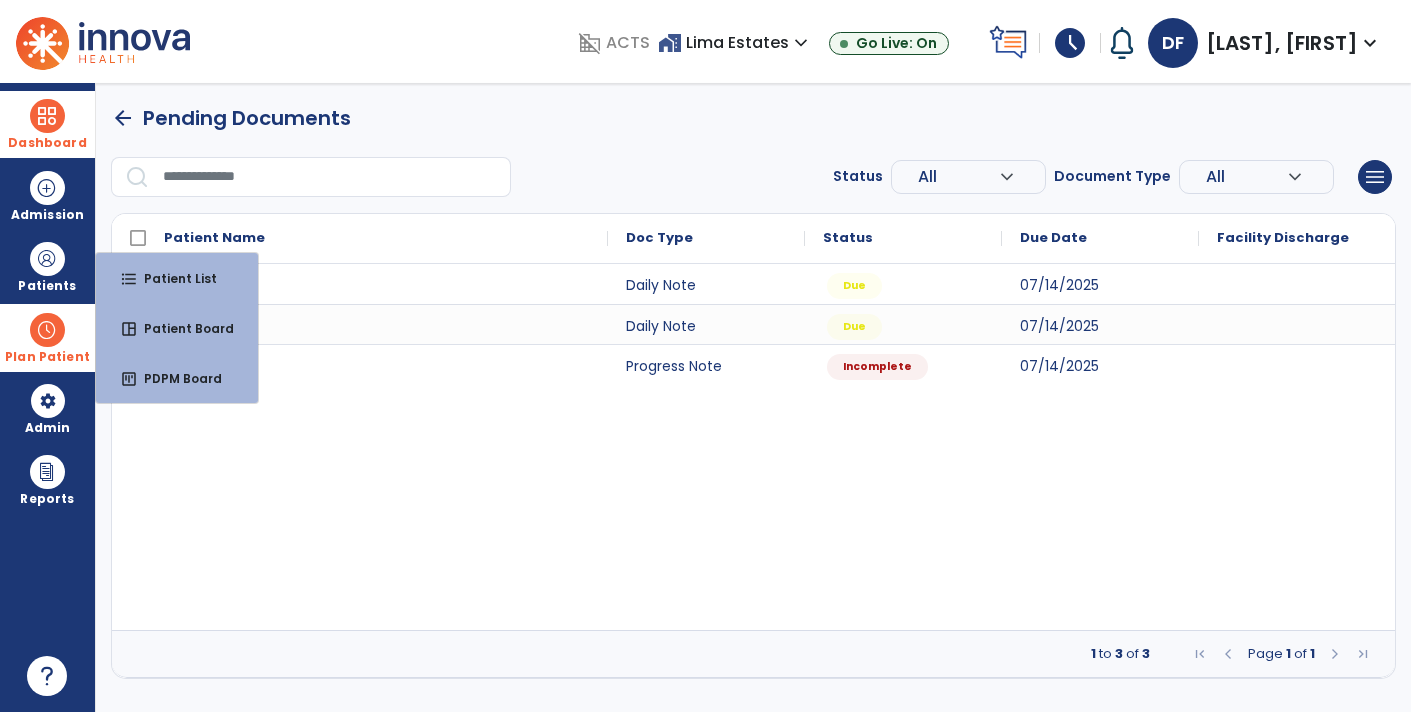 click on "Plan Patient  event_note  Planner  content_paste_go  Scheduler  content_paste_go  Whiteboard" at bounding box center [47, 337] 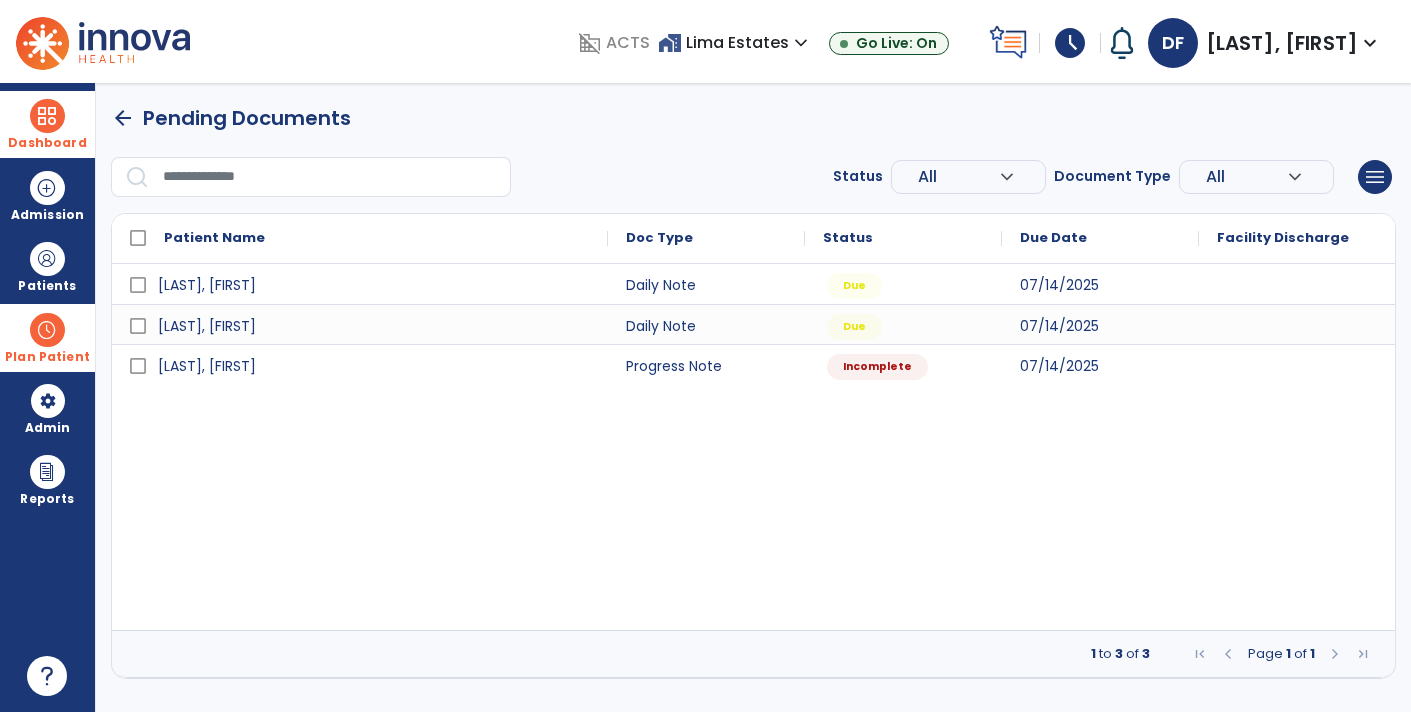 click on "Plan Patient" at bounding box center (47, 266) 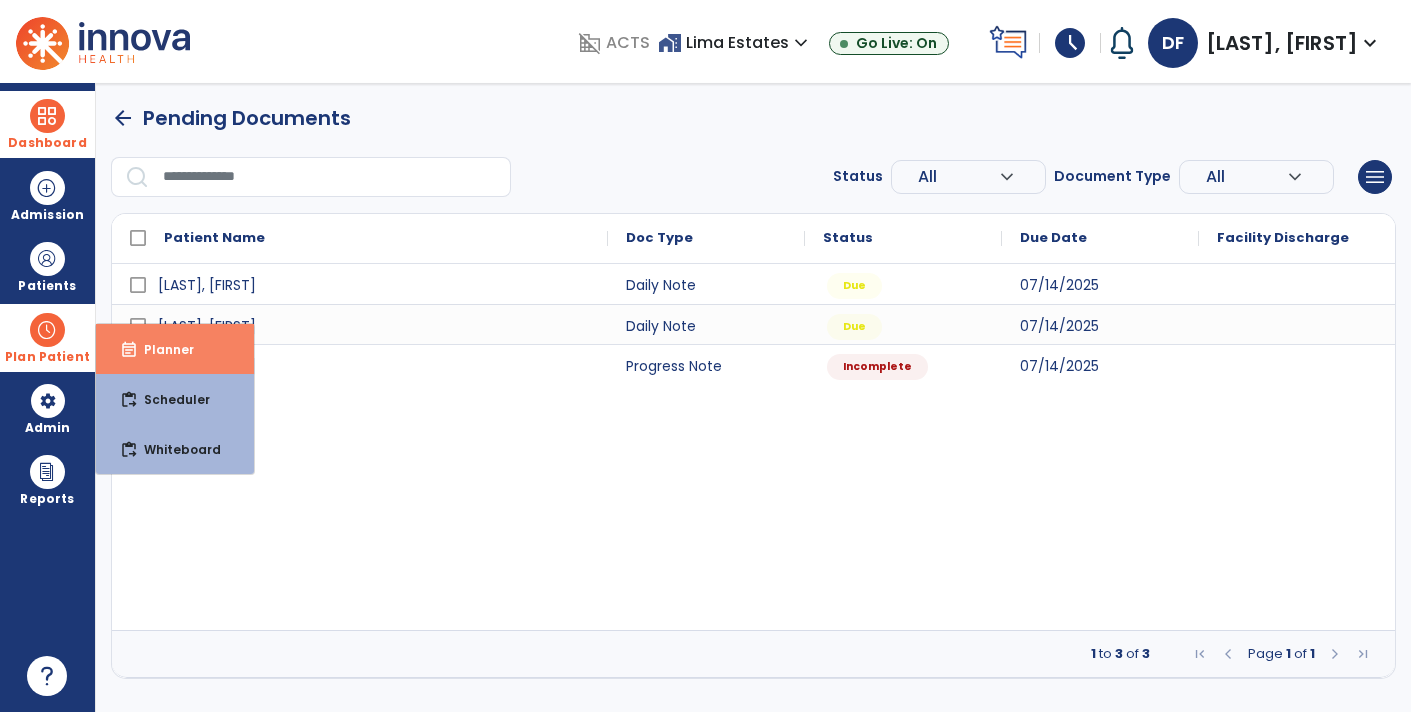 click on "Planner" at bounding box center (161, 349) 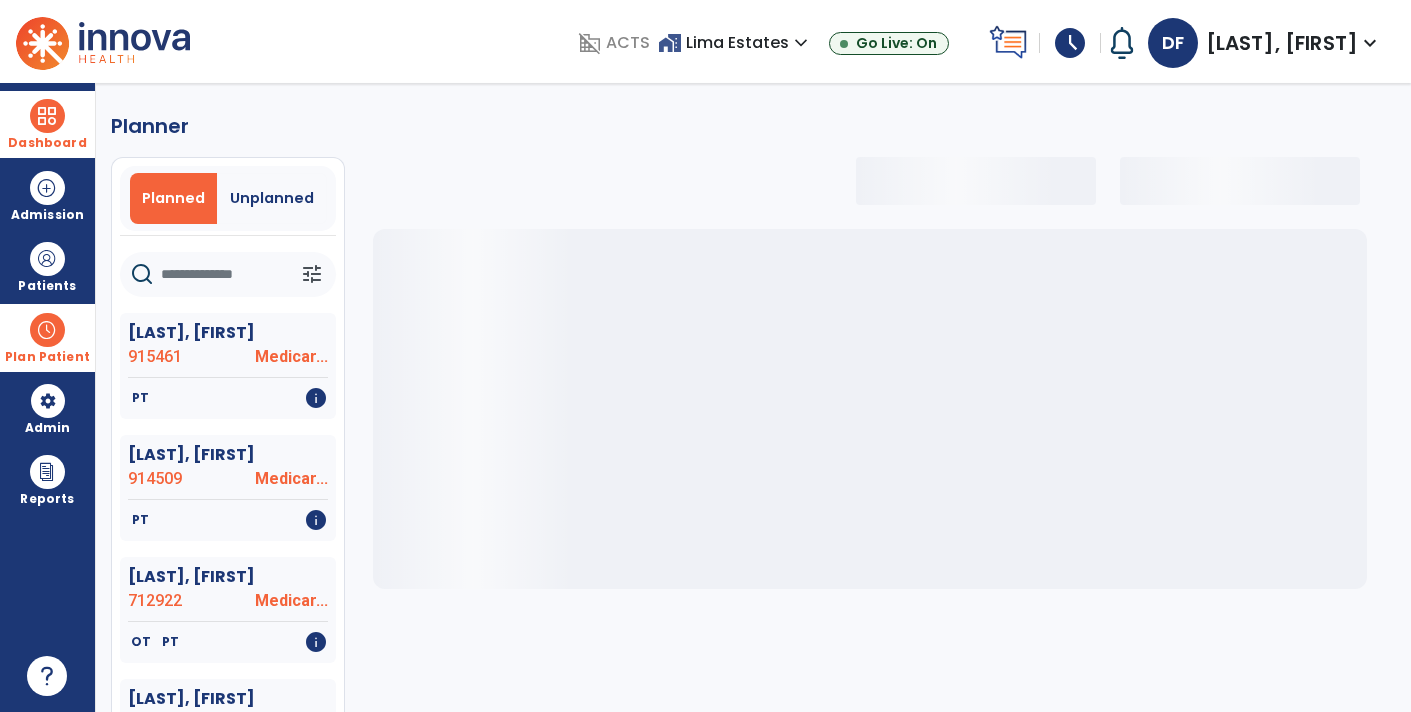 select on "***" 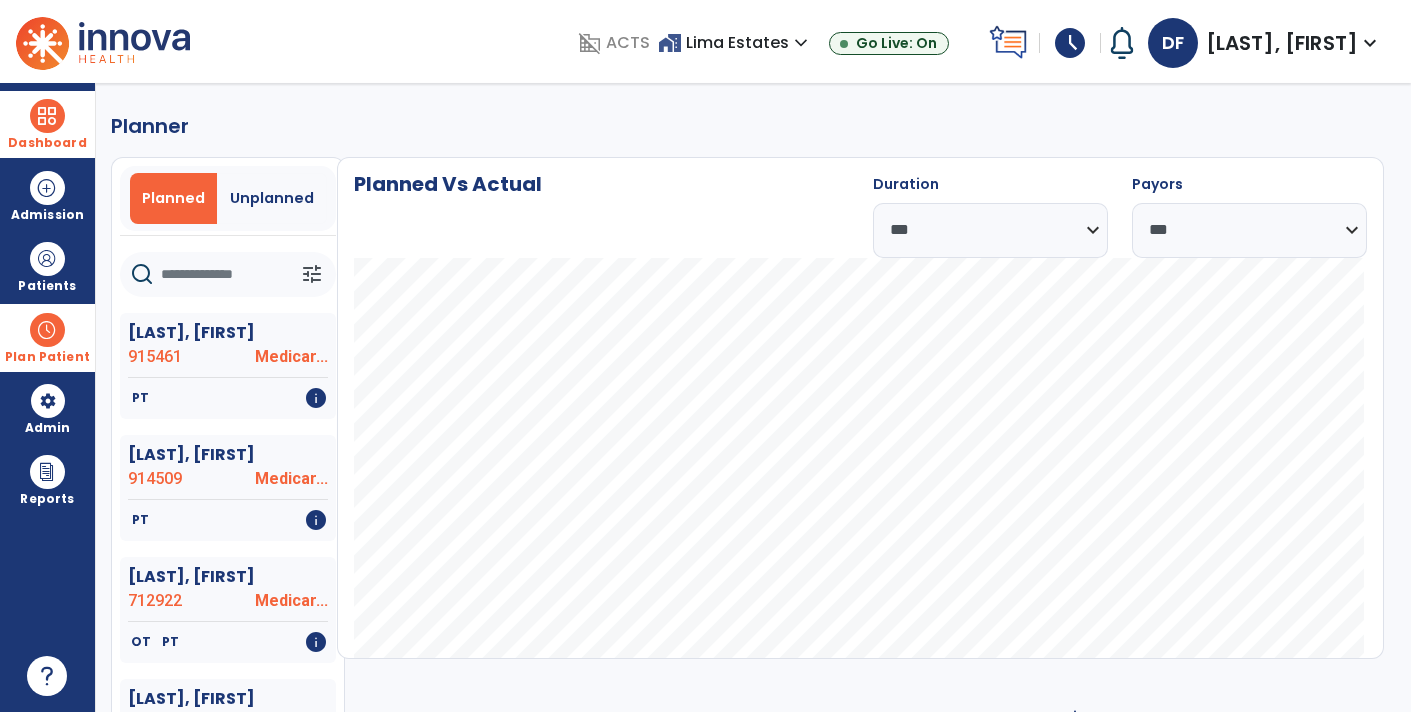 click 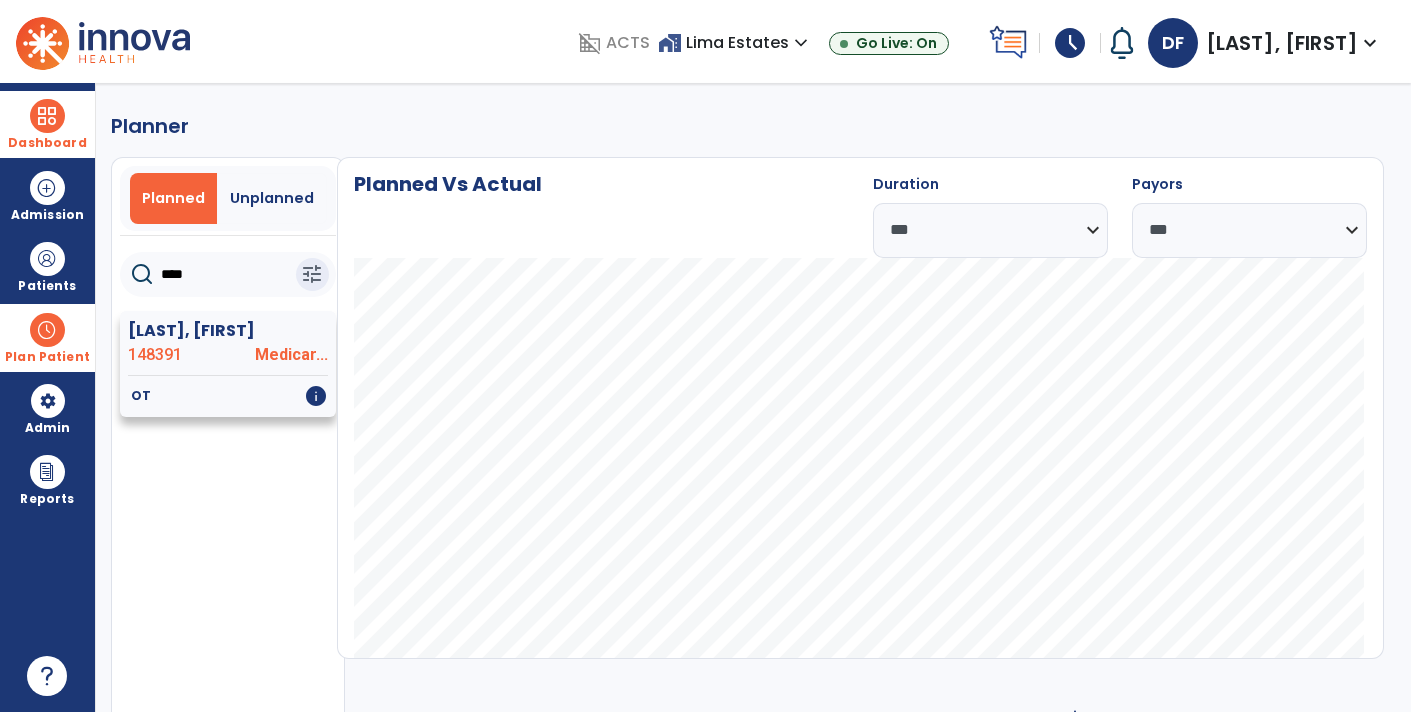 click on "OT   info" 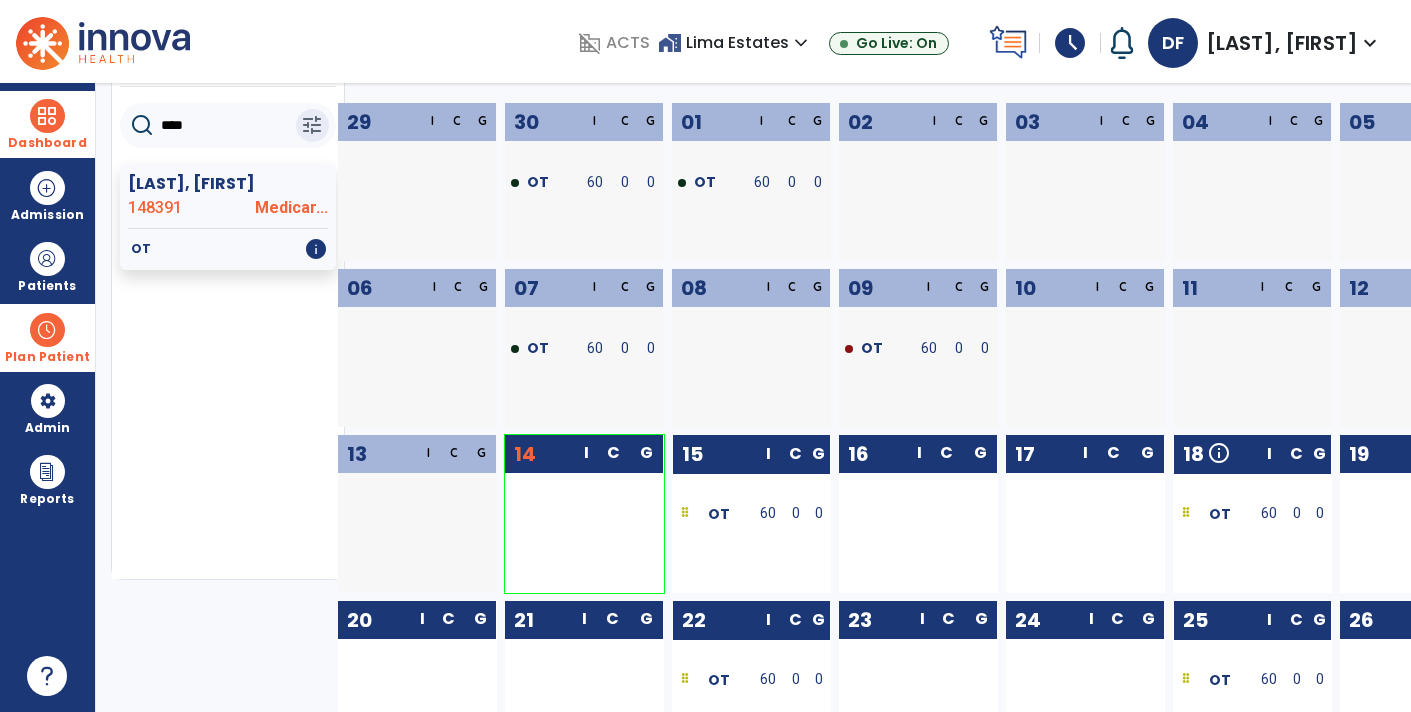 scroll, scrollTop: 168, scrollLeft: 0, axis: vertical 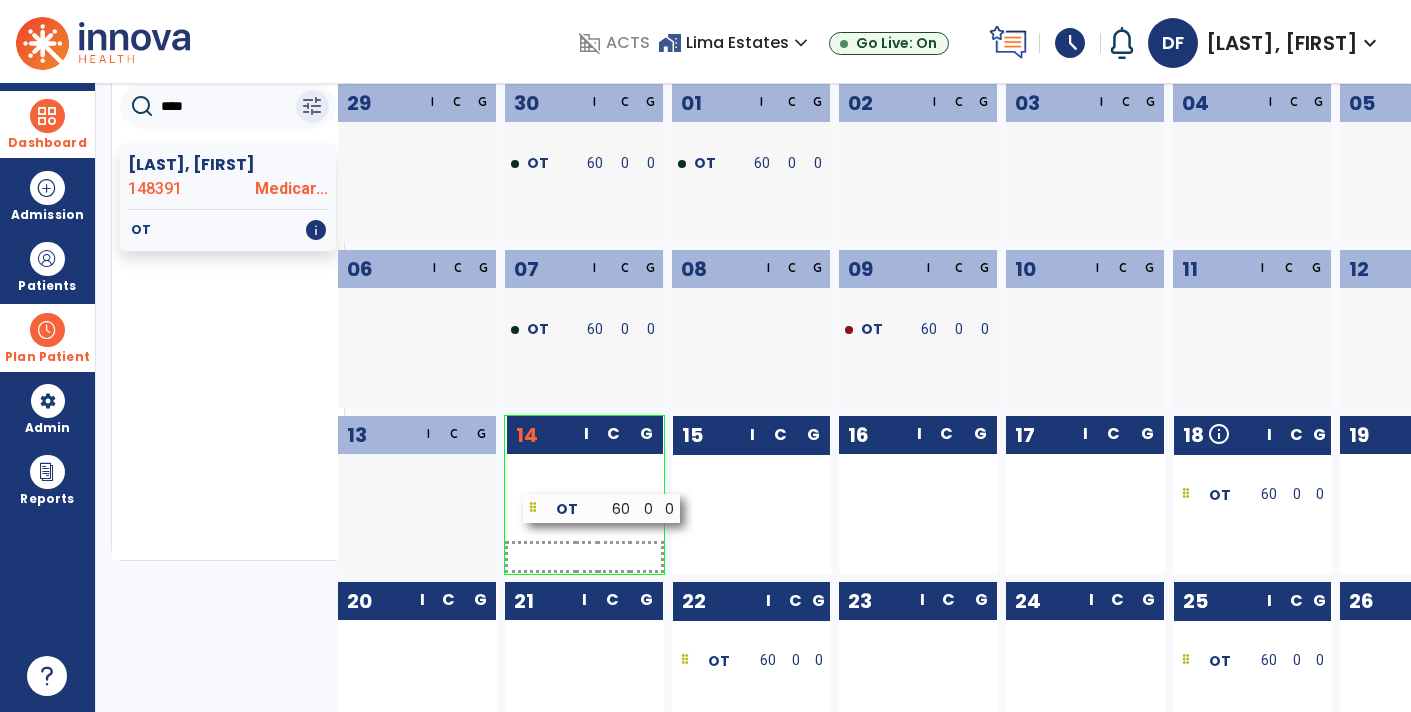drag, startPoint x: 723, startPoint y: 487, endPoint x: 571, endPoint y: 502, distance: 152.73834 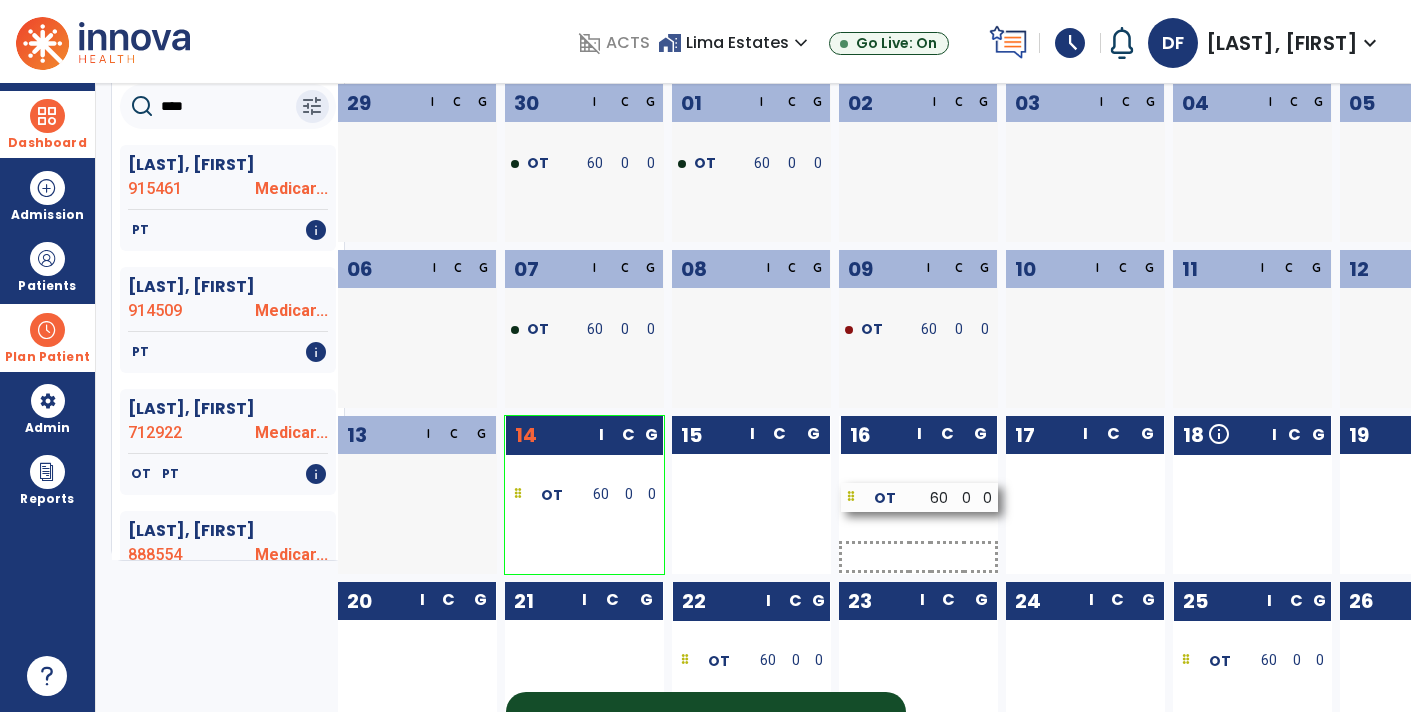 drag, startPoint x: 1226, startPoint y: 500, endPoint x: 894, endPoint y: 503, distance: 332.01355 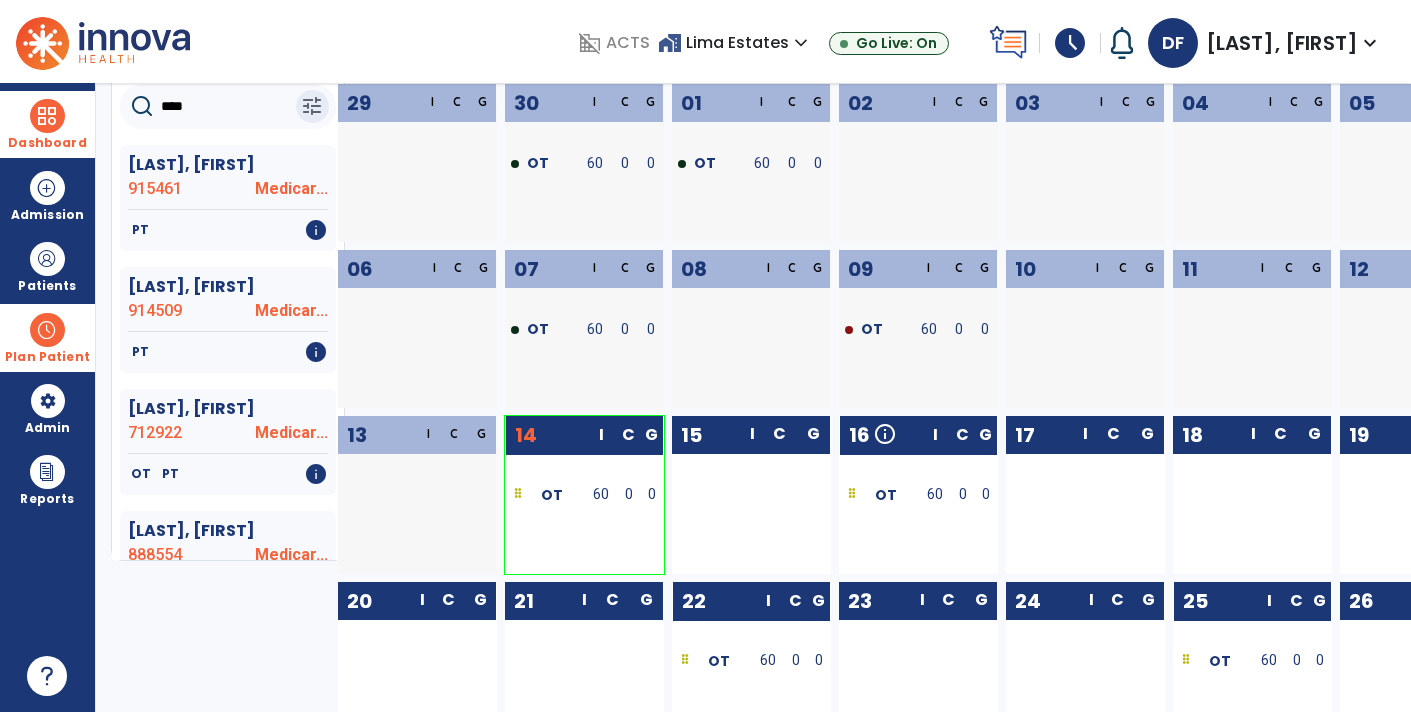 click on "****" 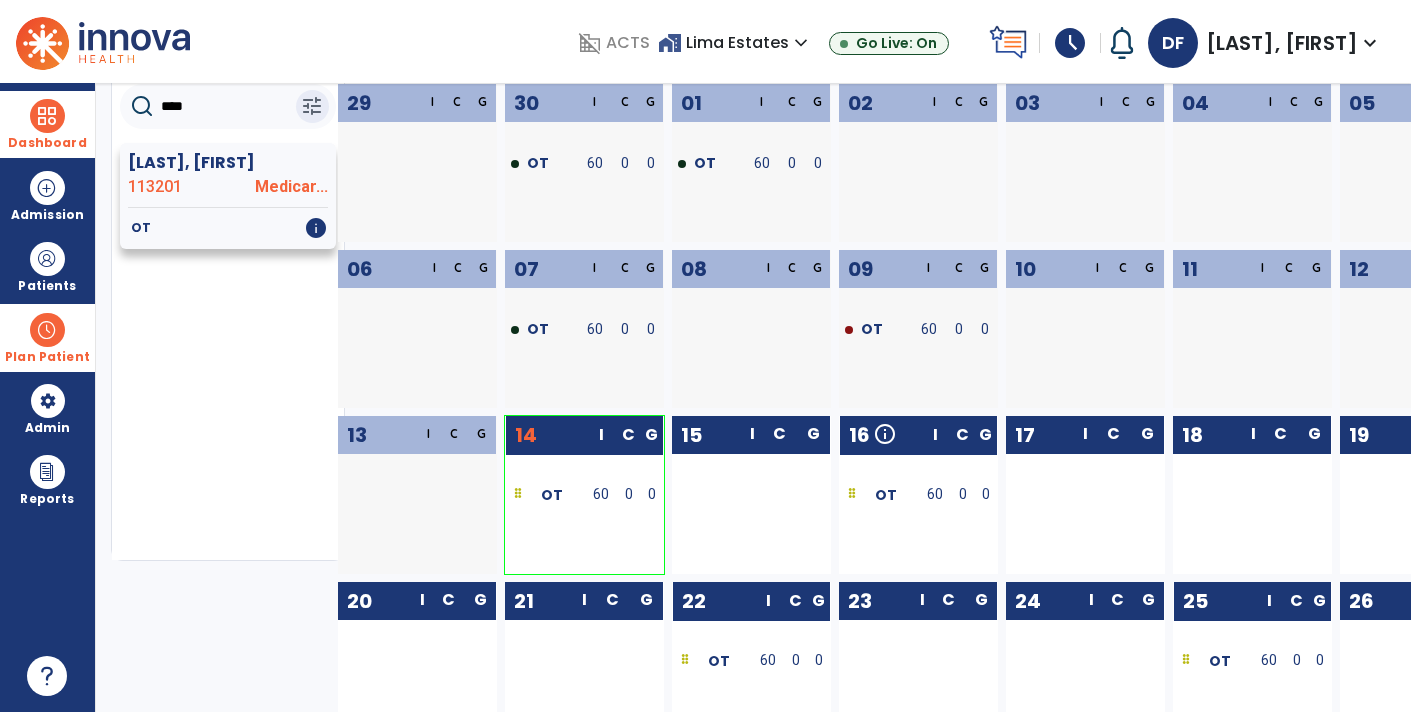 click on "[LAST], [FIRST]" 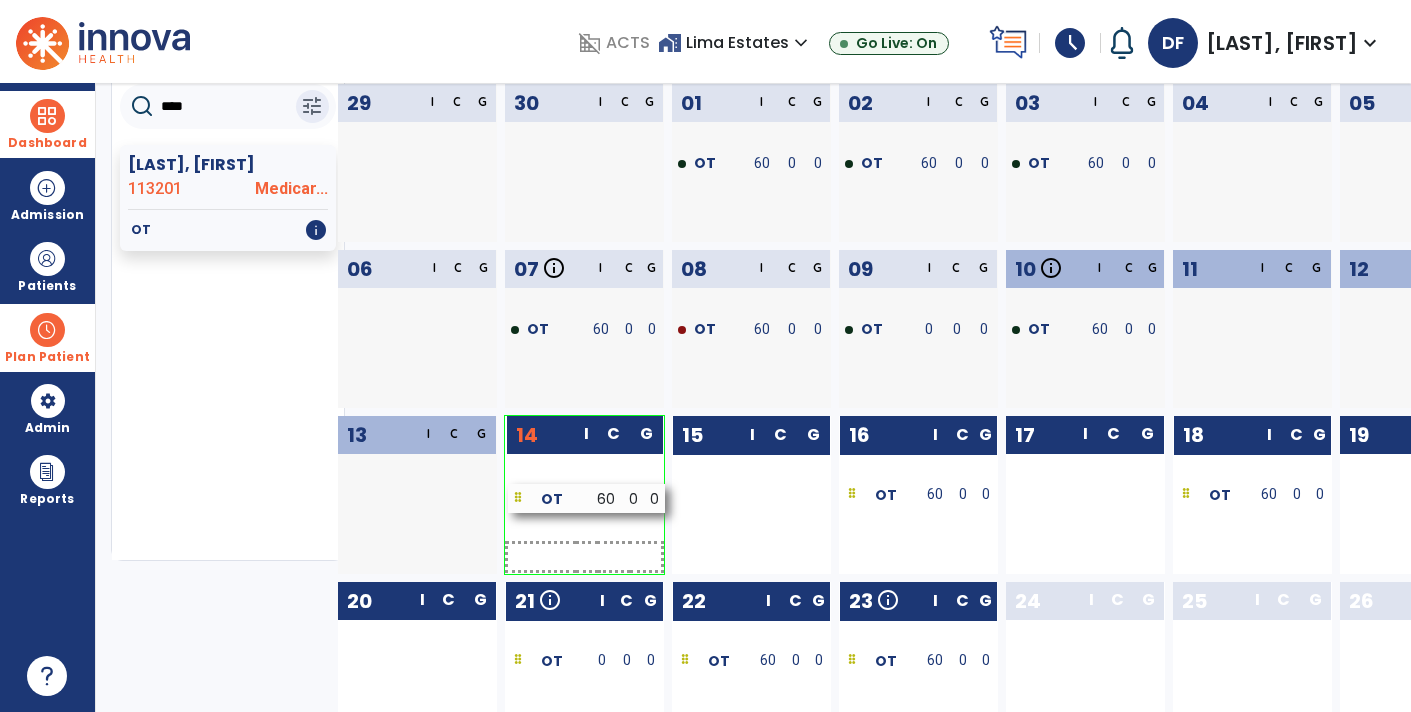drag, startPoint x: 741, startPoint y: 495, endPoint x: 566, endPoint y: 498, distance: 175.02571 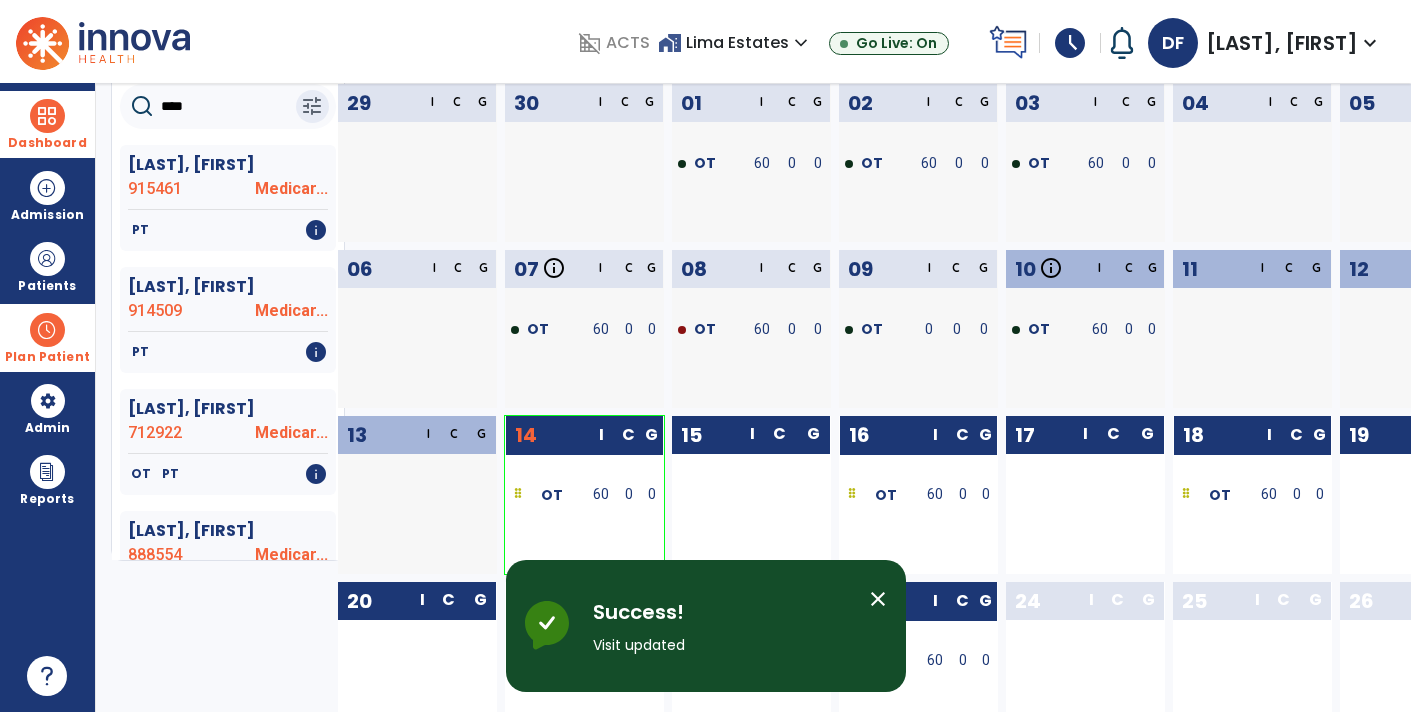 click on "****" 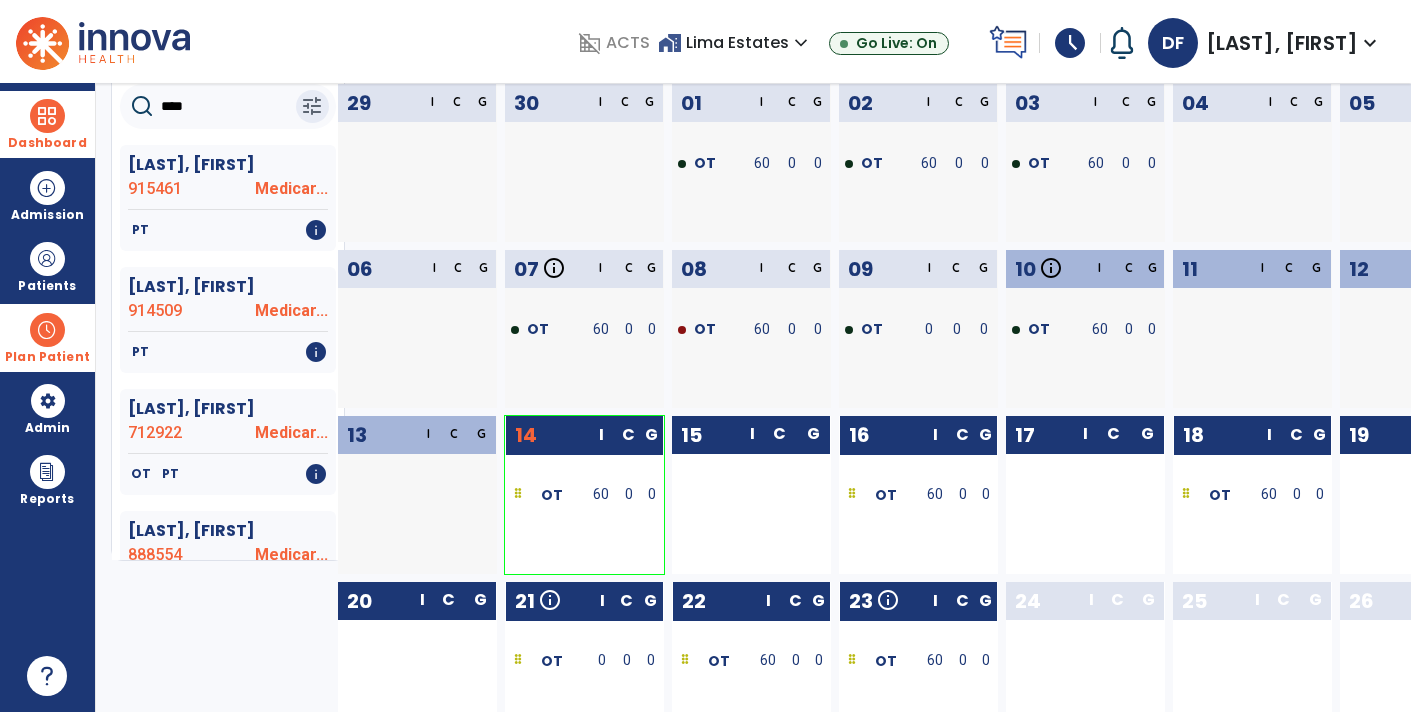 click on "****" 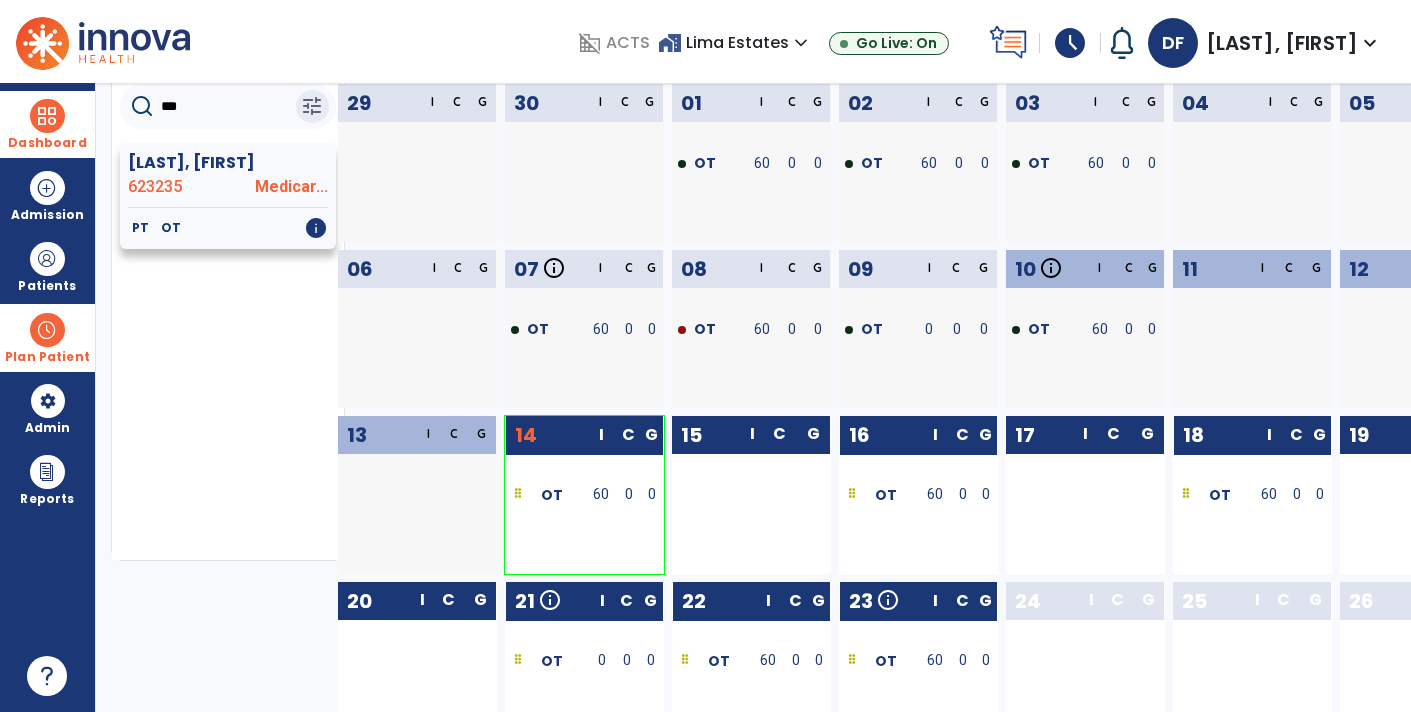 type on "***" 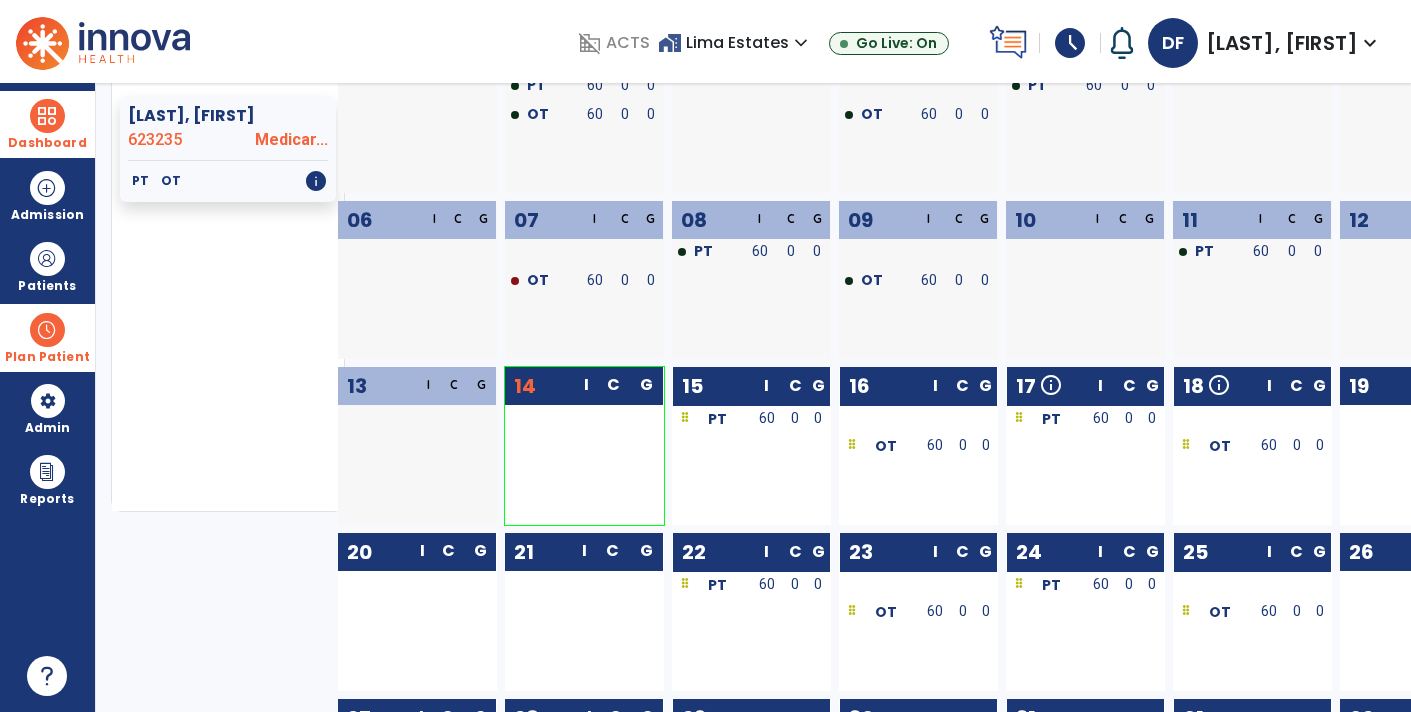 scroll, scrollTop: 219, scrollLeft: 0, axis: vertical 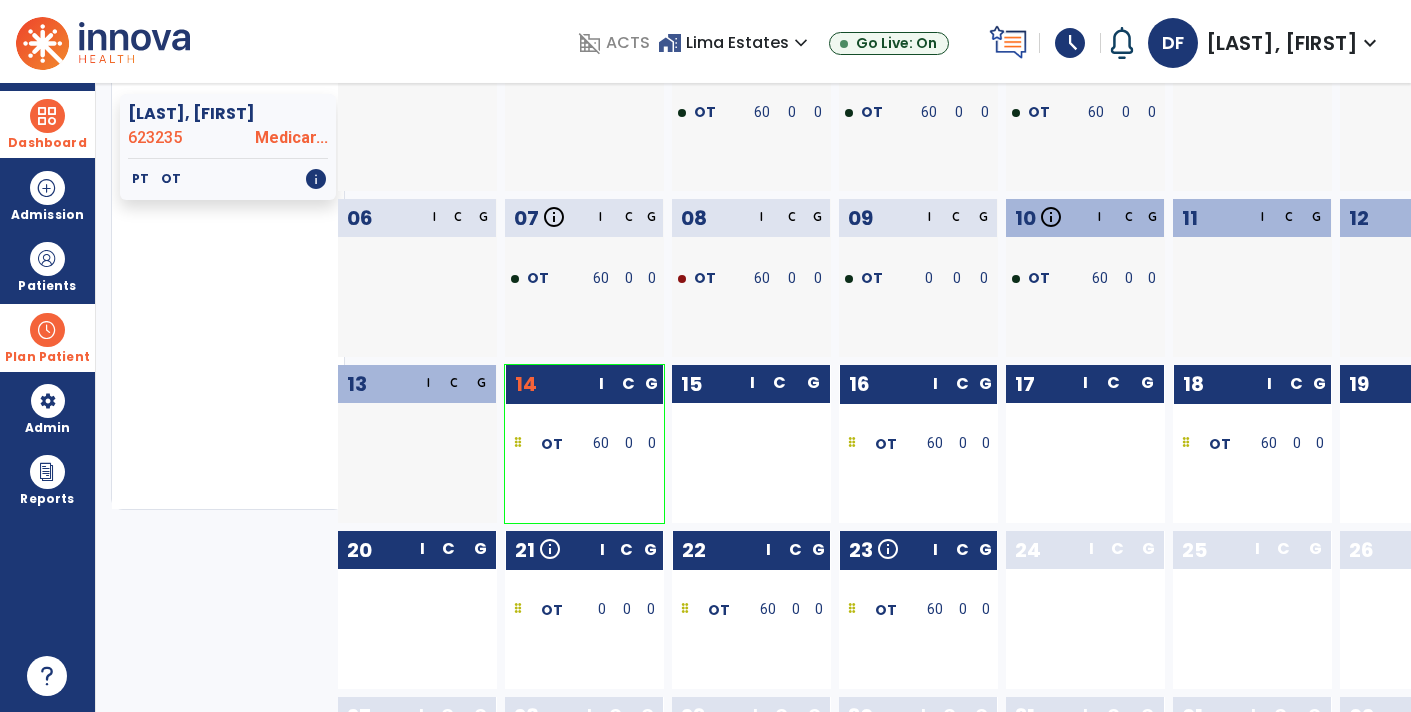 drag, startPoint x: 863, startPoint y: 451, endPoint x: 691, endPoint y: 445, distance: 172.10461 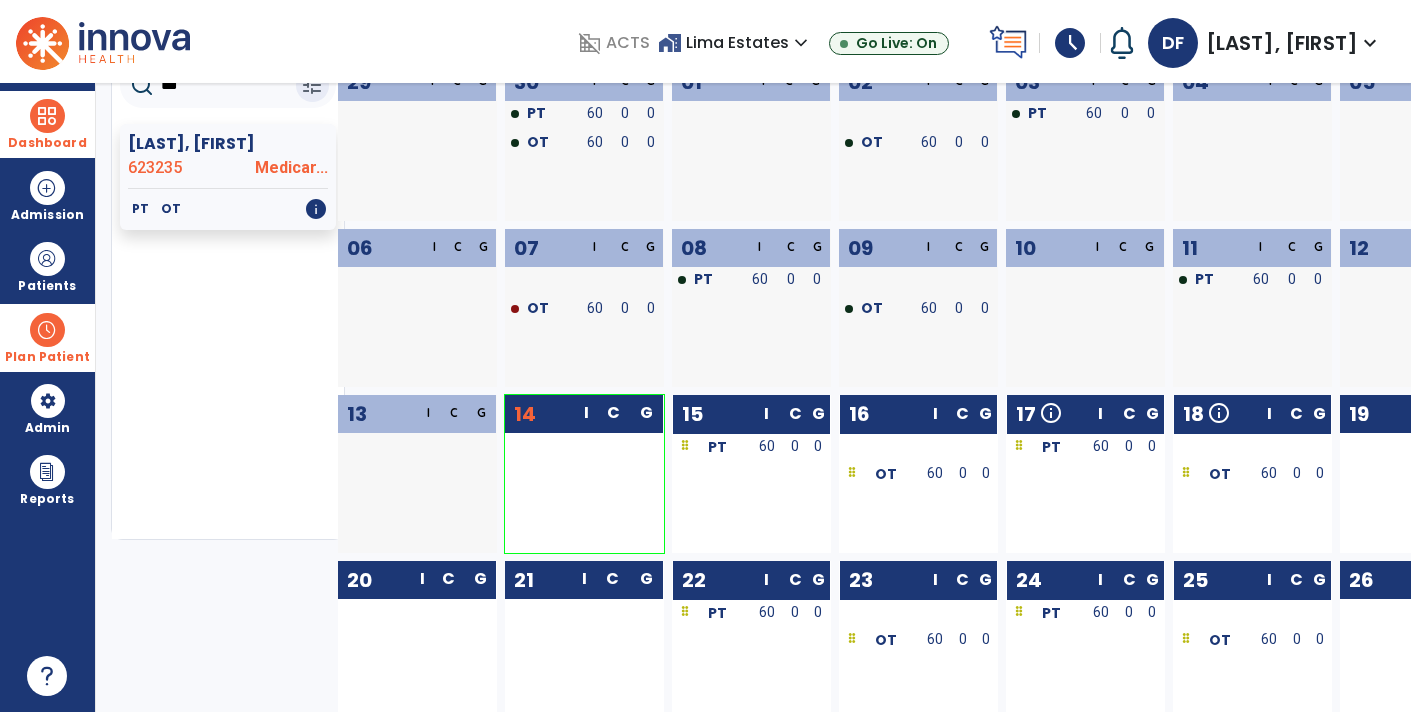 scroll, scrollTop: 192, scrollLeft: 0, axis: vertical 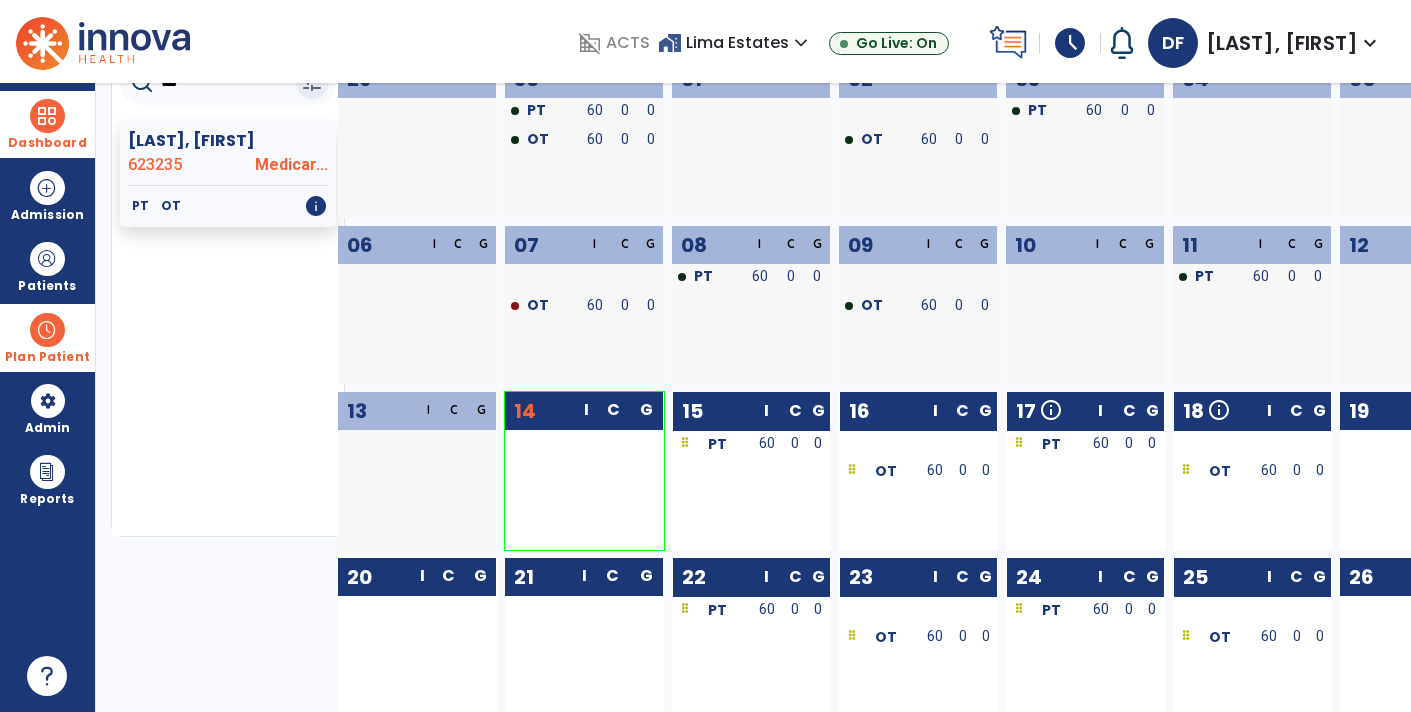drag, startPoint x: 883, startPoint y: 467, endPoint x: 519, endPoint y: 481, distance: 364.26913 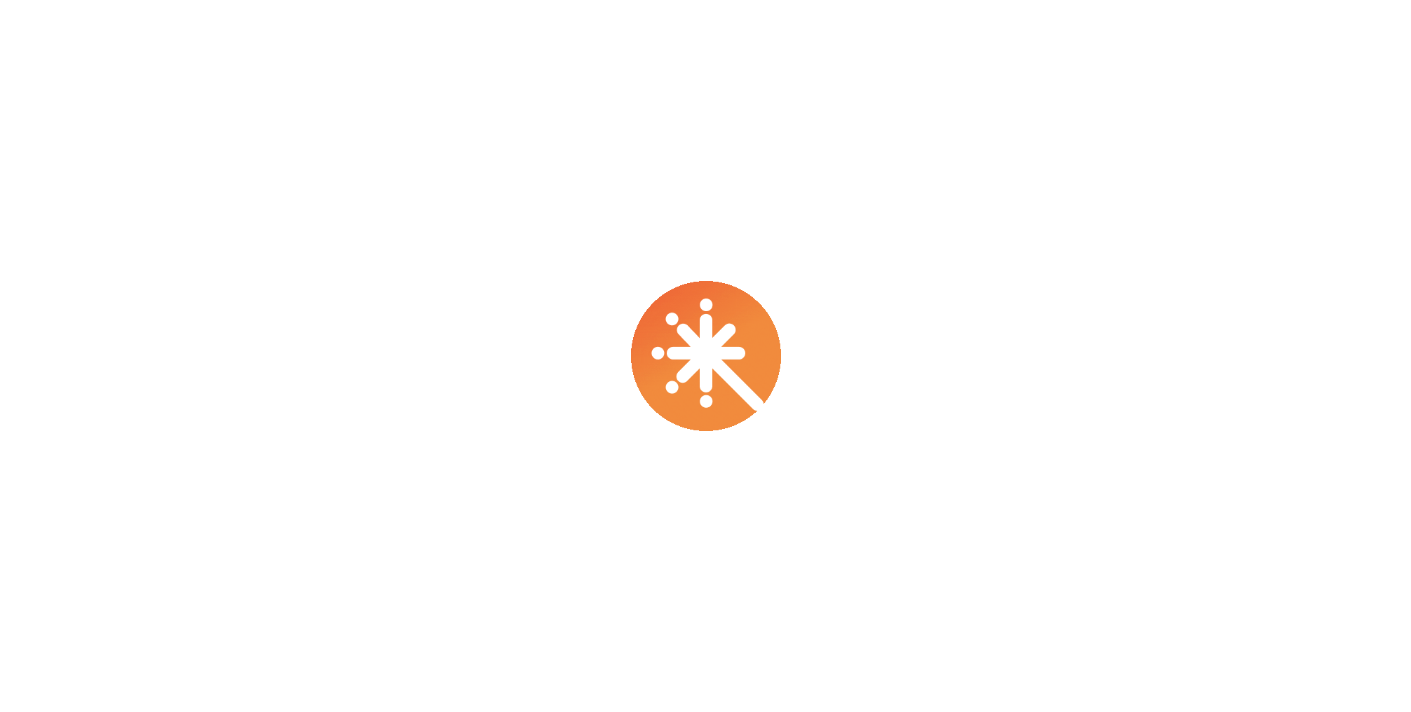 scroll, scrollTop: 0, scrollLeft: 0, axis: both 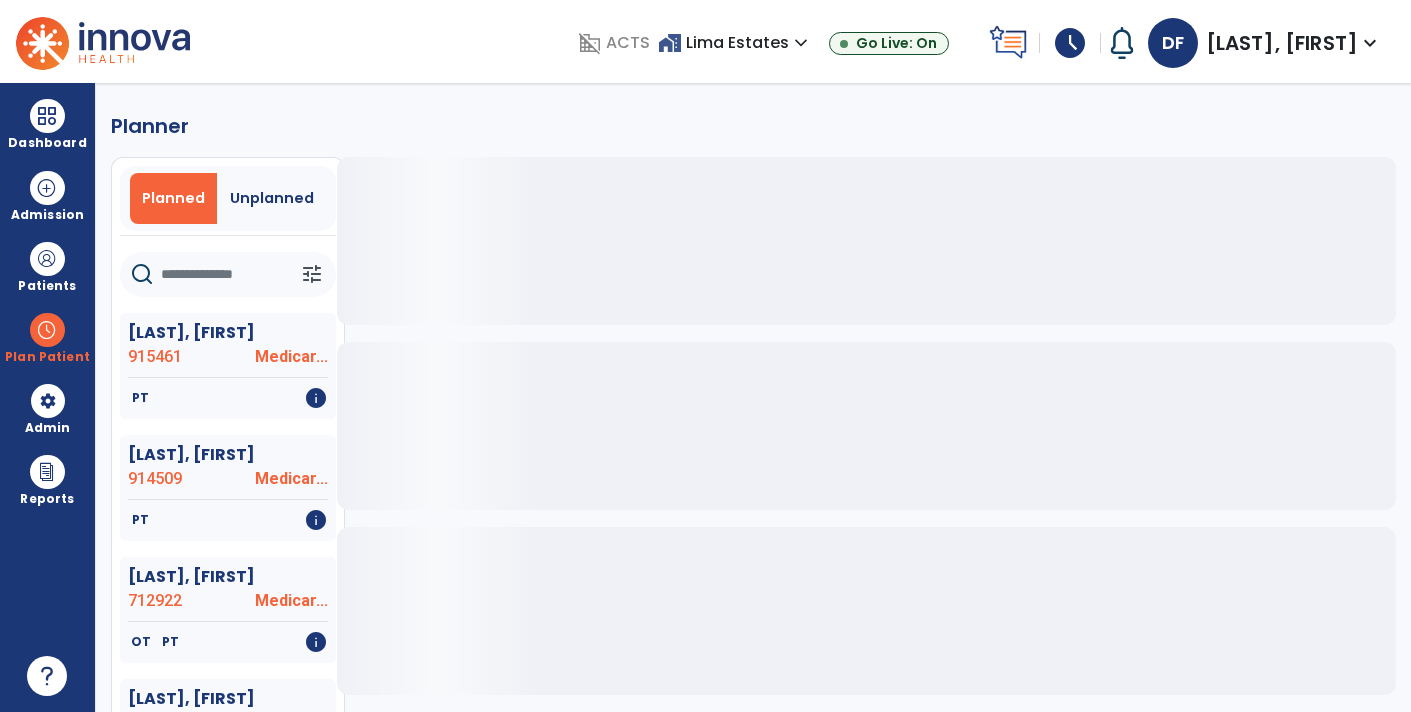 click 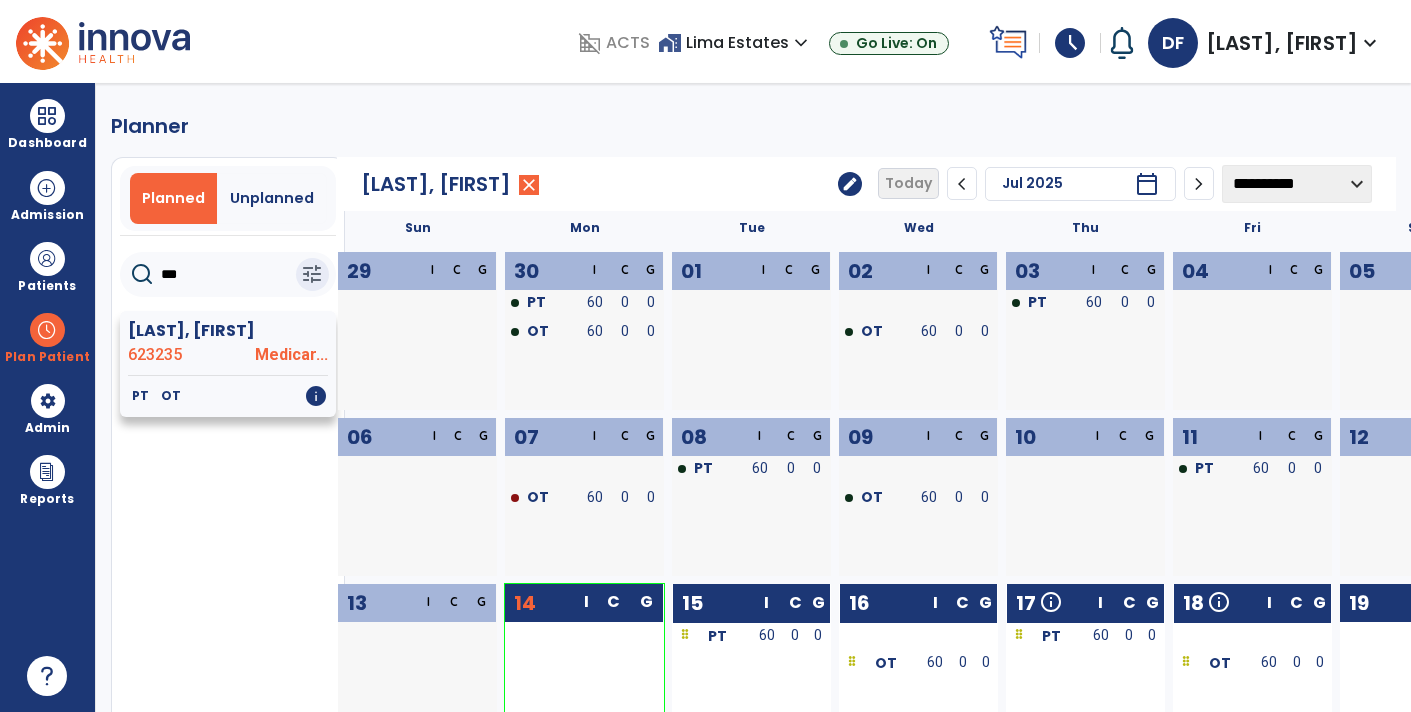 type on "***" 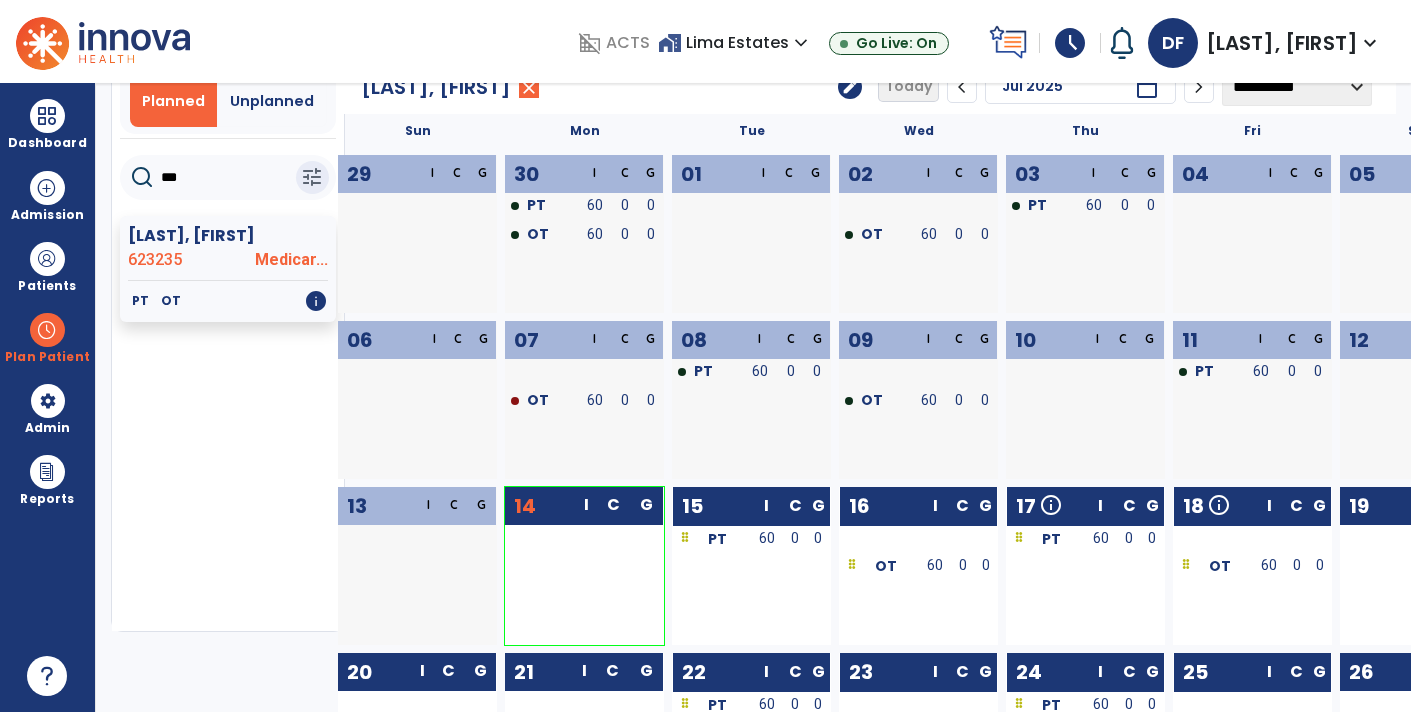 scroll, scrollTop: 99, scrollLeft: 0, axis: vertical 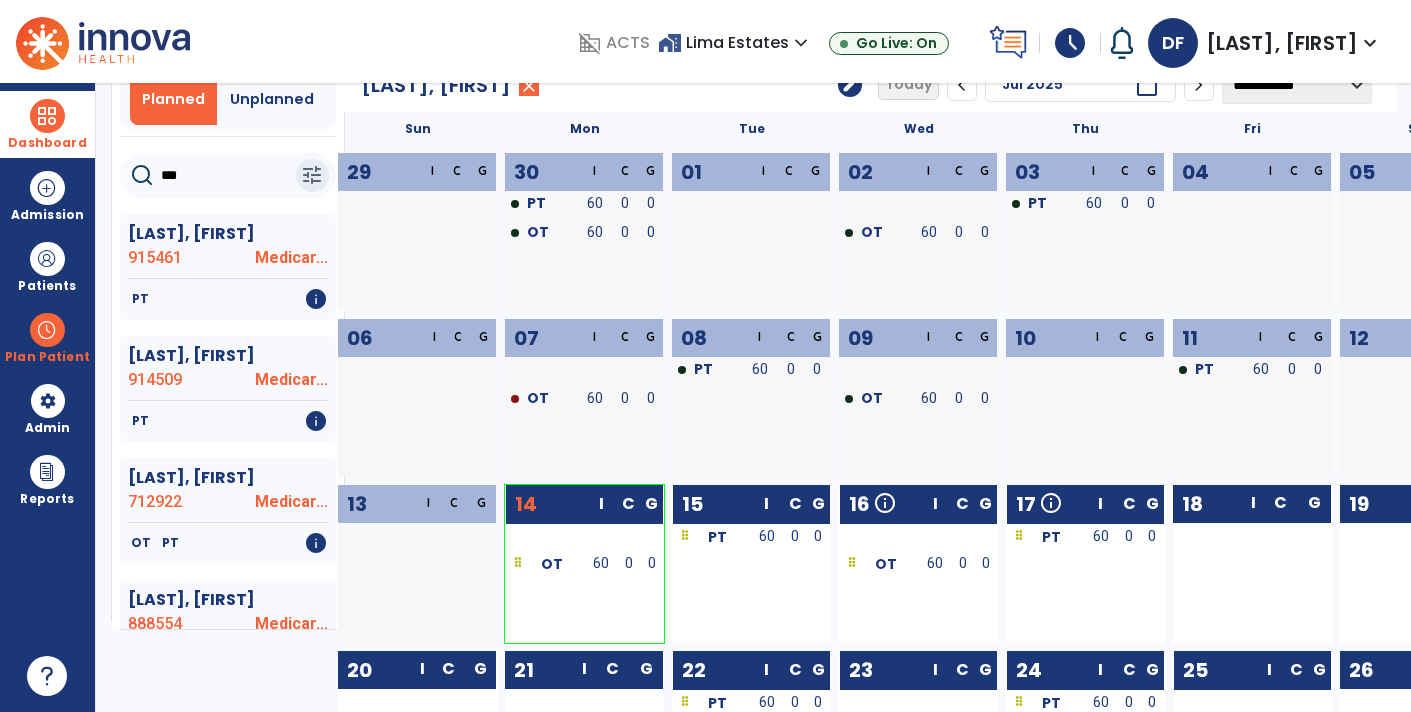 click on "Dashboard  dashboard  Therapist Dashboard  view_quilt  Operations Dashboard" at bounding box center (47, 124) 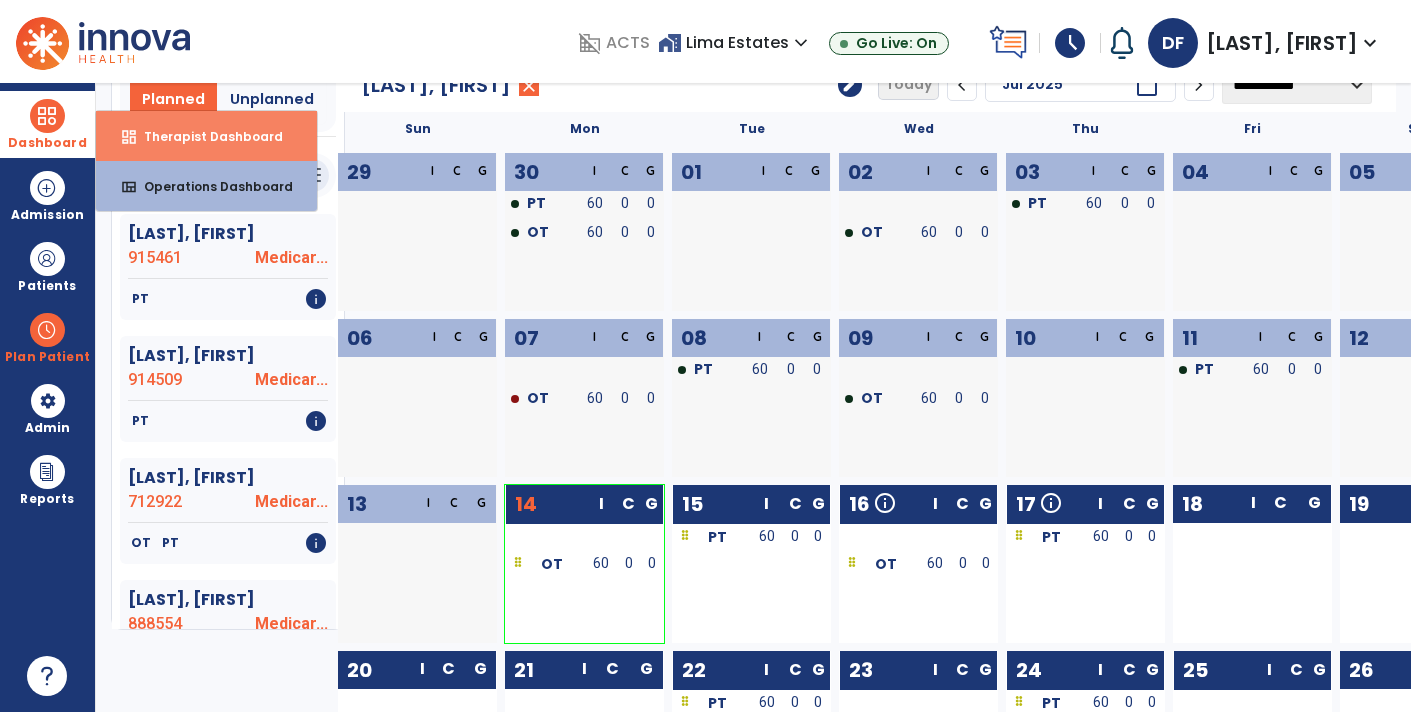 click on "Therapist Dashboard" at bounding box center [205, 136] 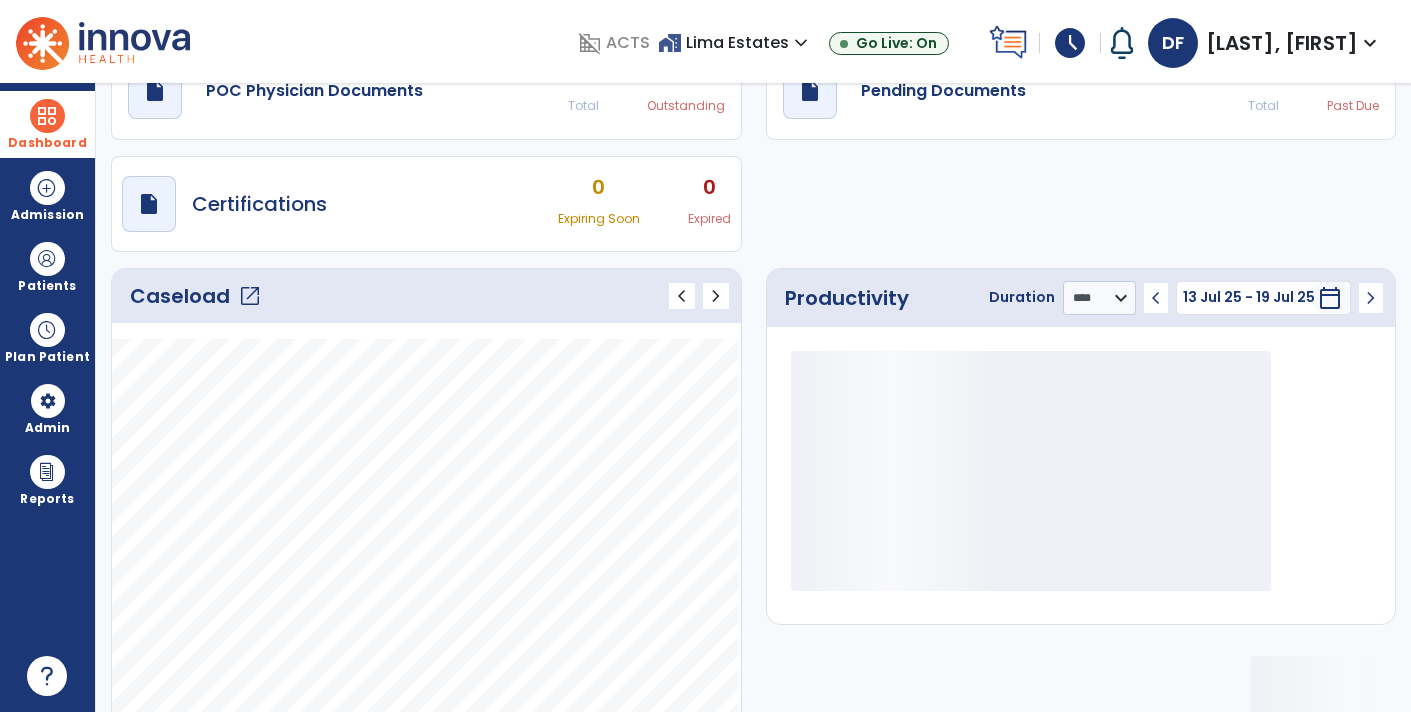 scroll, scrollTop: 0, scrollLeft: 0, axis: both 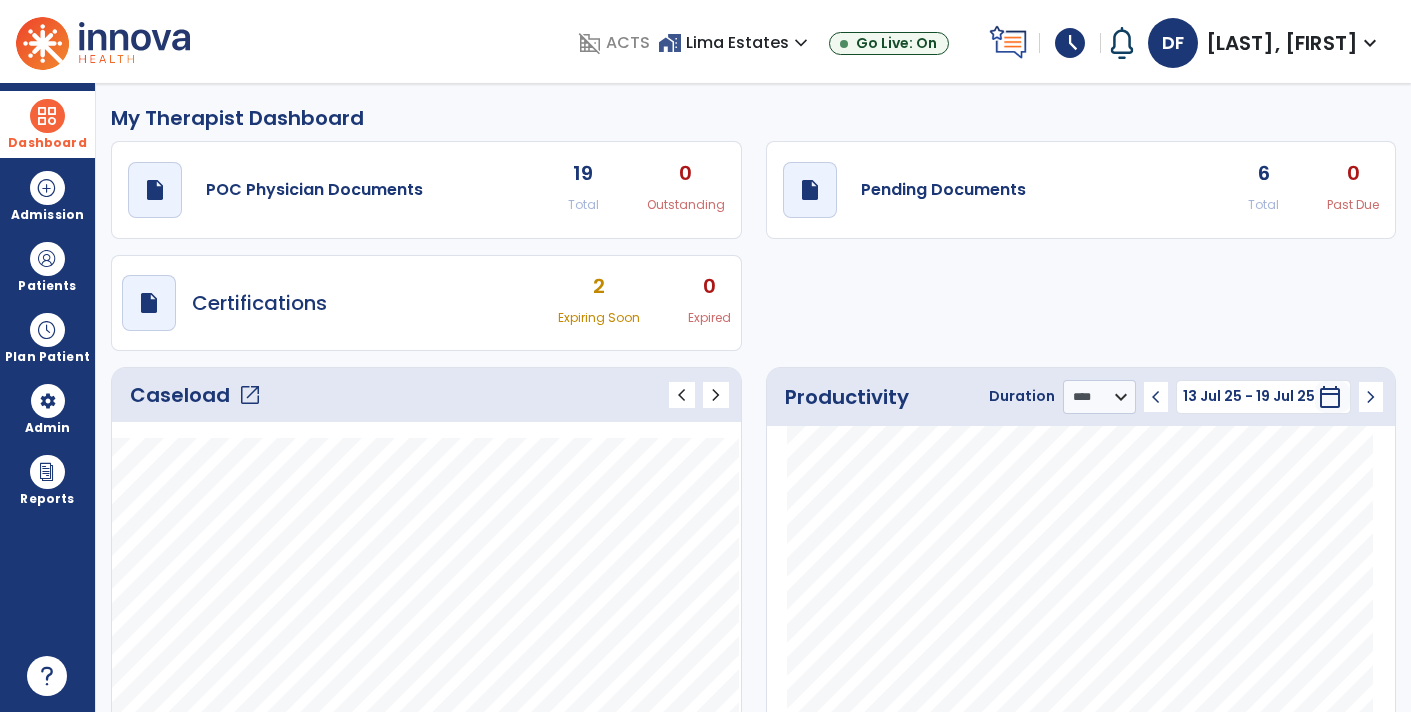 click on "draft   open_in_new  Pending Documents 6 Total 0 Past Due" 